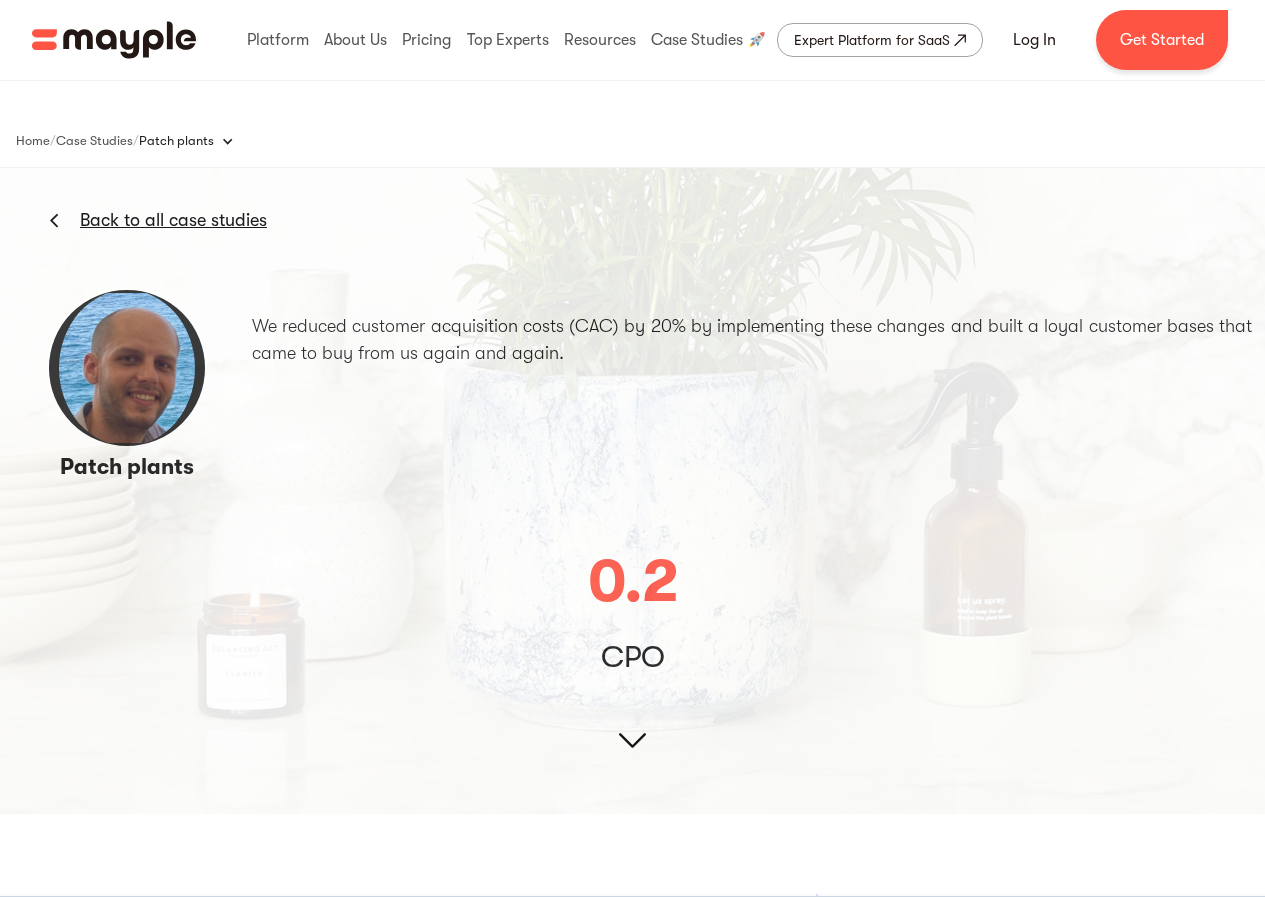 scroll, scrollTop: 0, scrollLeft: 0, axis: both 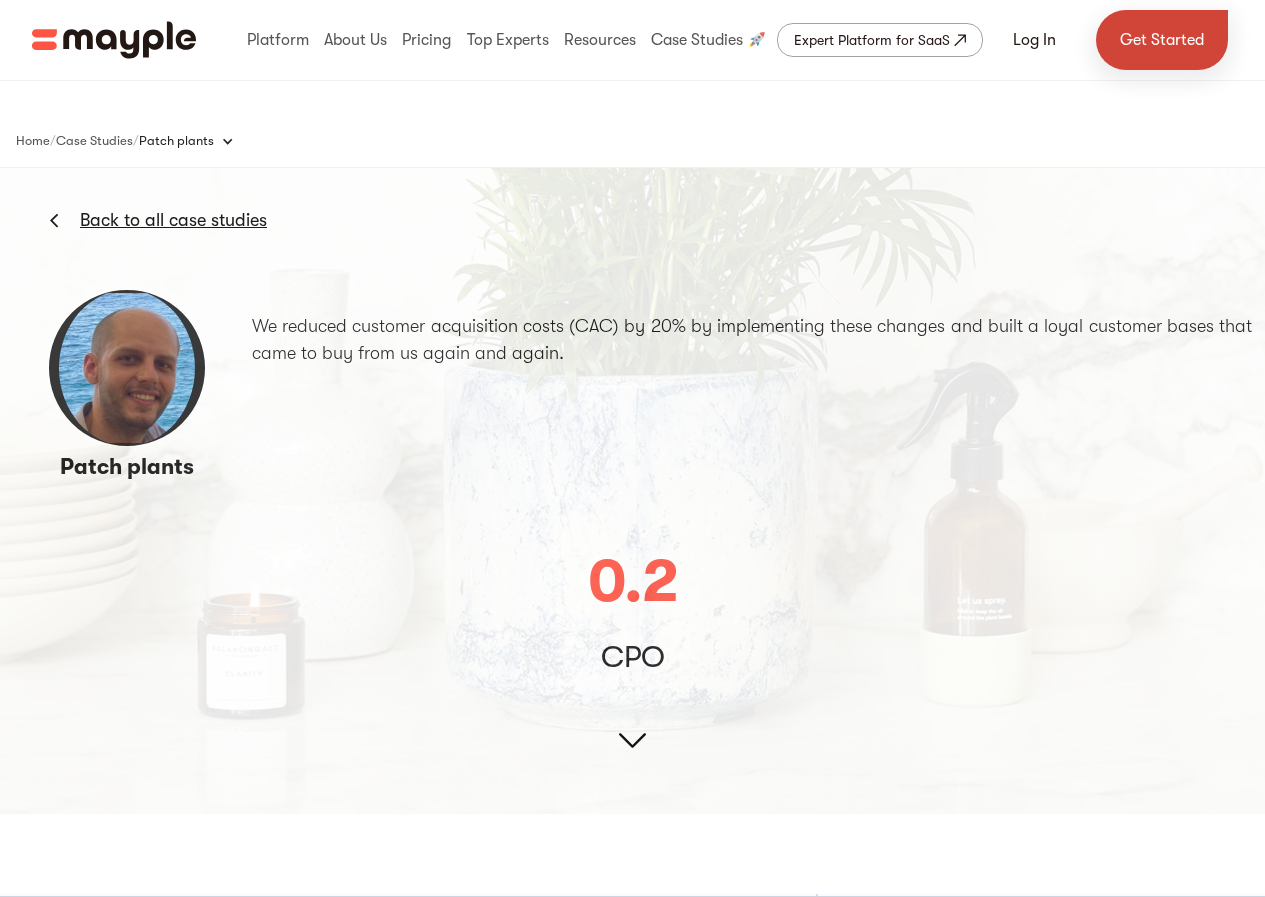 click on "Get Started" at bounding box center (1162, 40) 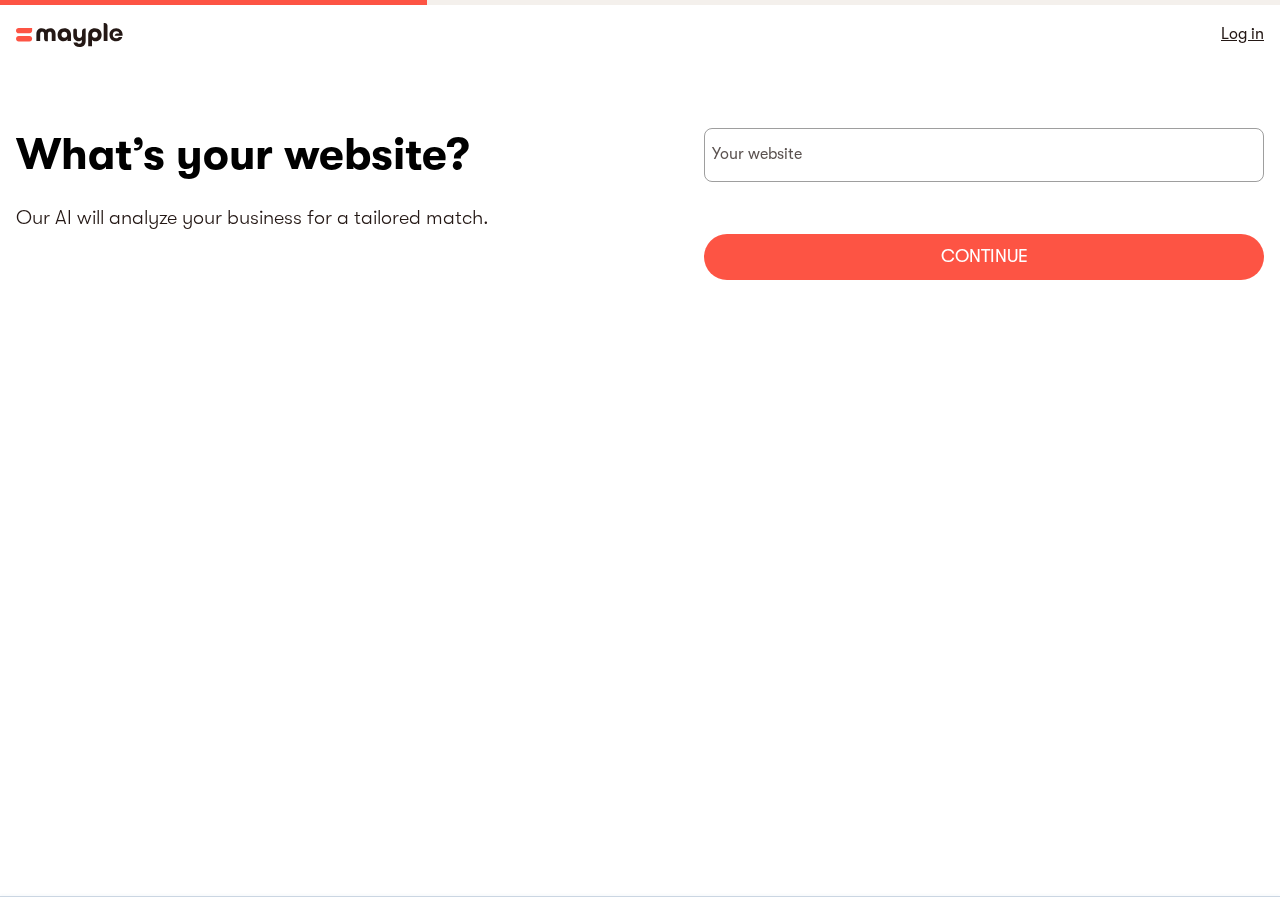 scroll, scrollTop: 0, scrollLeft: 0, axis: both 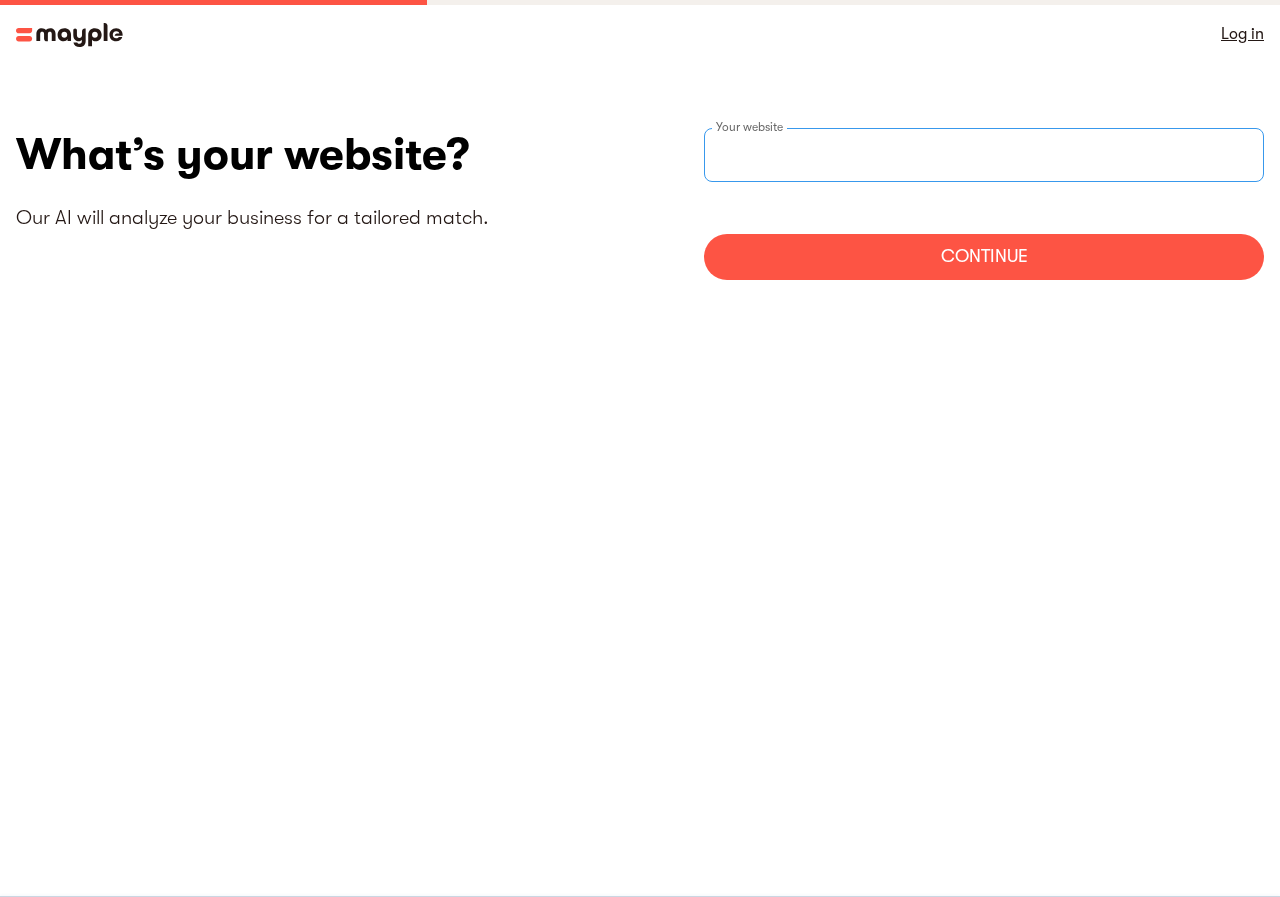 click at bounding box center (984, 155) 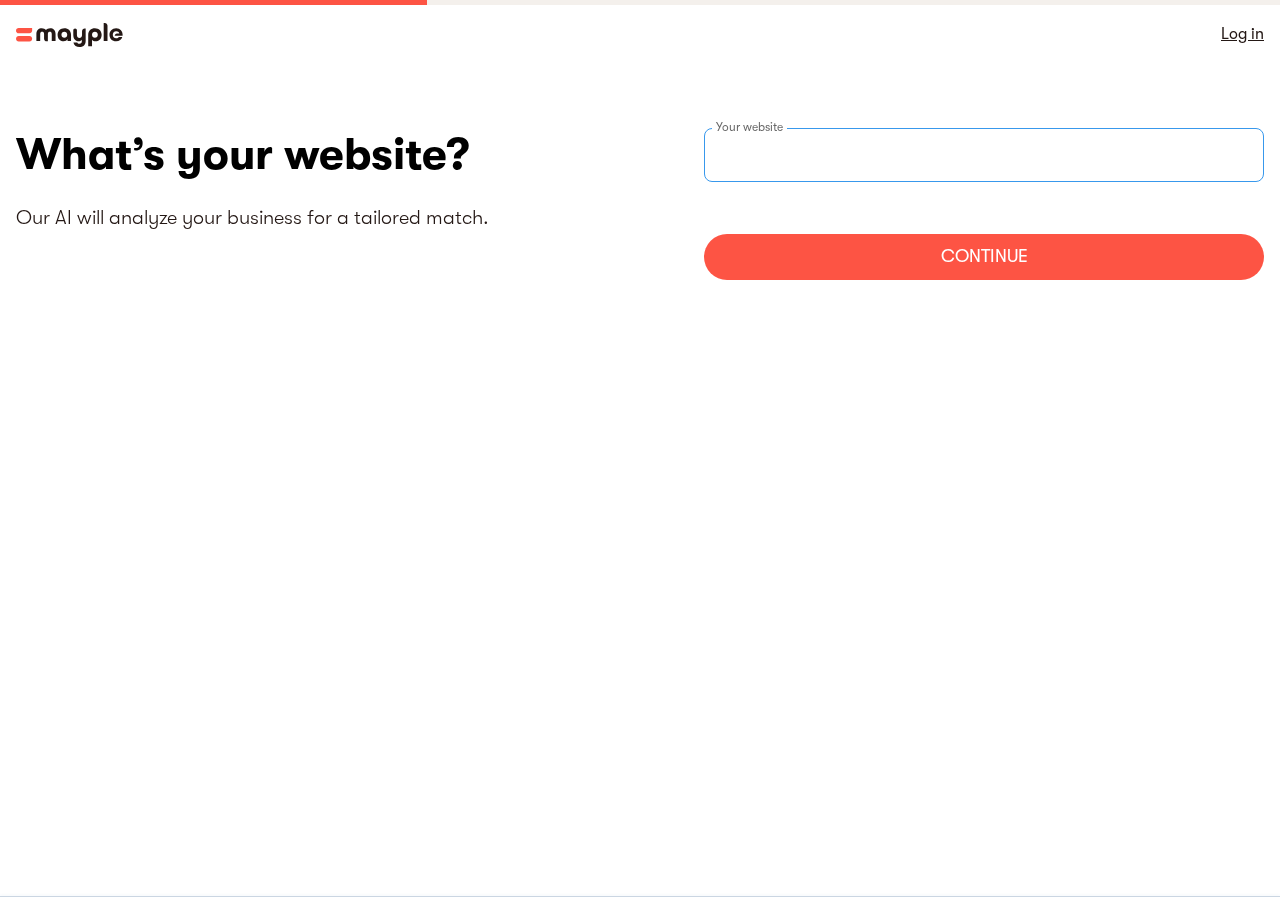 paste on "https://stitchpatches.ca/biker-club-patches/" 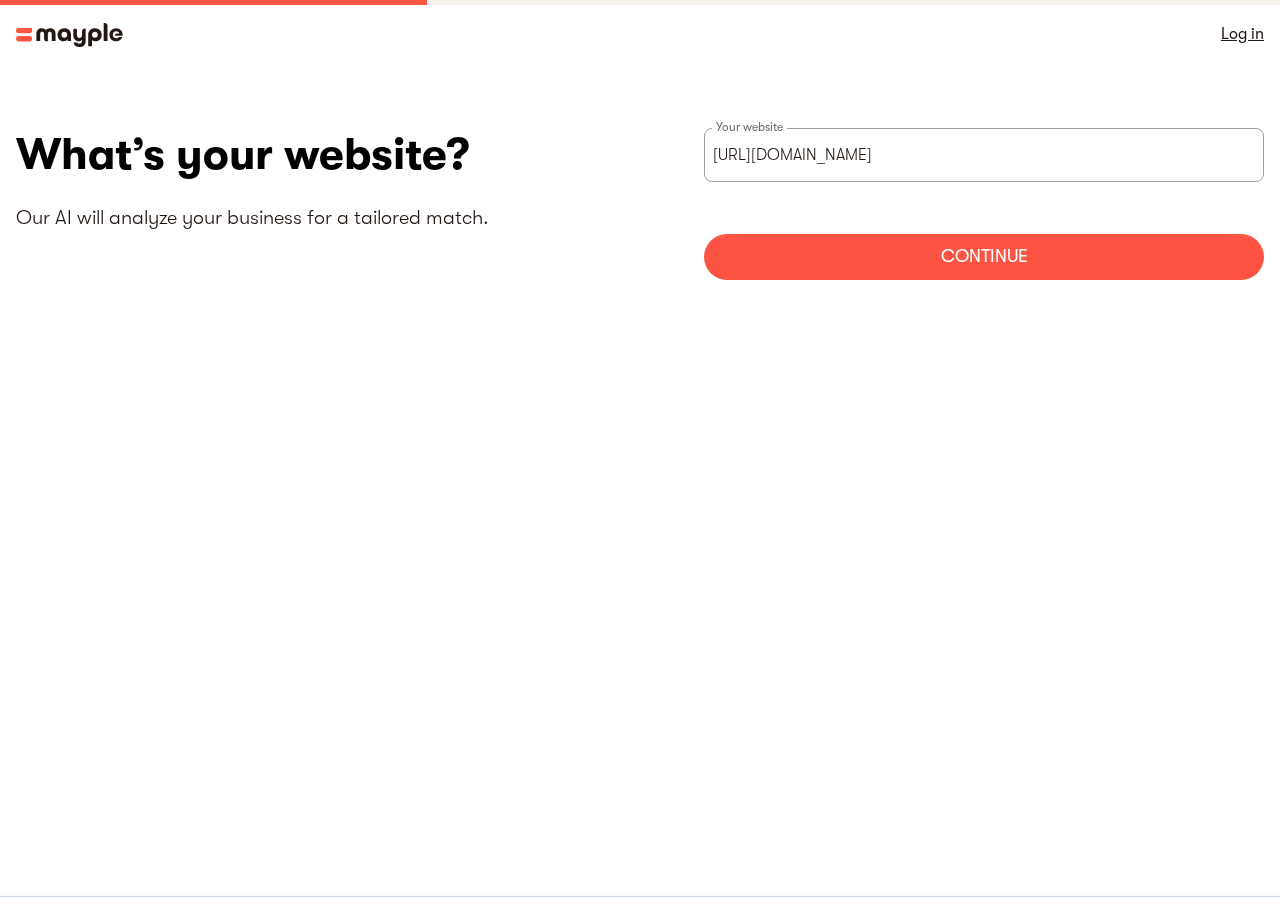 click on "Continue" at bounding box center [984, 257] 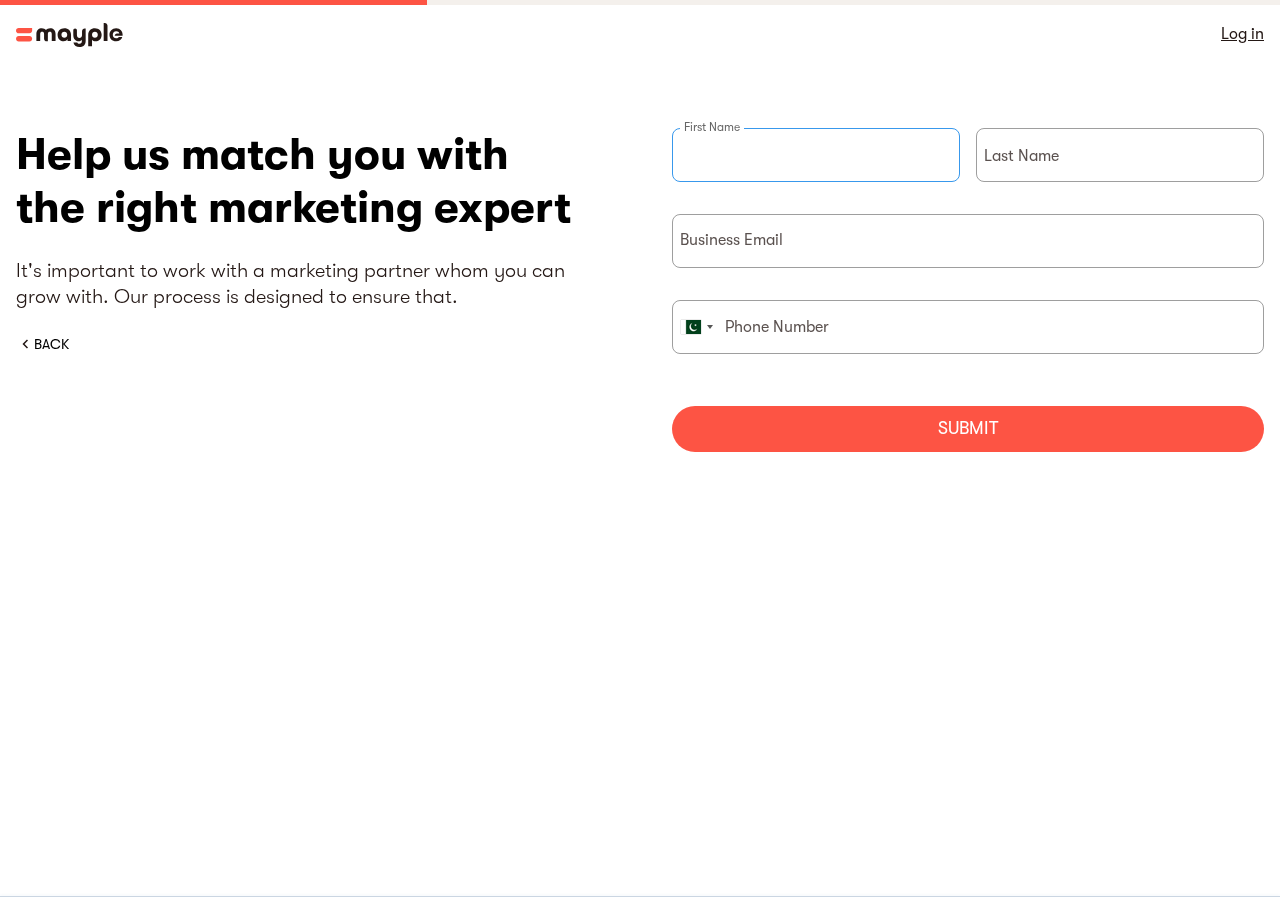 click on "First Name" at bounding box center (816, 171) 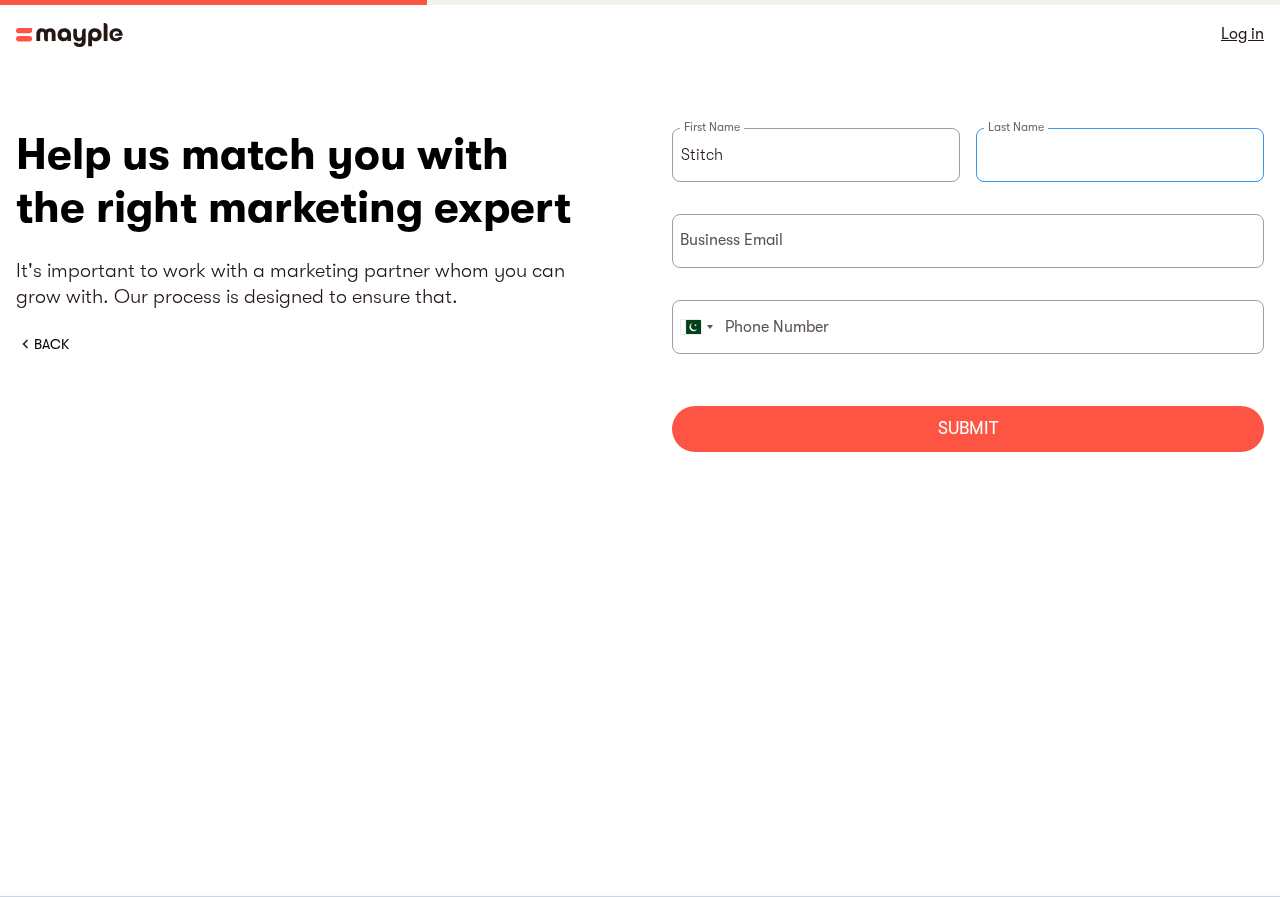 type on "Patches" 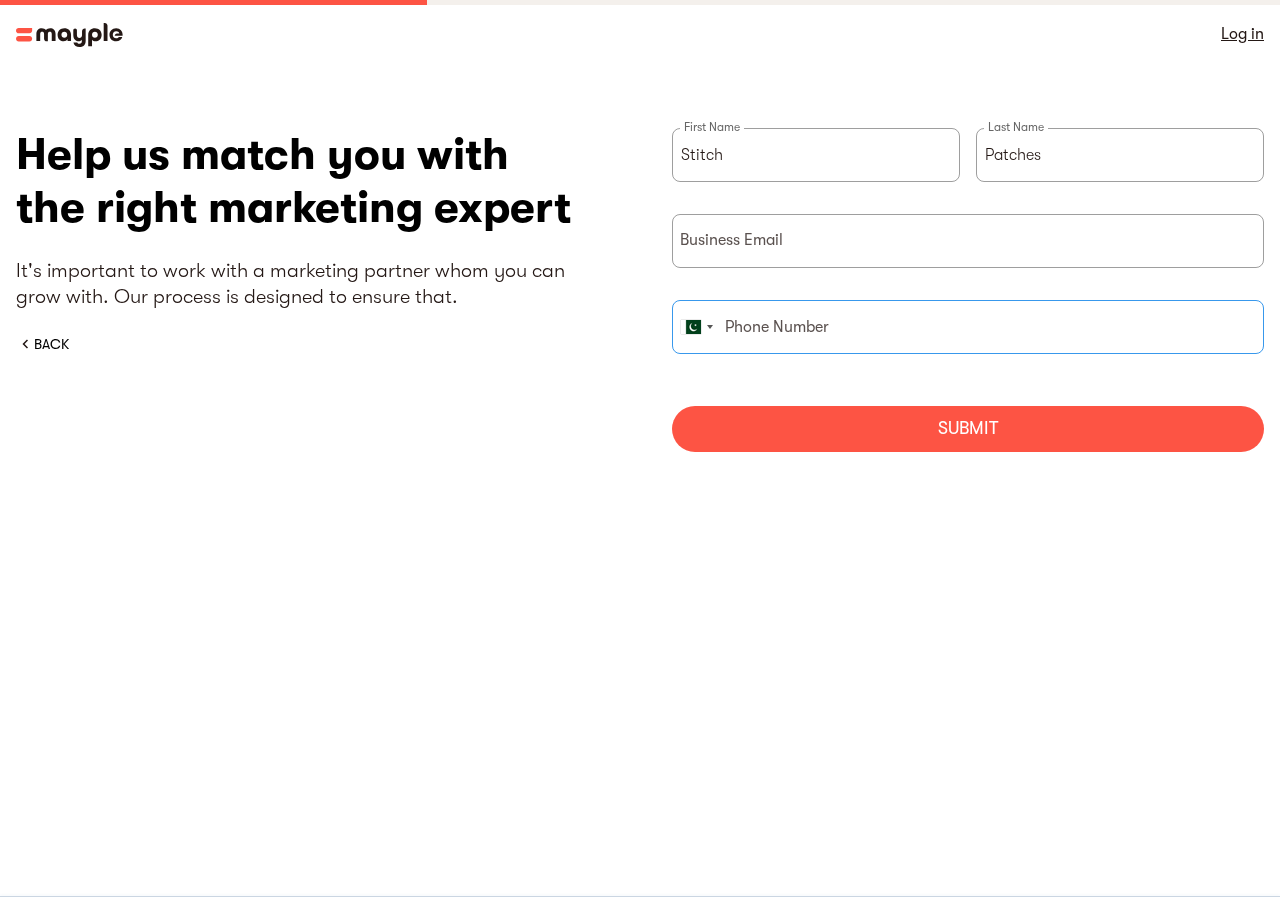 type on "18665734920" 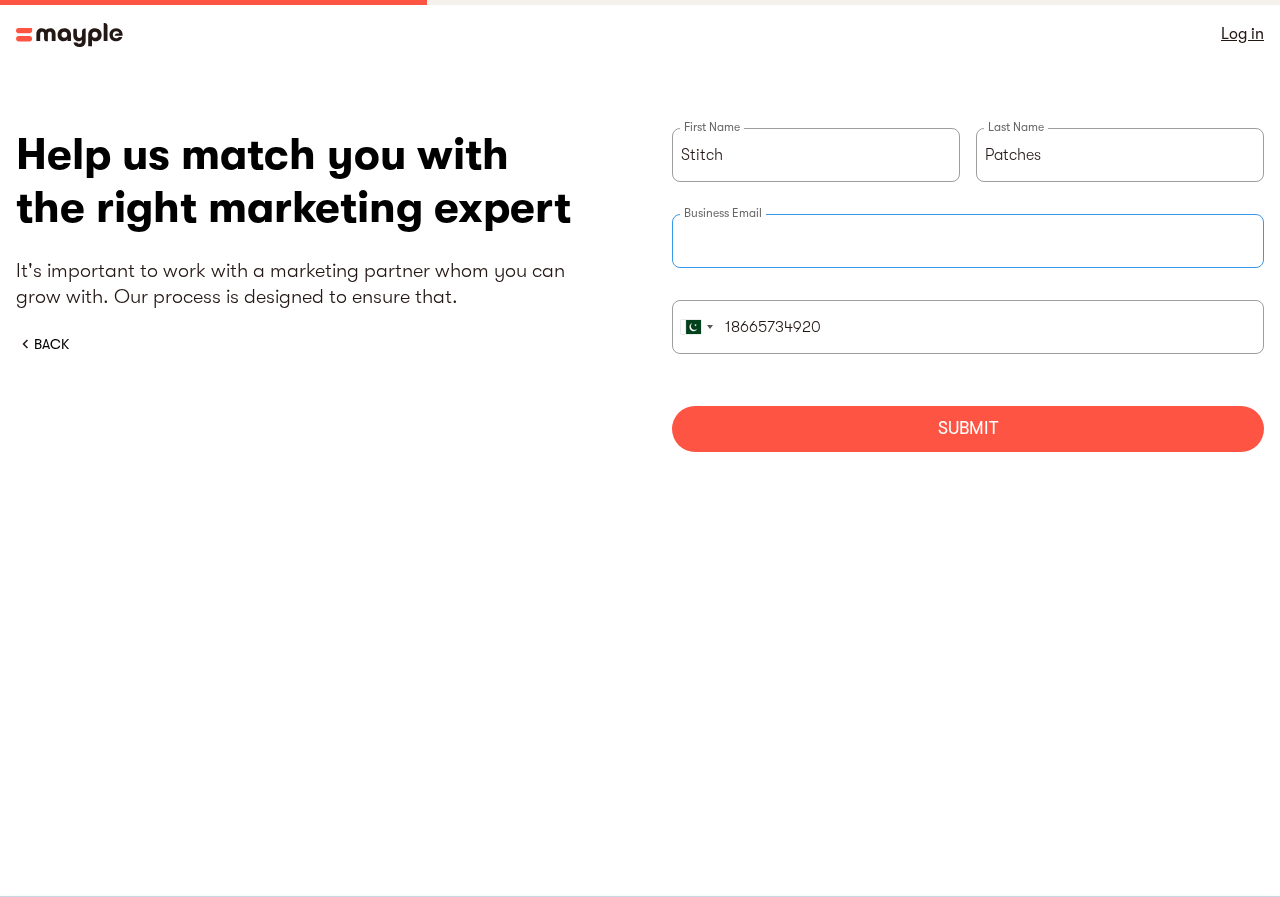 click at bounding box center [968, 241] 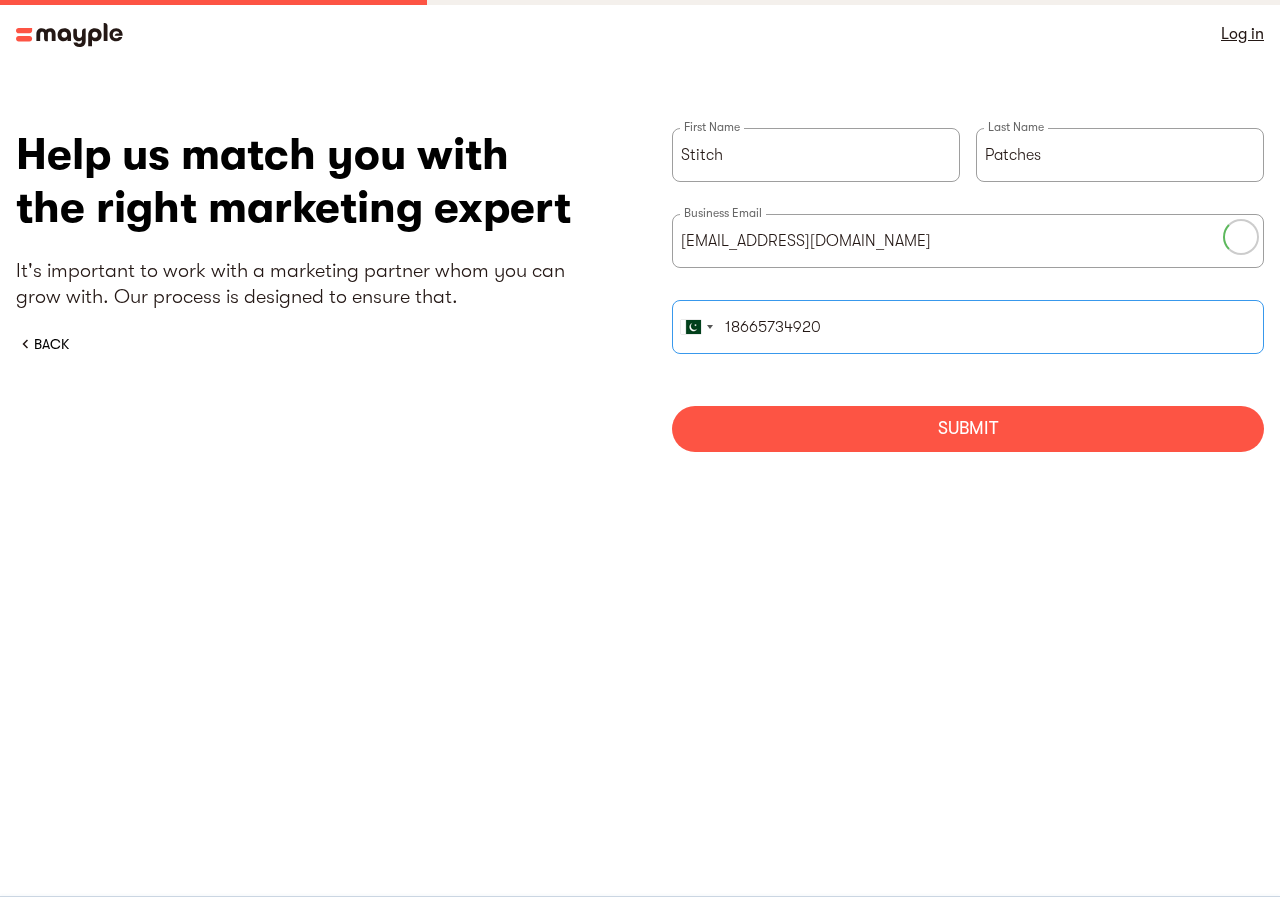 click on "18665734920" at bounding box center [968, 327] 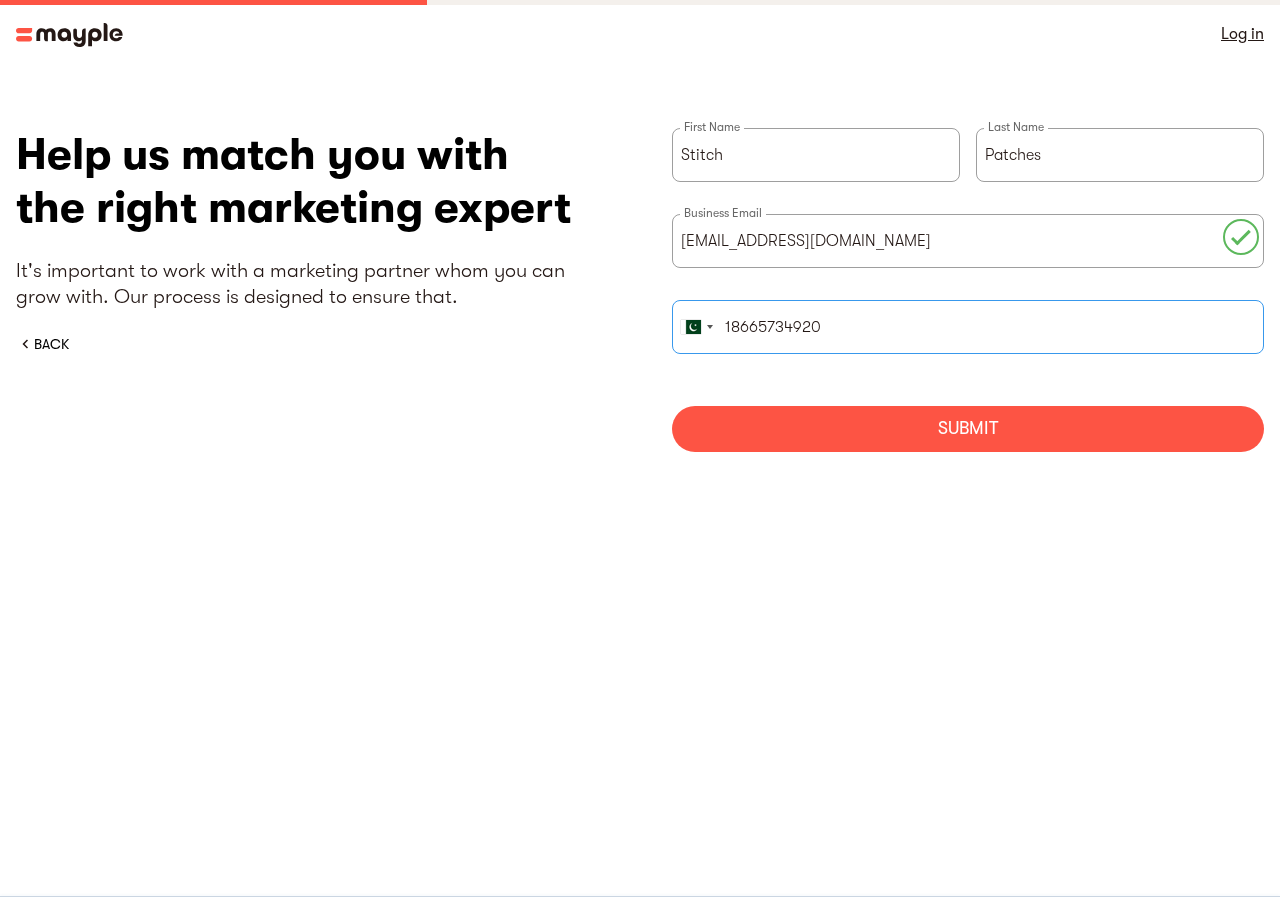 click on "18665734920" at bounding box center [968, 327] 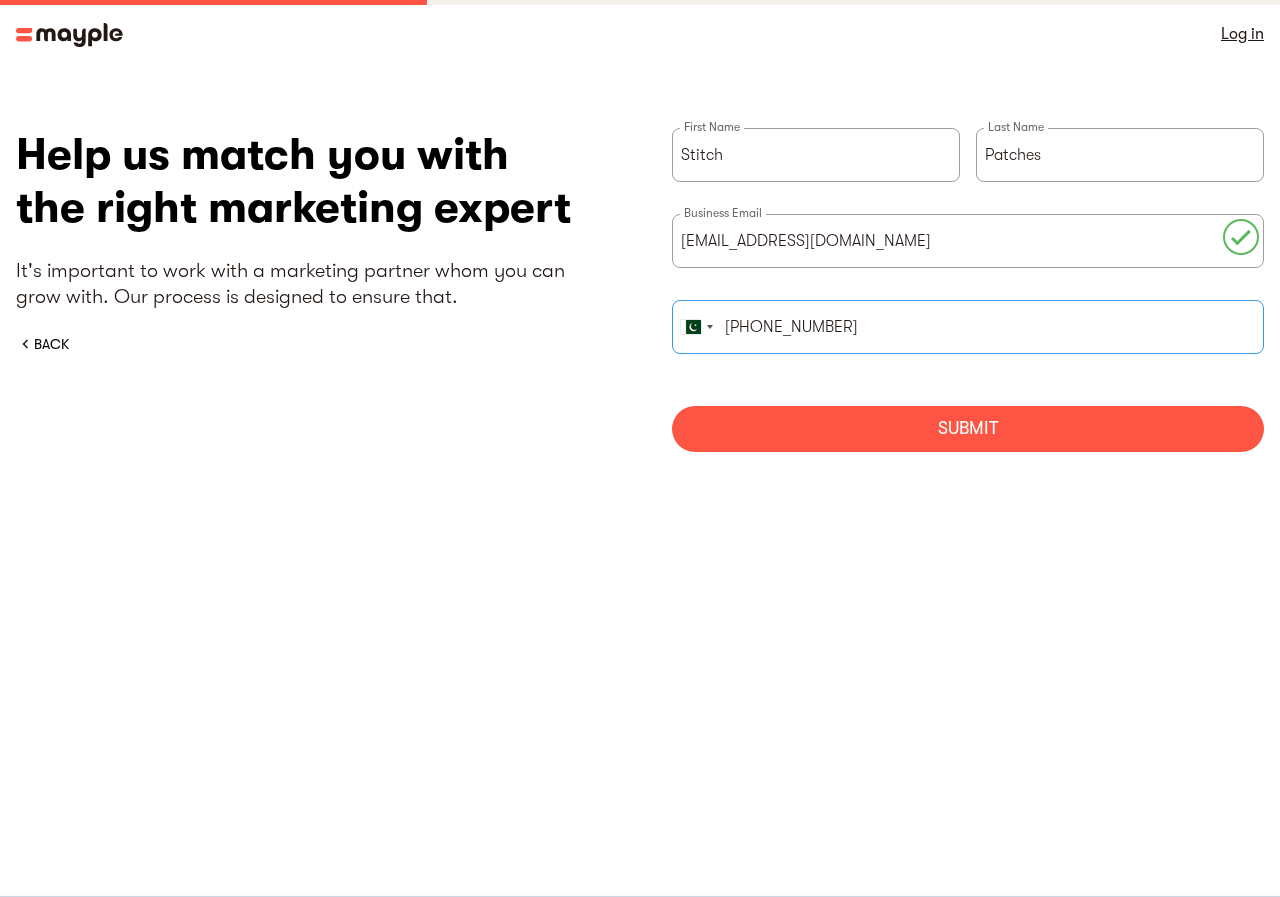 type on "+1-970-480-8155" 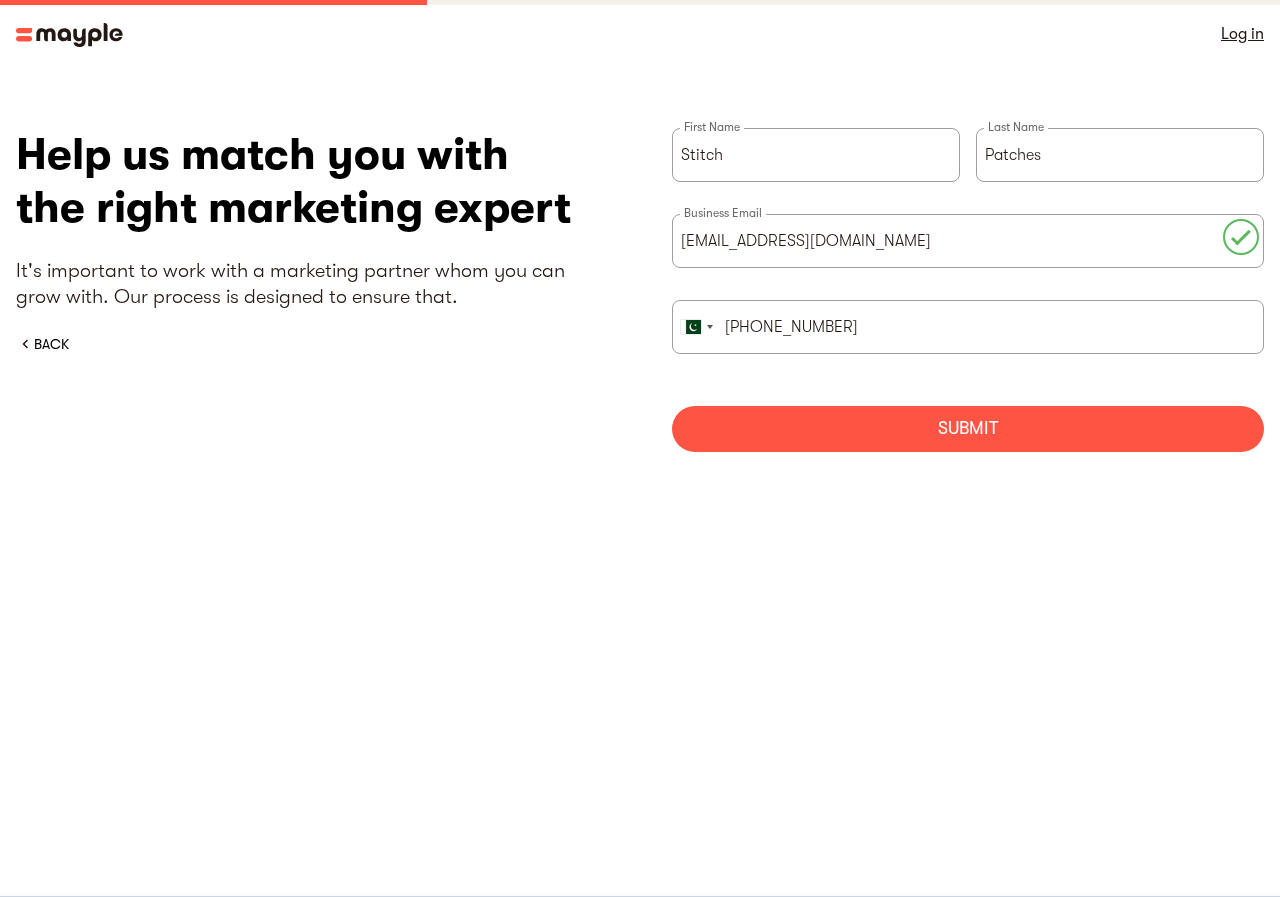 click on "Submit" at bounding box center (968, 429) 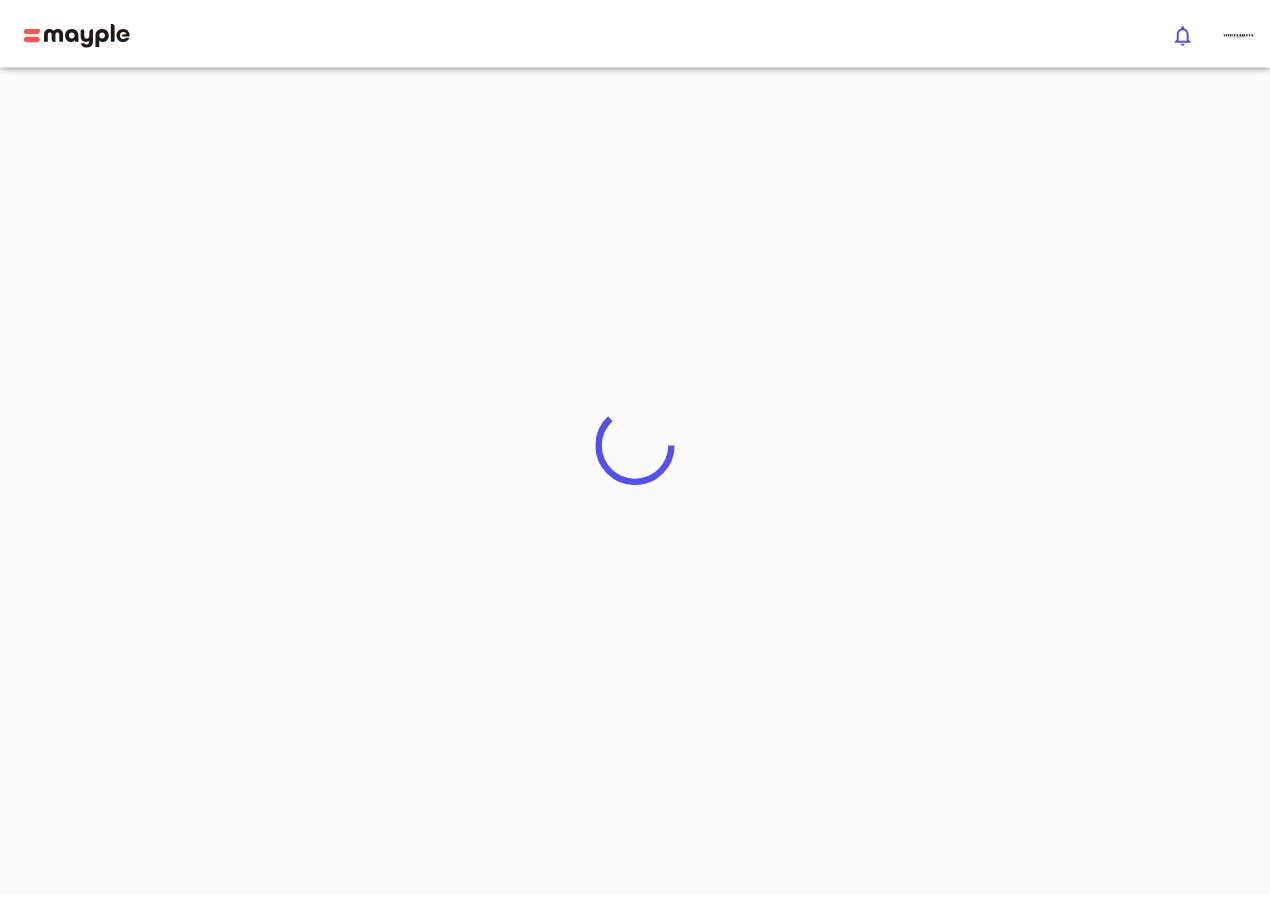 scroll, scrollTop: 0, scrollLeft: 0, axis: both 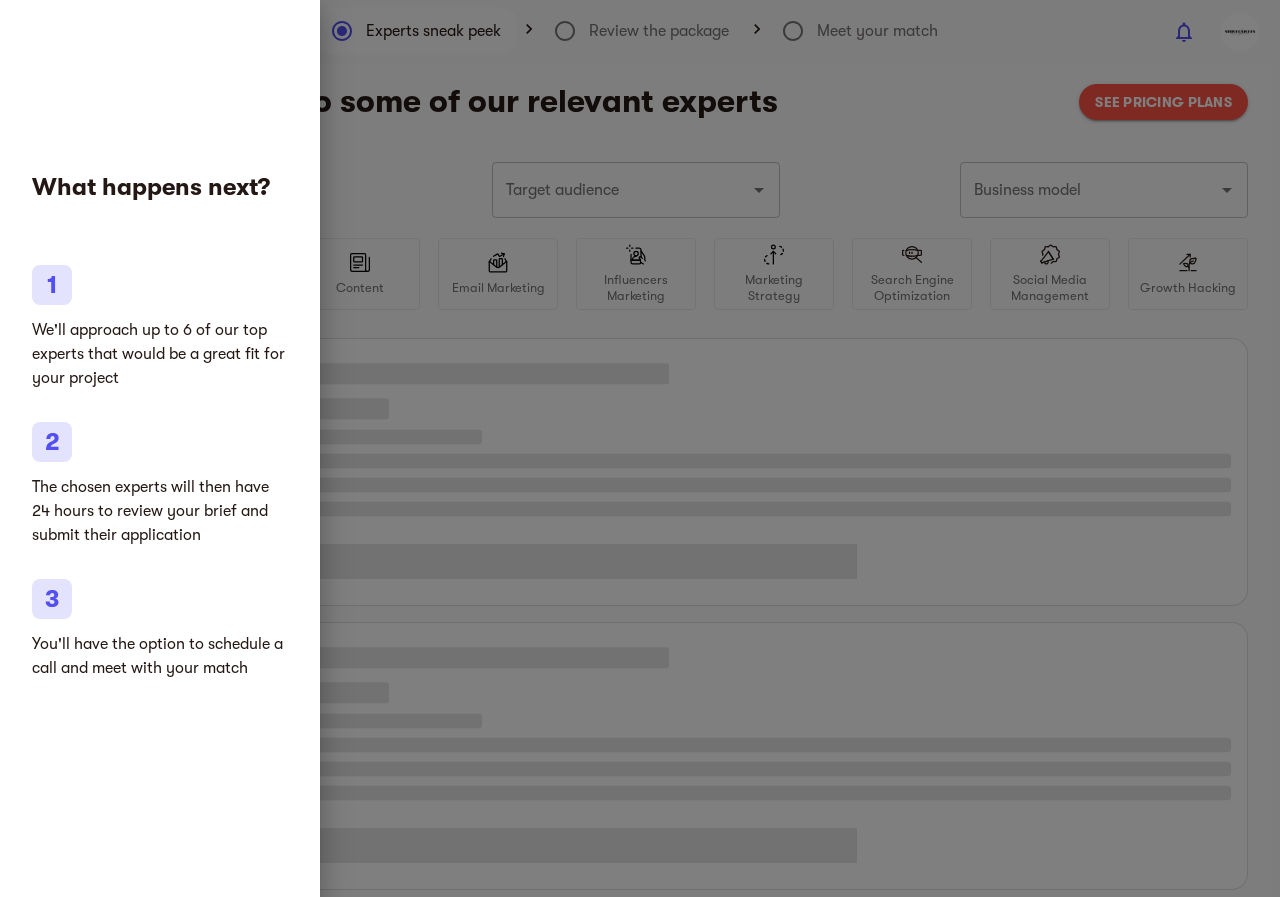type on "Clothing and shoes" 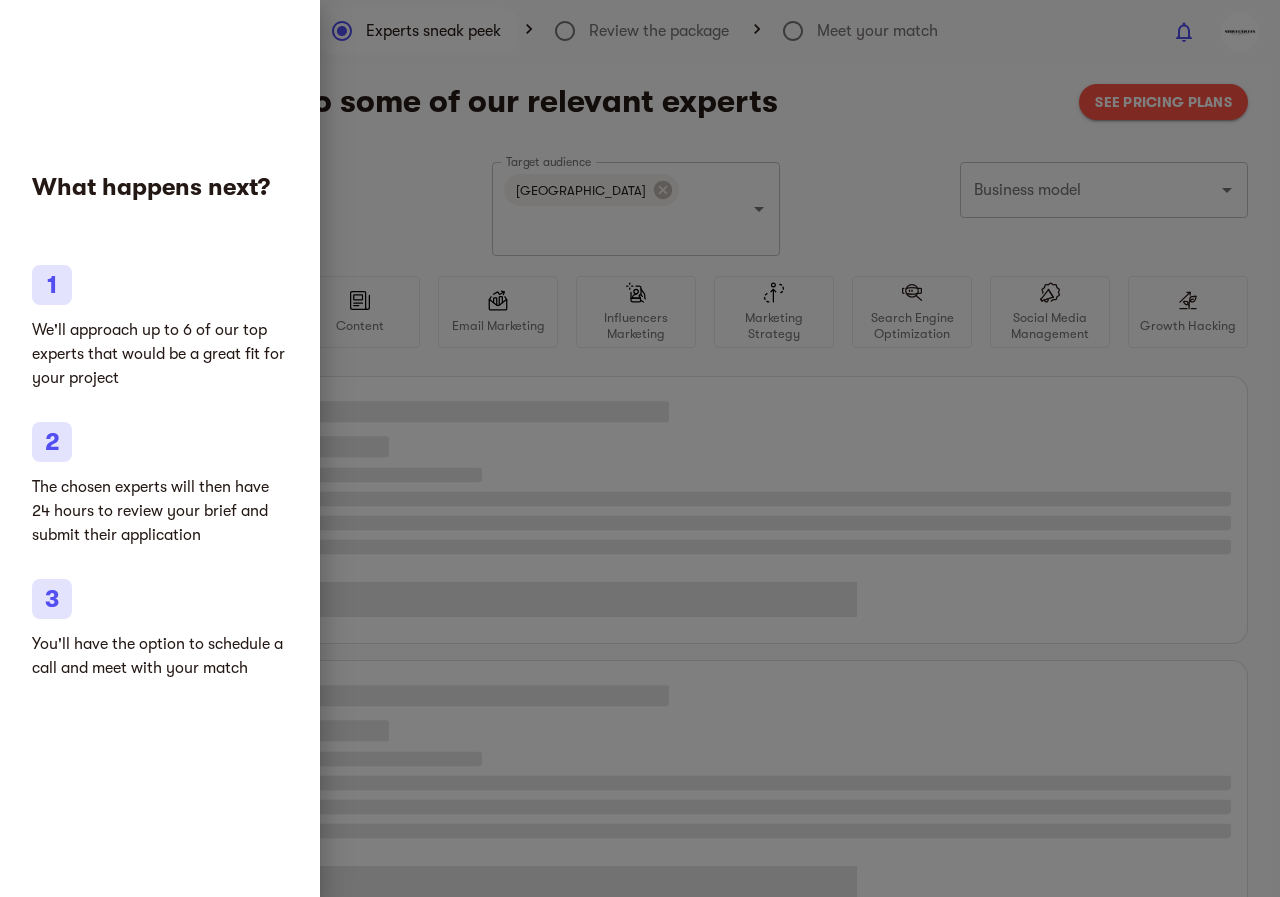 click at bounding box center [640, 448] 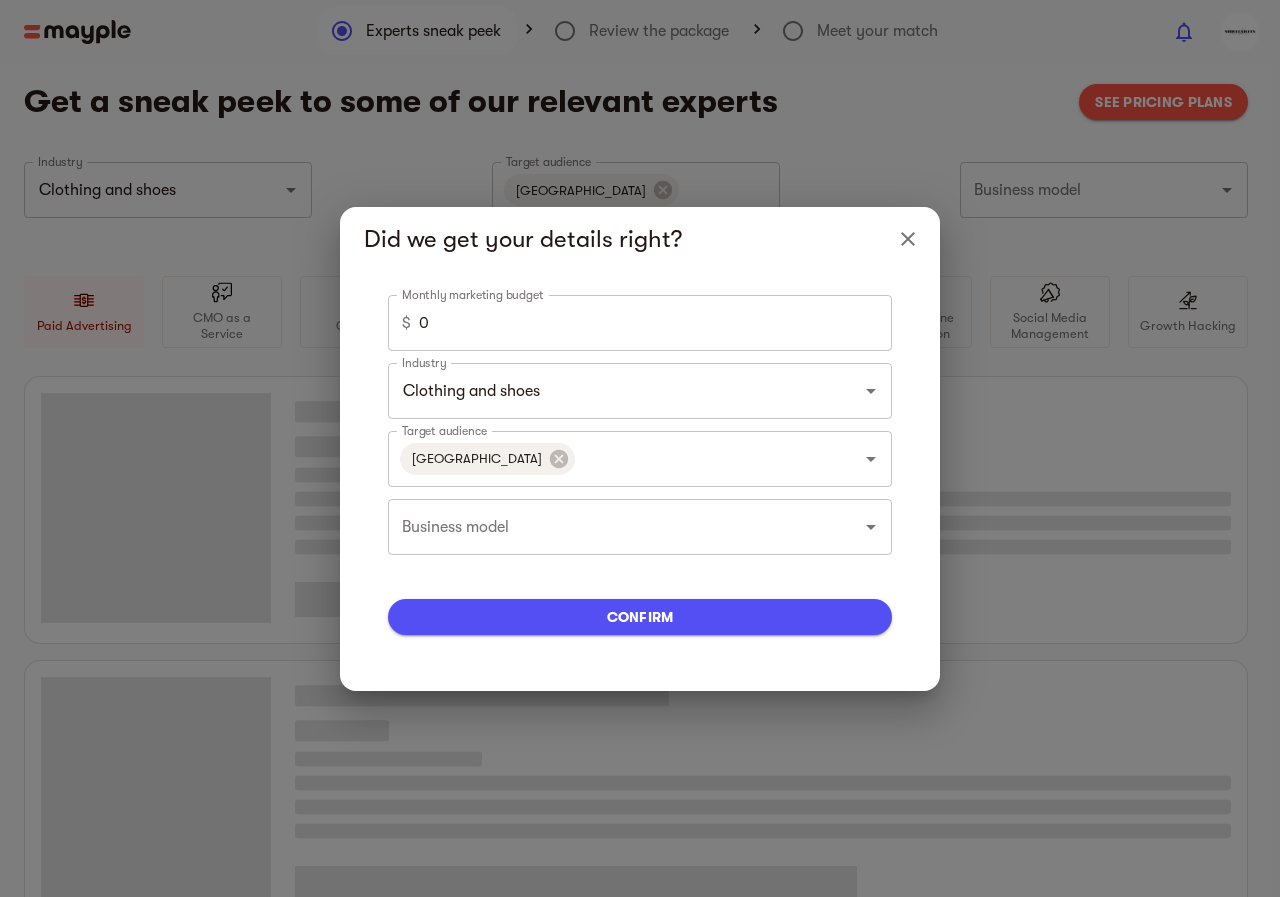 click on "0" at bounding box center [655, 323] 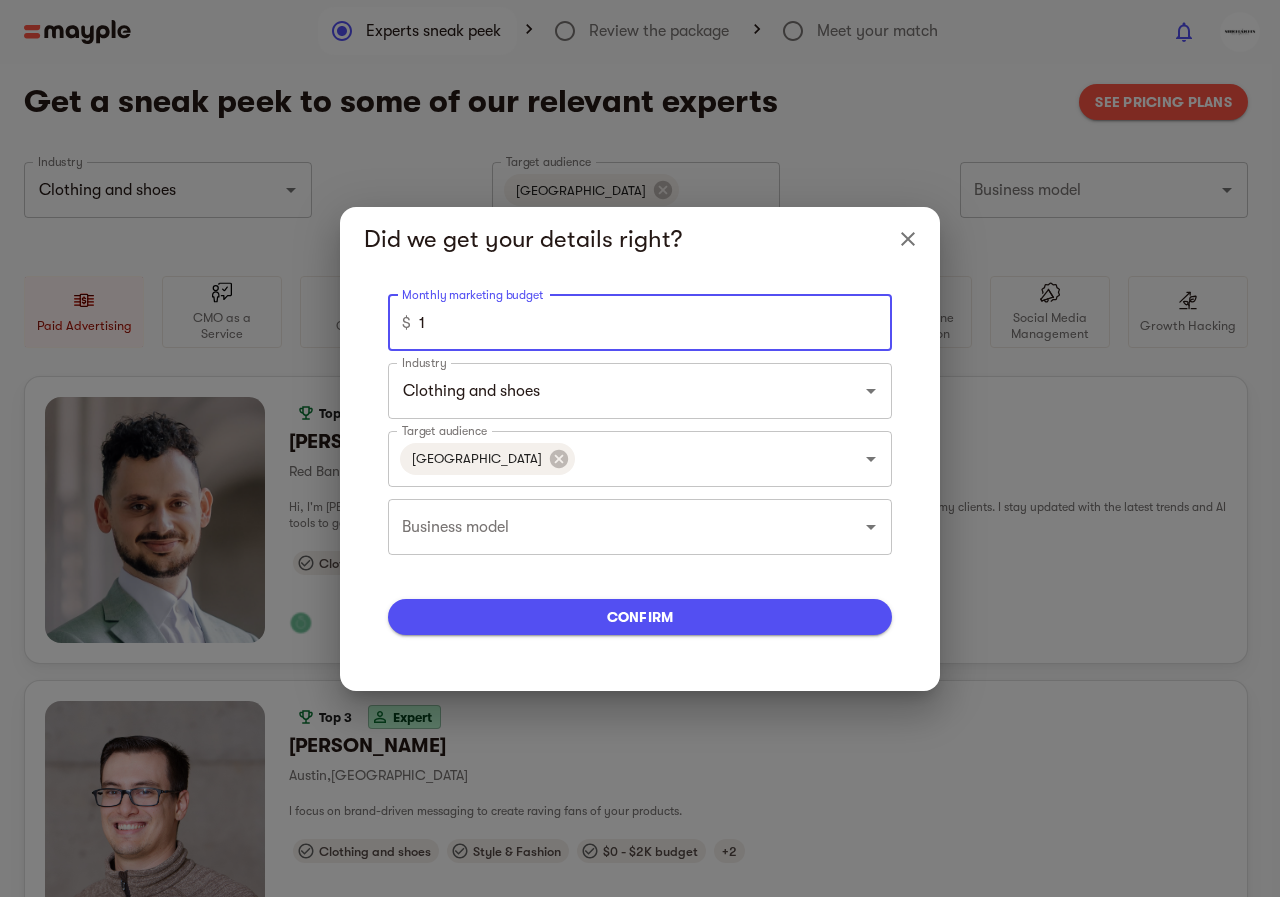 click on "Business model" at bounding box center (612, 527) 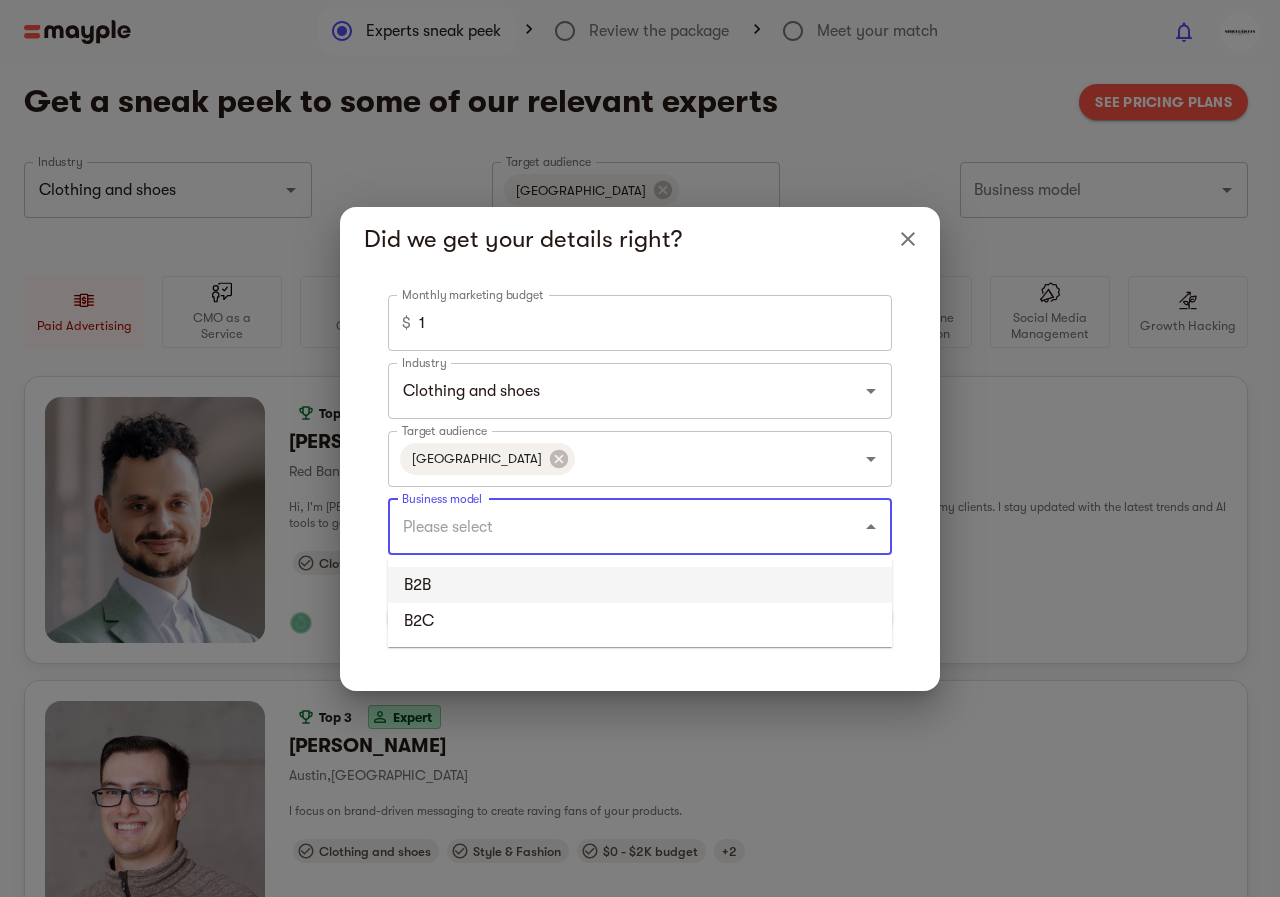 click on "B2B" at bounding box center (640, 585) 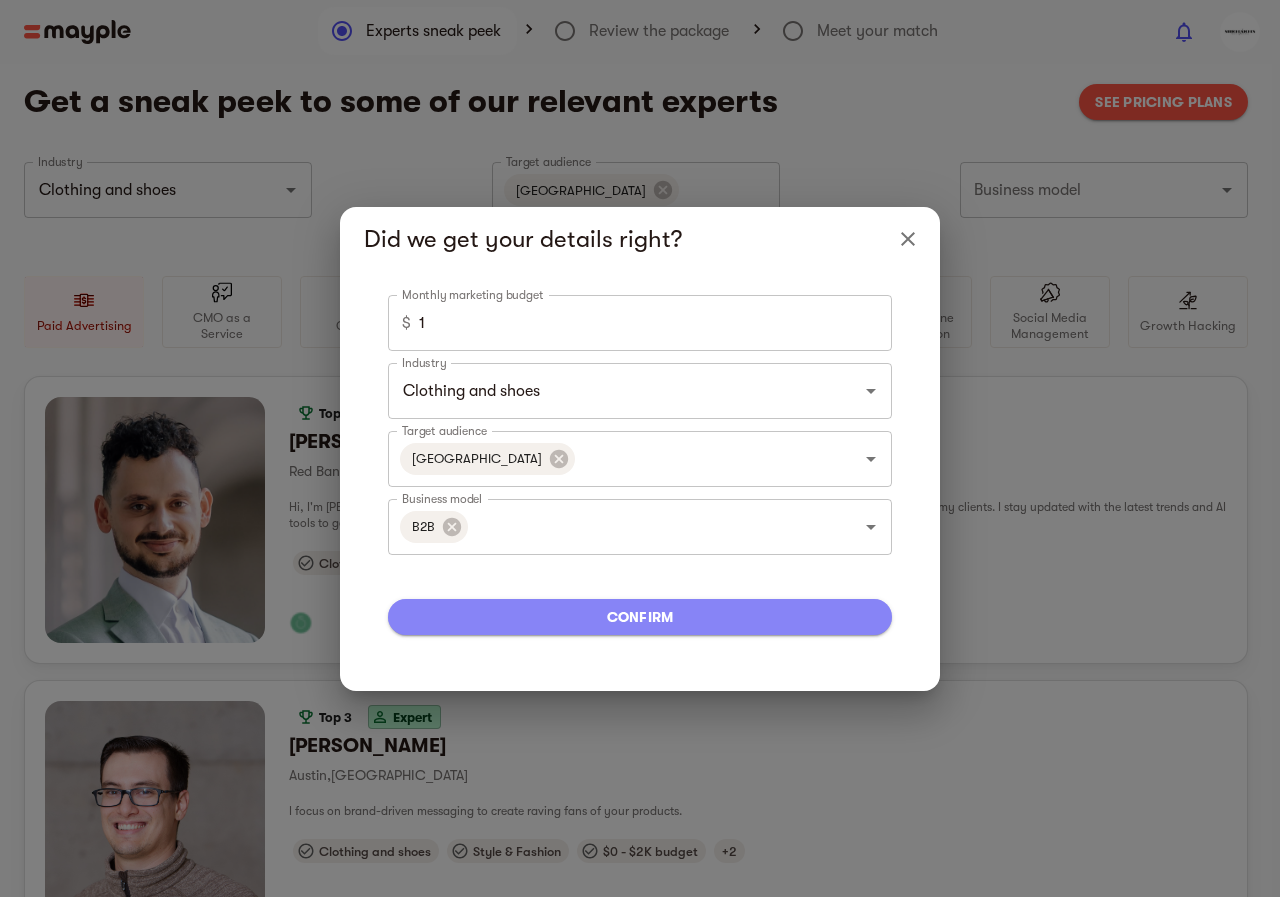 click on "confirm" at bounding box center (640, 617) 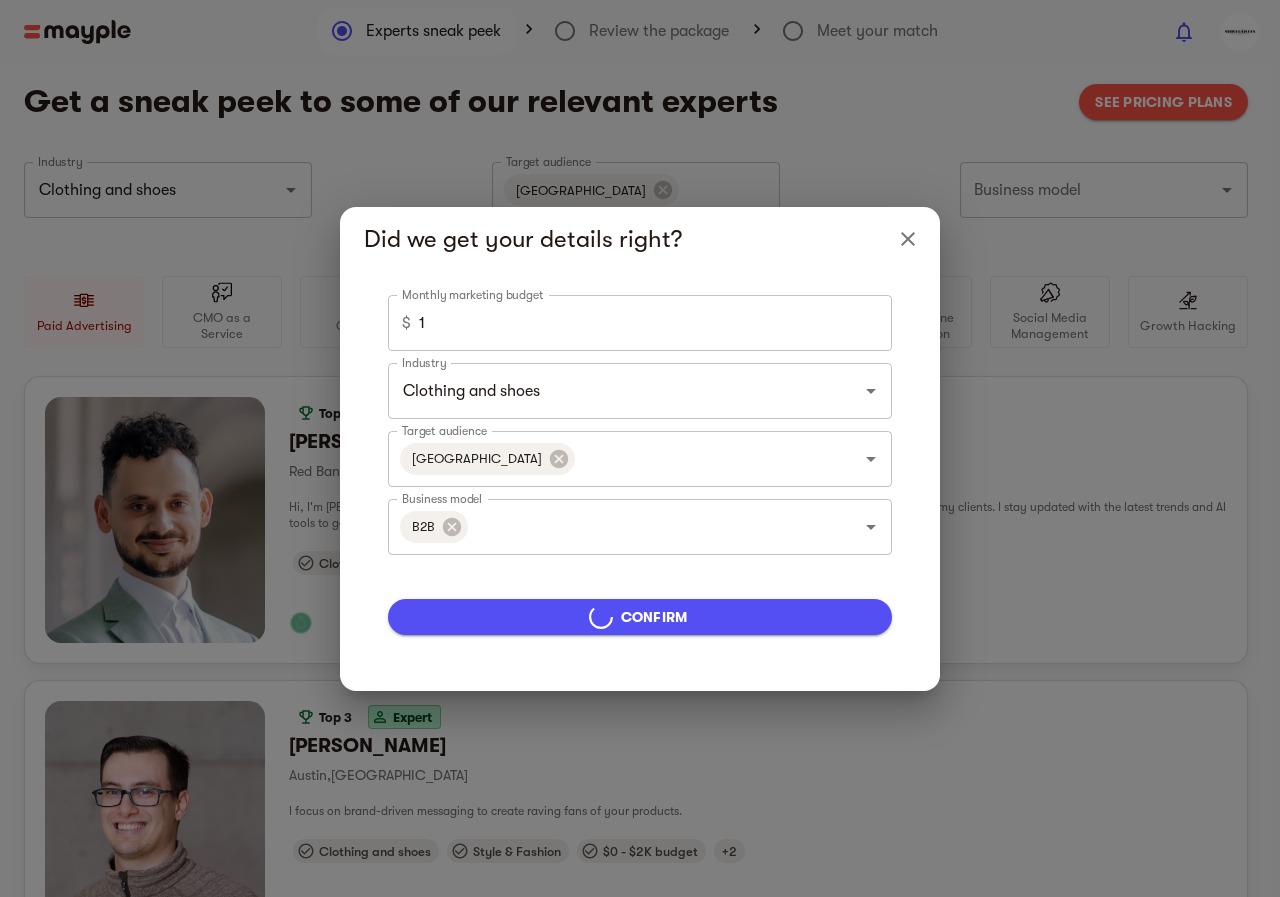 type on "5000" 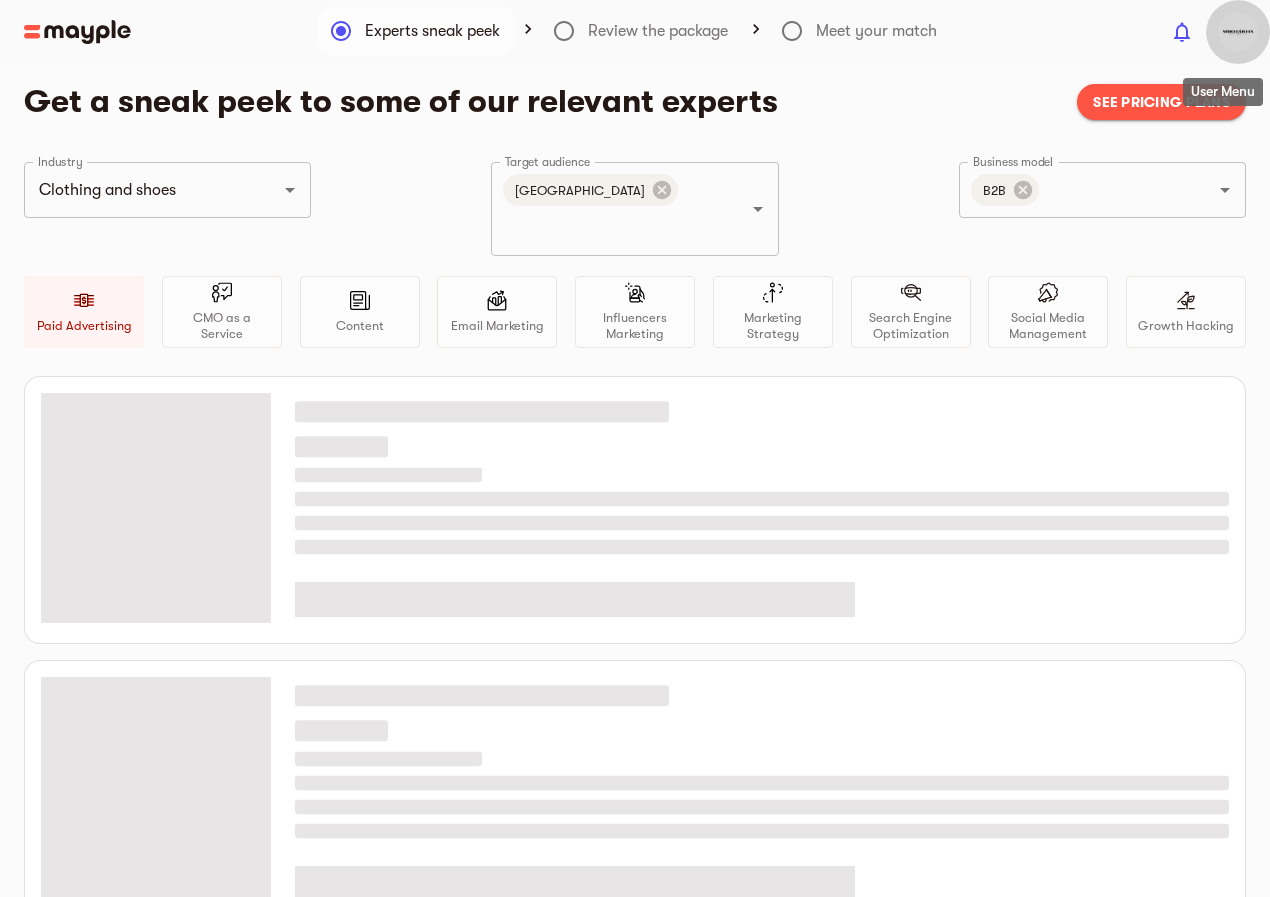 click at bounding box center [1238, 32] 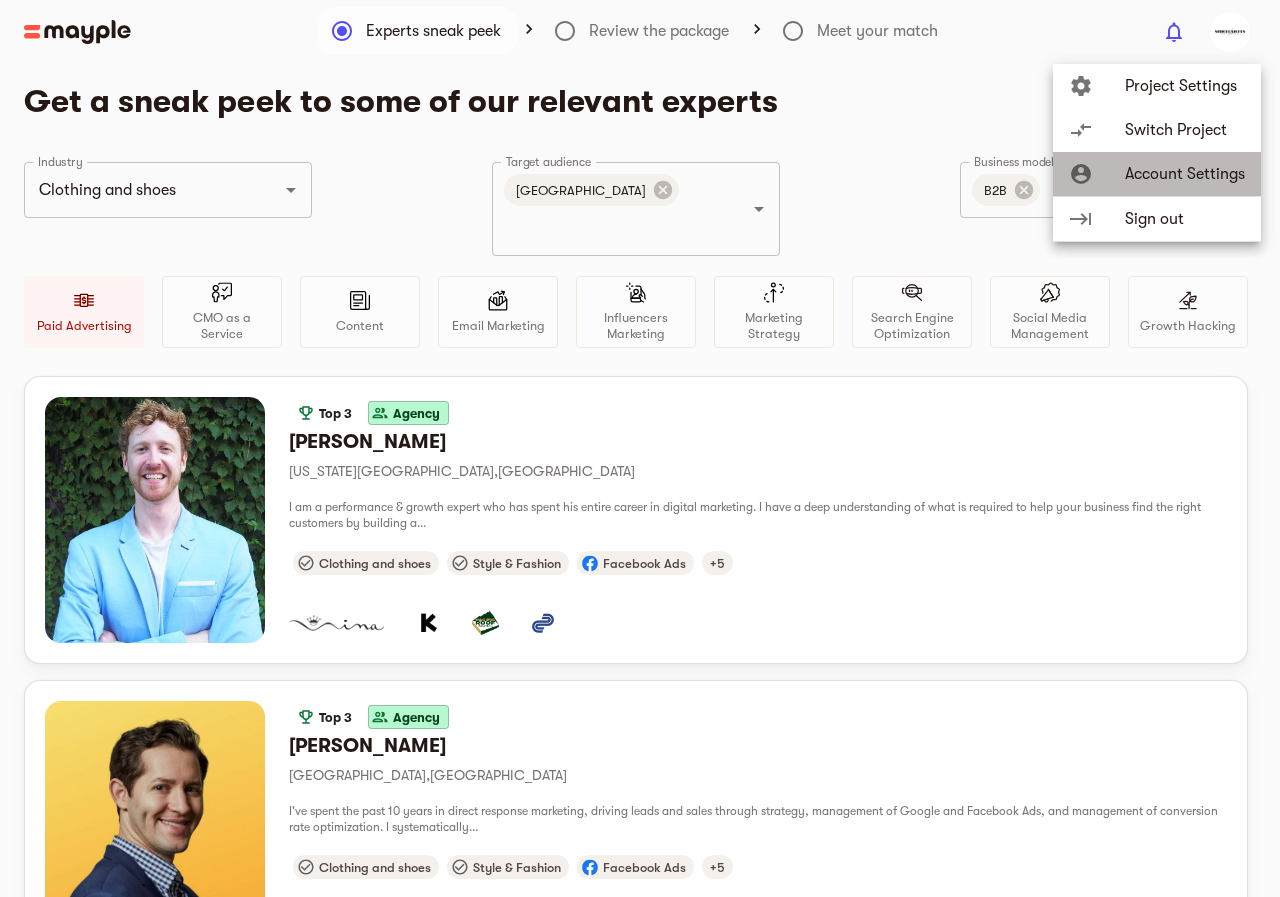 click on "Account Settings" at bounding box center [1185, 174] 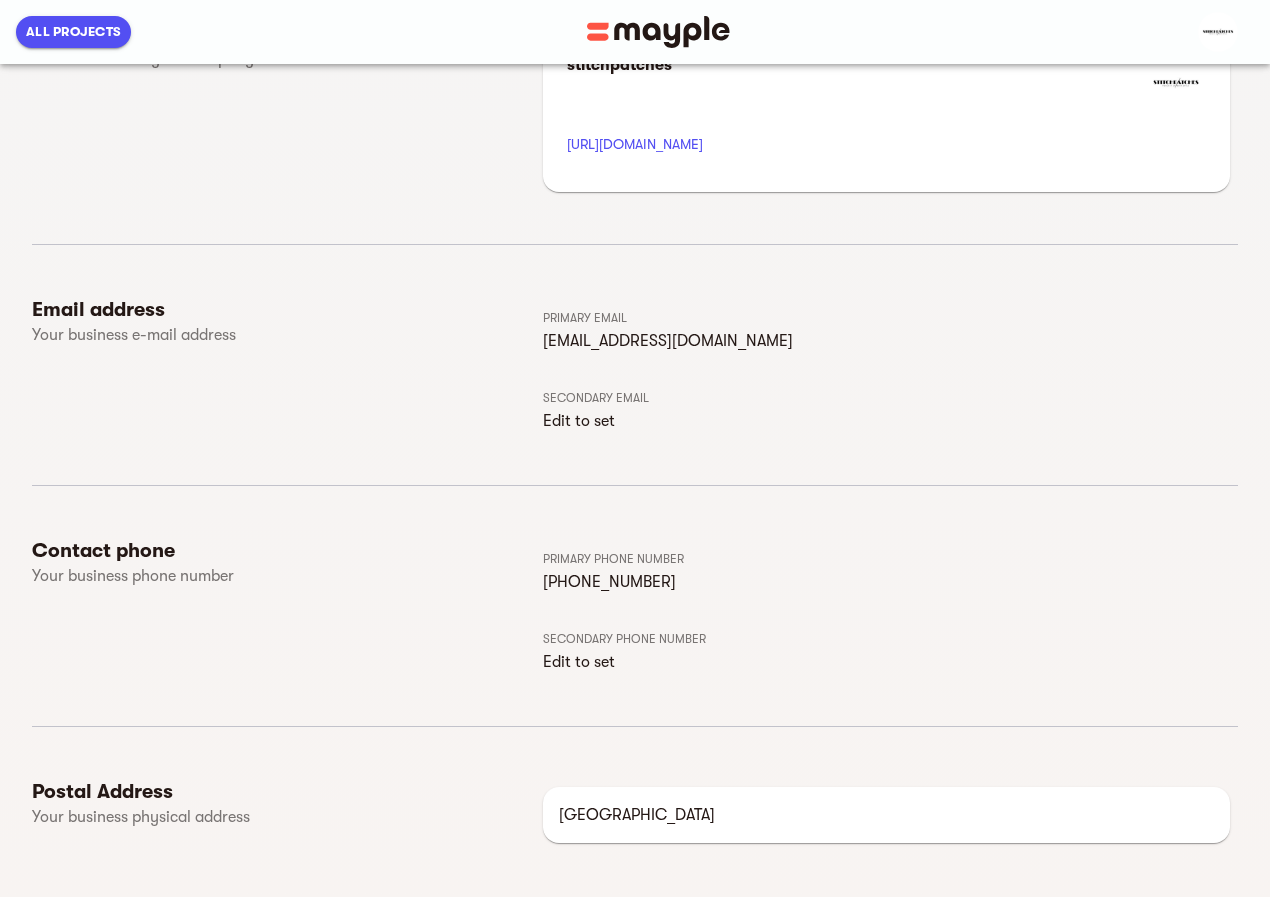 scroll, scrollTop: 333, scrollLeft: 0, axis: vertical 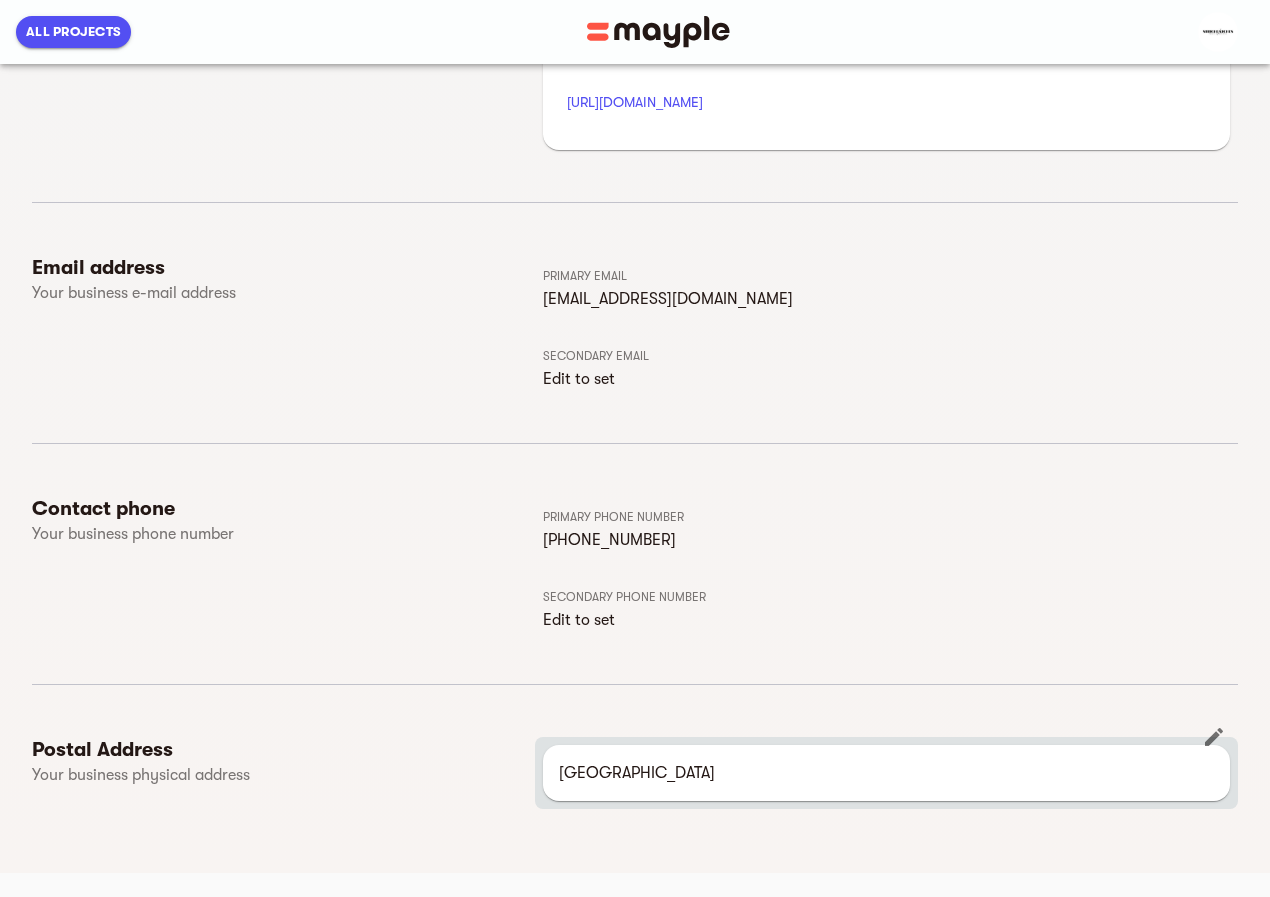 click on "Pakistan" at bounding box center [886, 773] 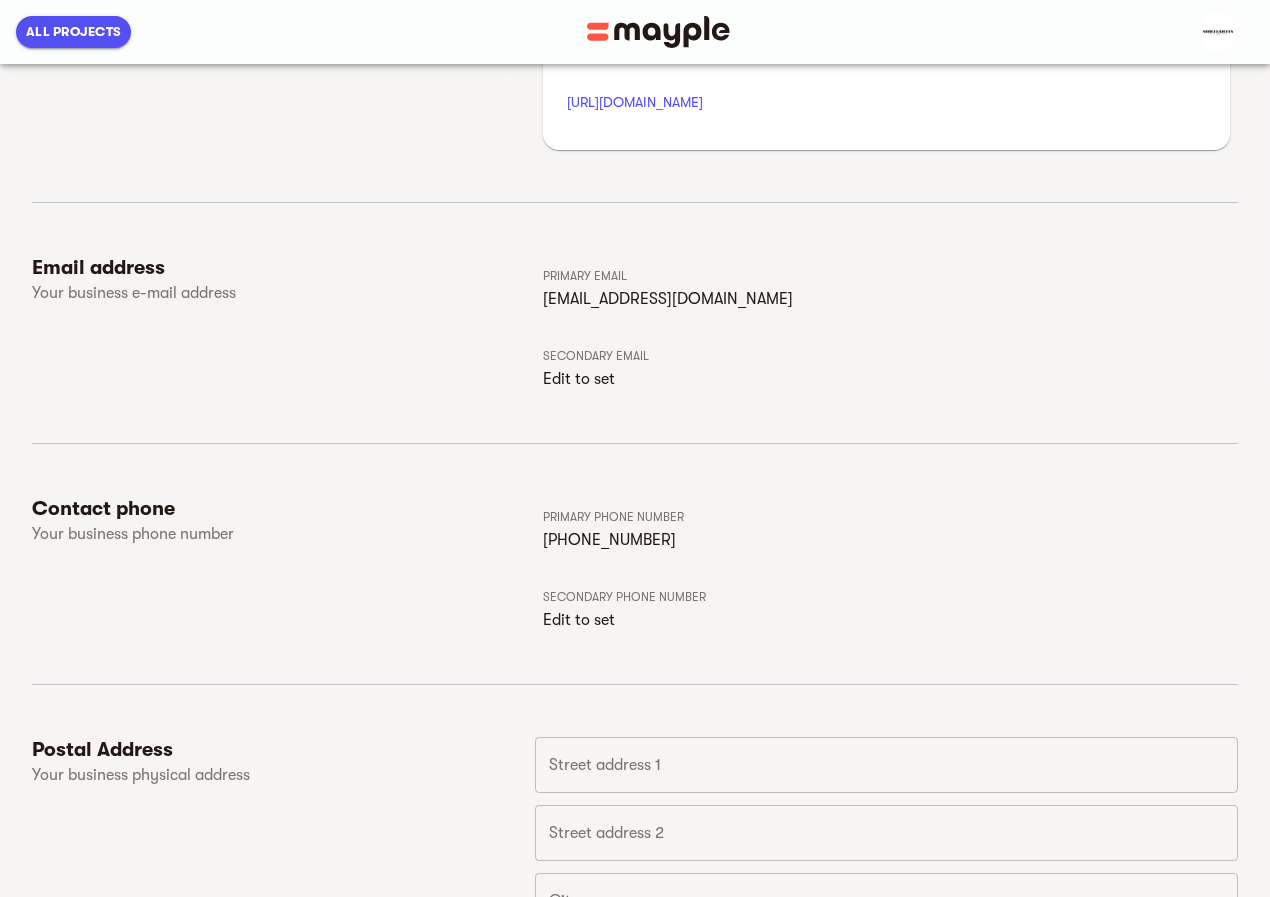 scroll, scrollTop: 637, scrollLeft: 0, axis: vertical 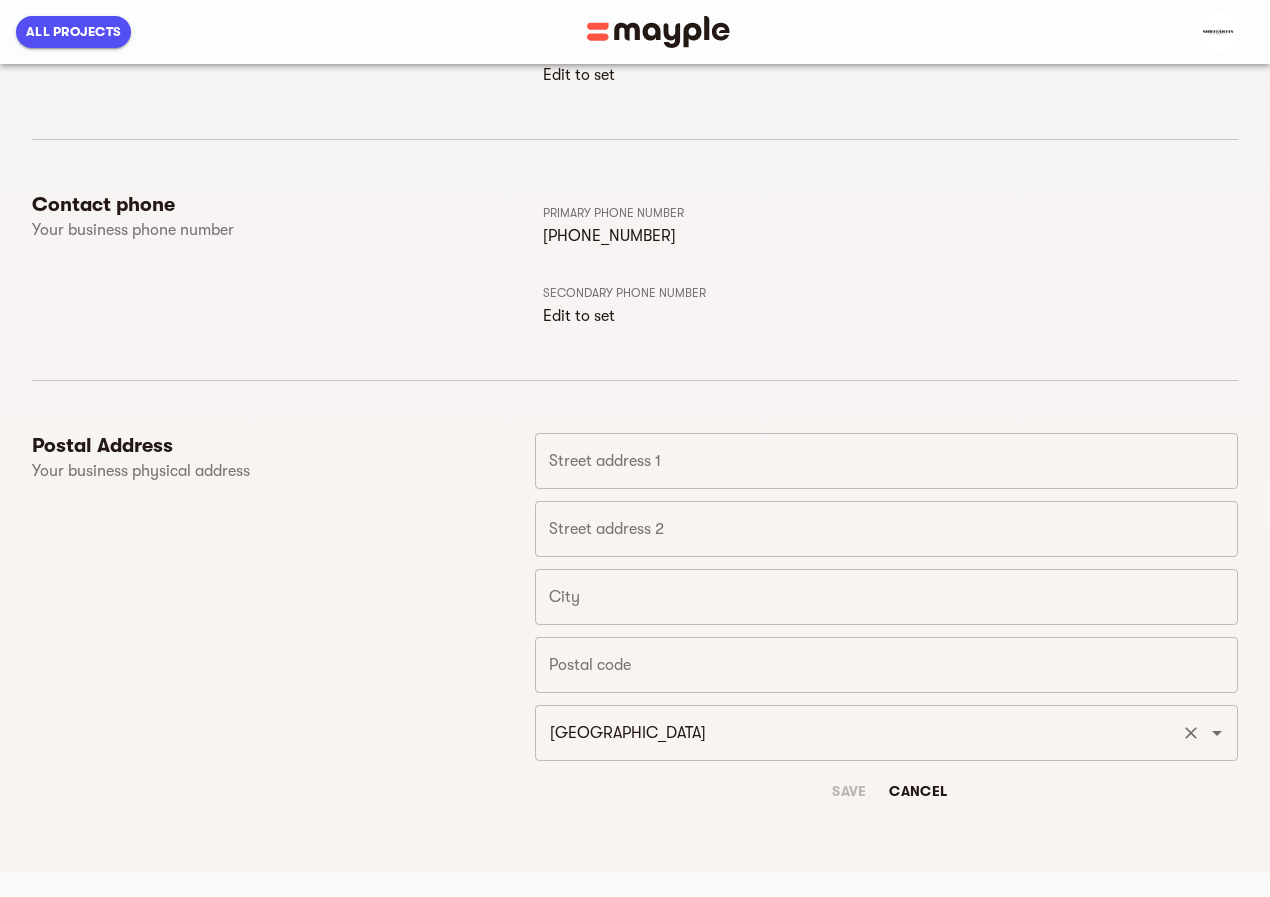 click on "Pakistan" at bounding box center (858, 733) 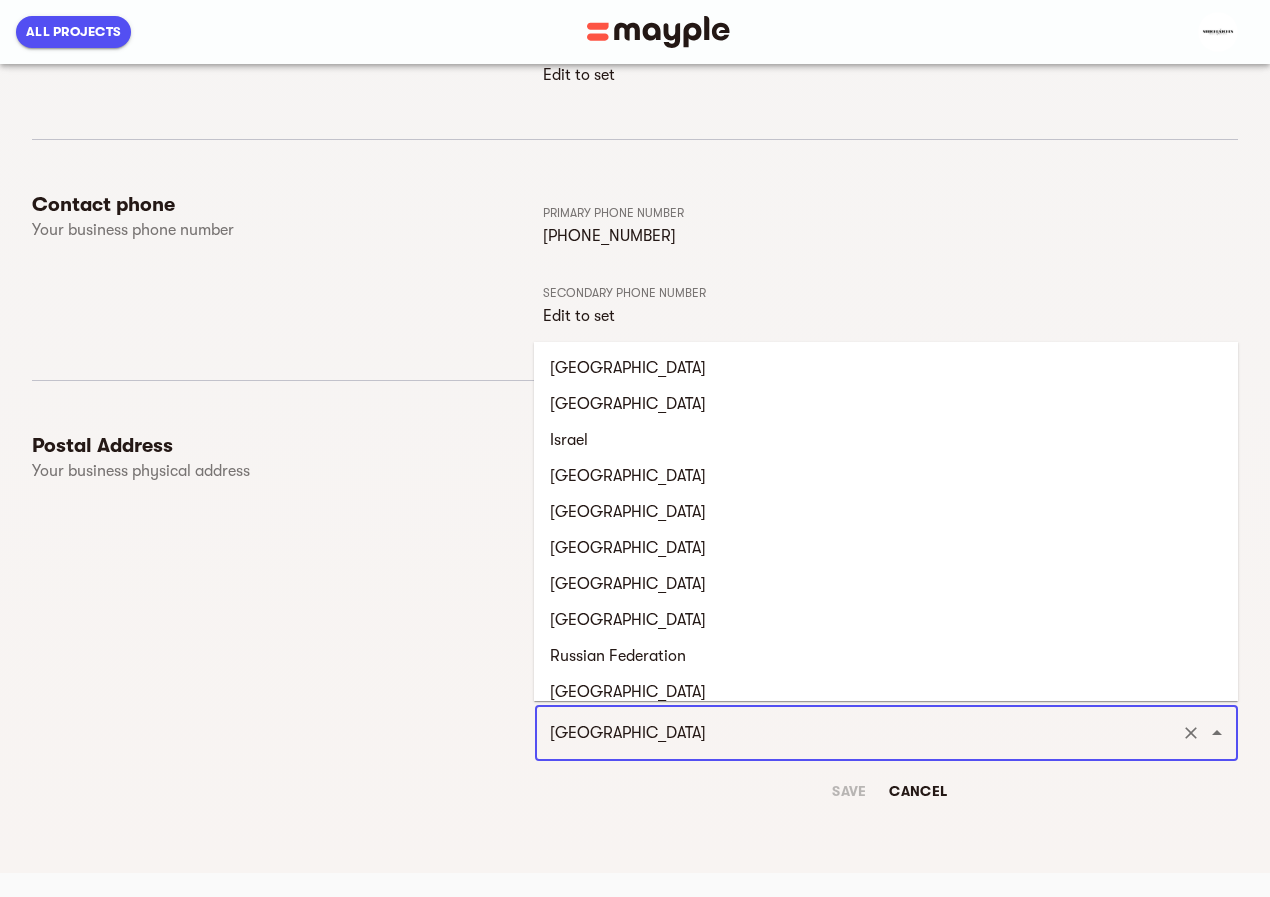 click on "Pakistan" at bounding box center [858, 733] 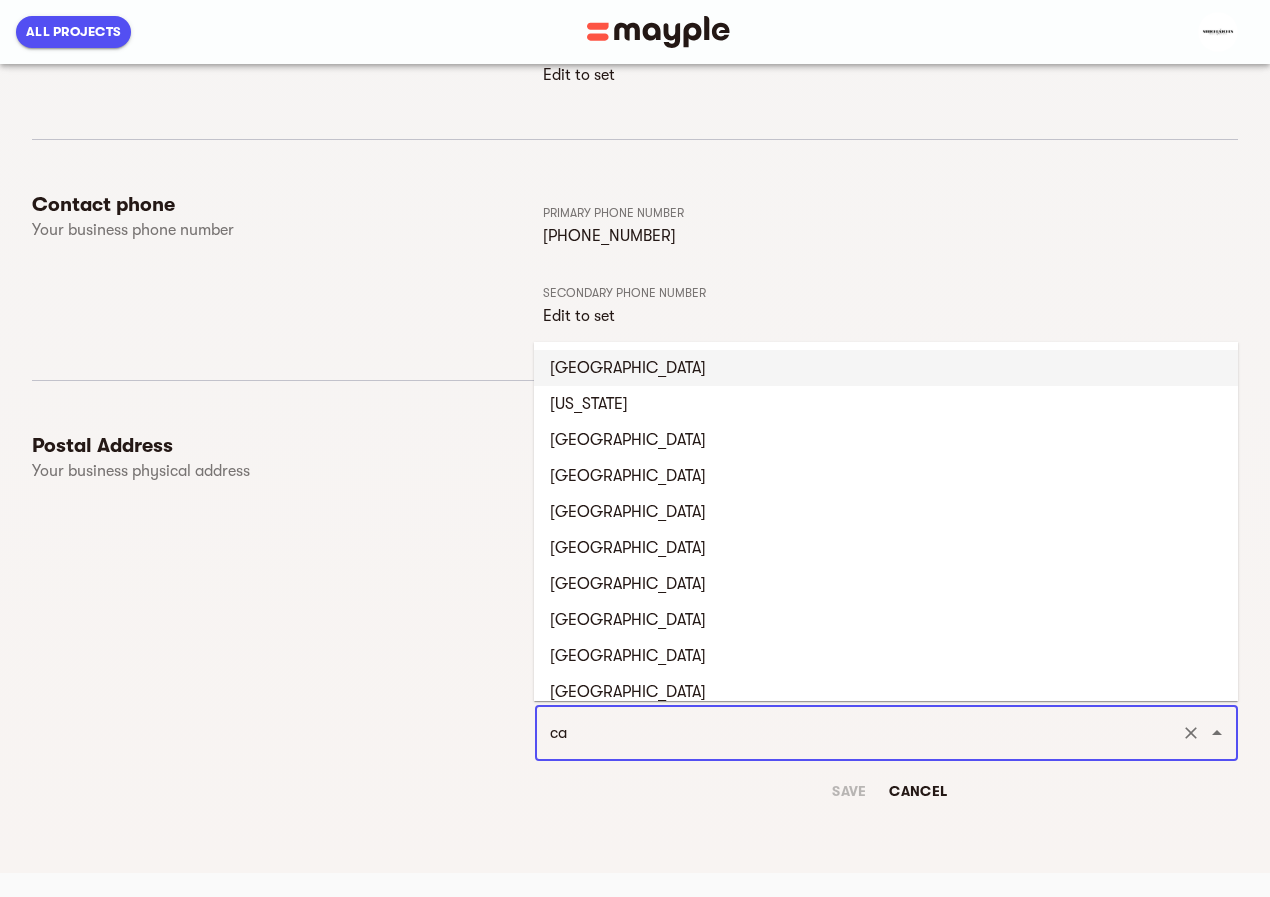 click on "[GEOGRAPHIC_DATA]" at bounding box center [886, 368] 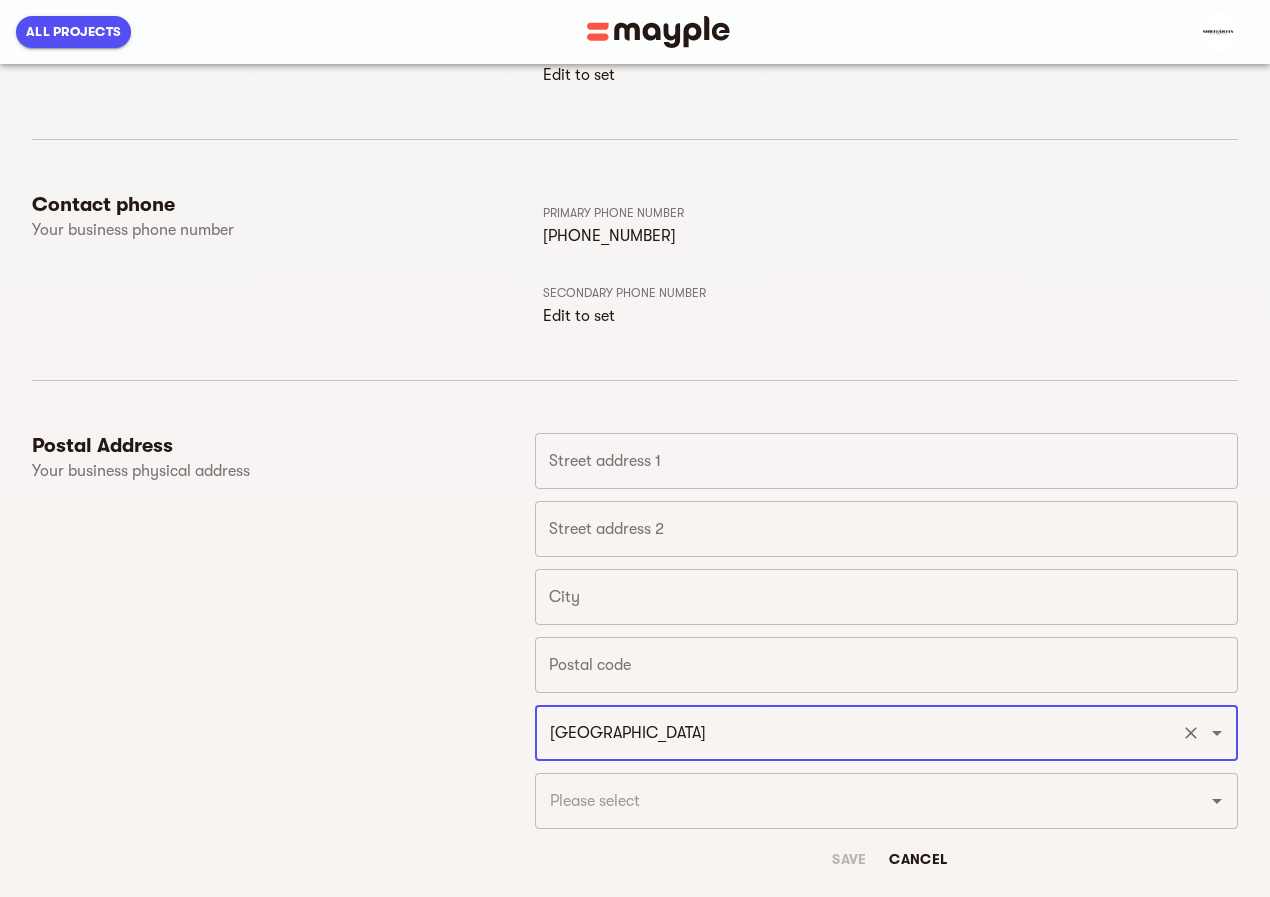 type on "[GEOGRAPHIC_DATA]" 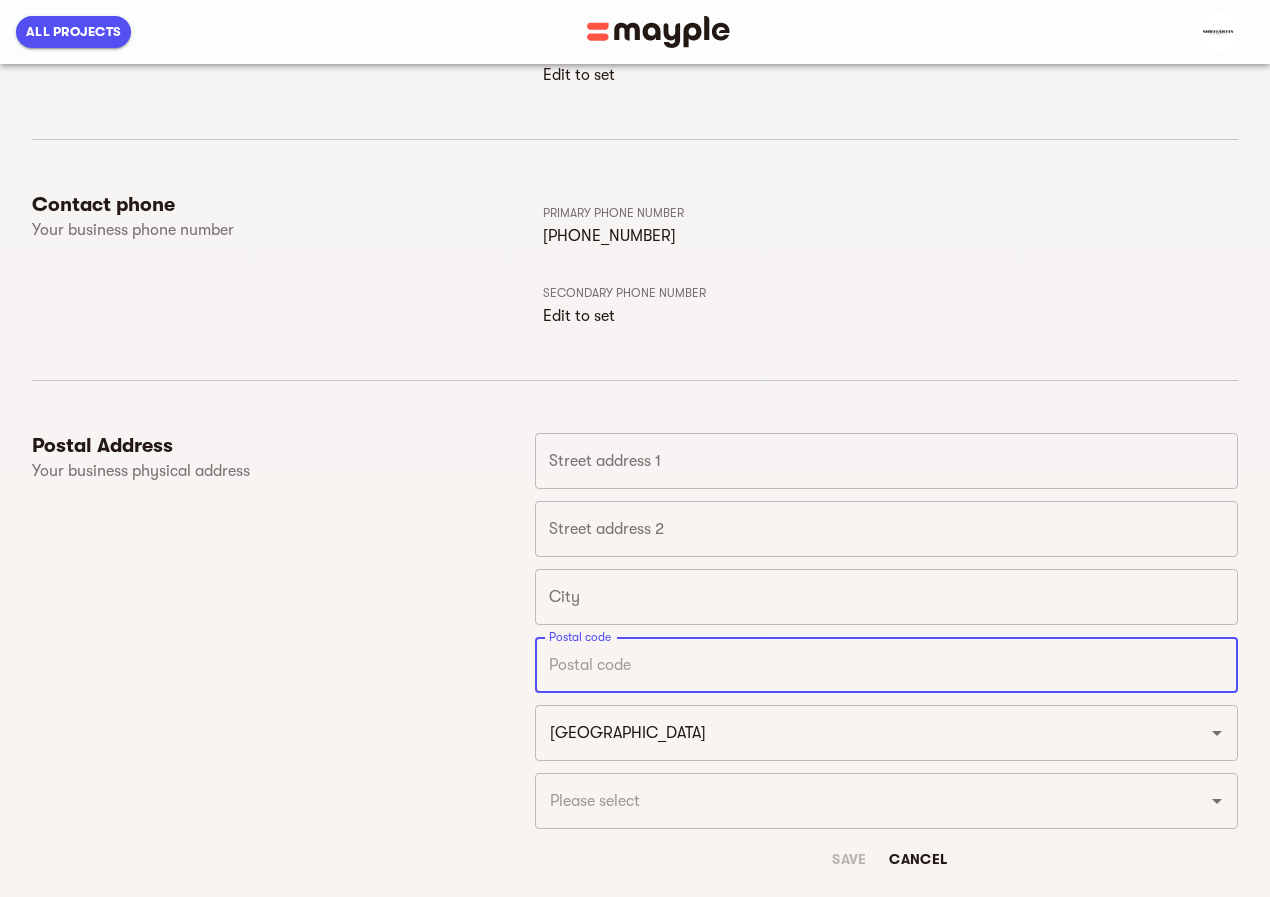 click at bounding box center (886, 665) 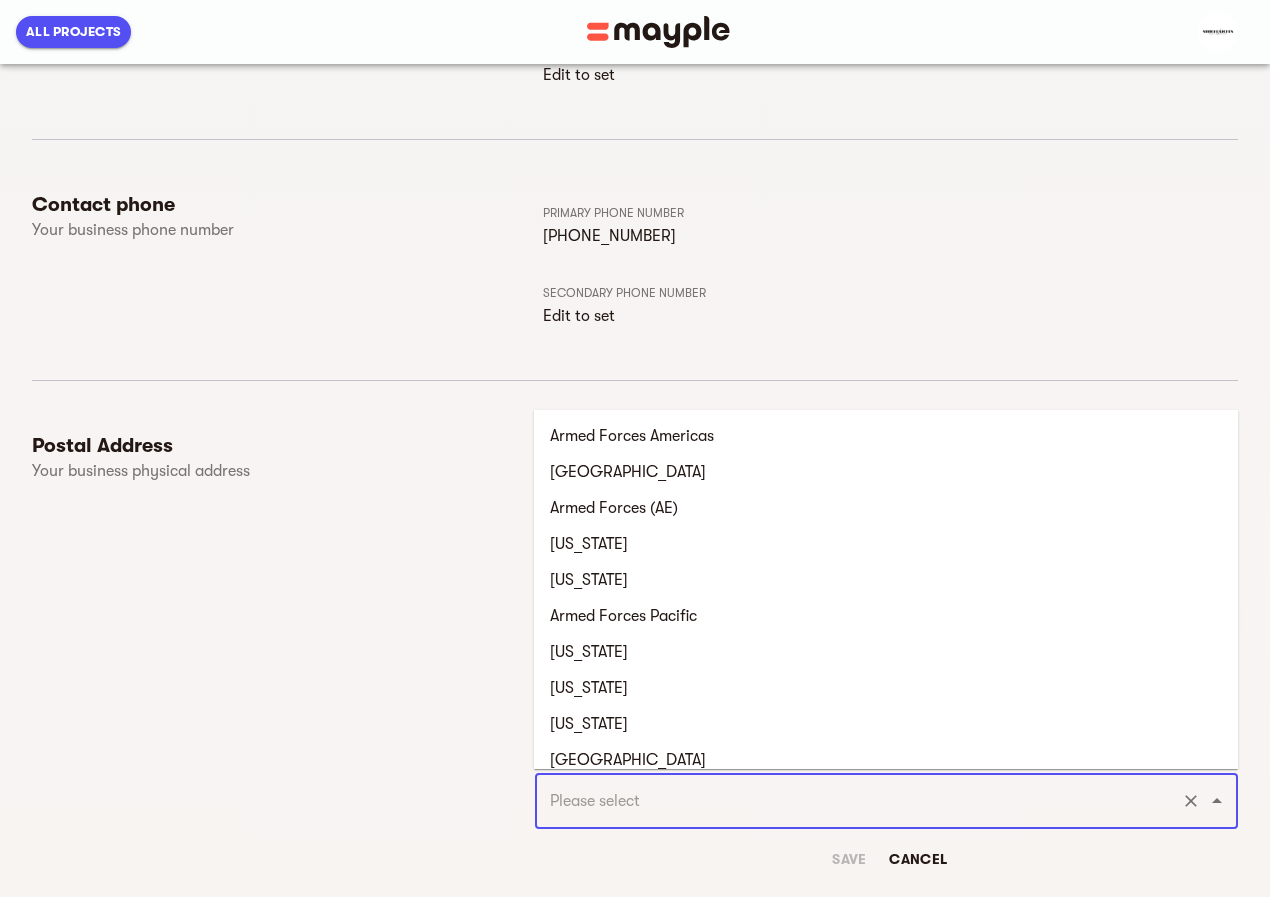 click at bounding box center [858, 801] 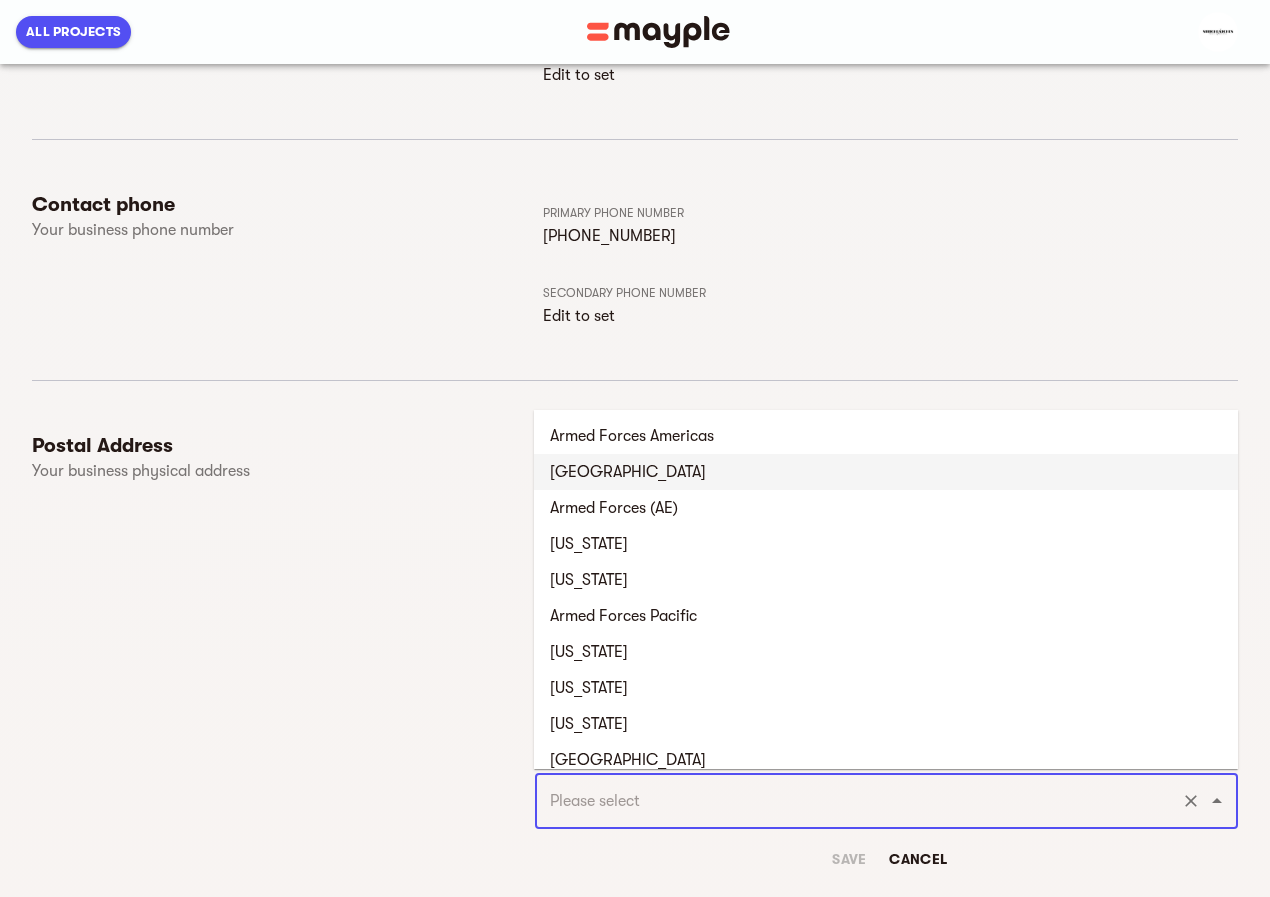 type on "Alberta" 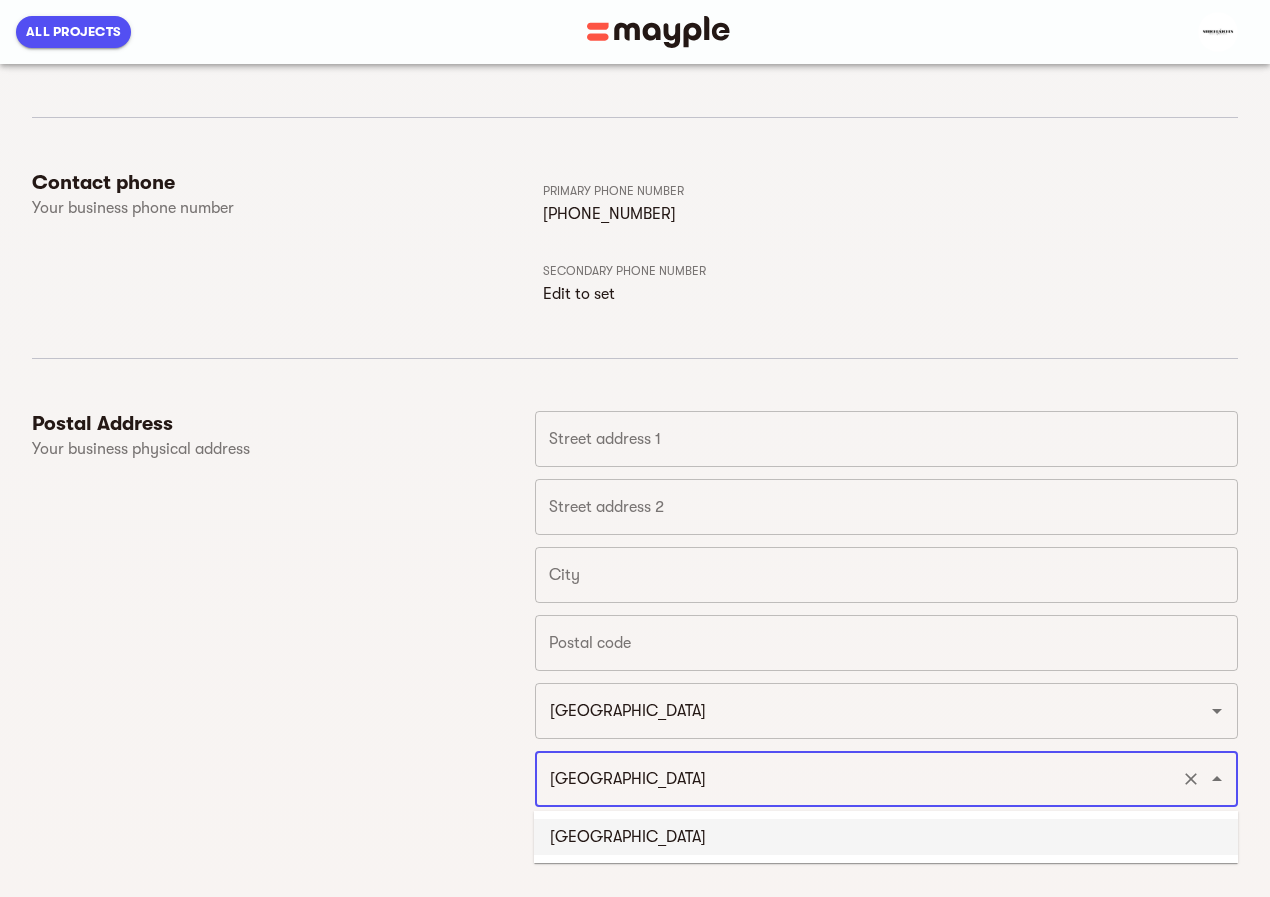 scroll, scrollTop: 705, scrollLeft: 0, axis: vertical 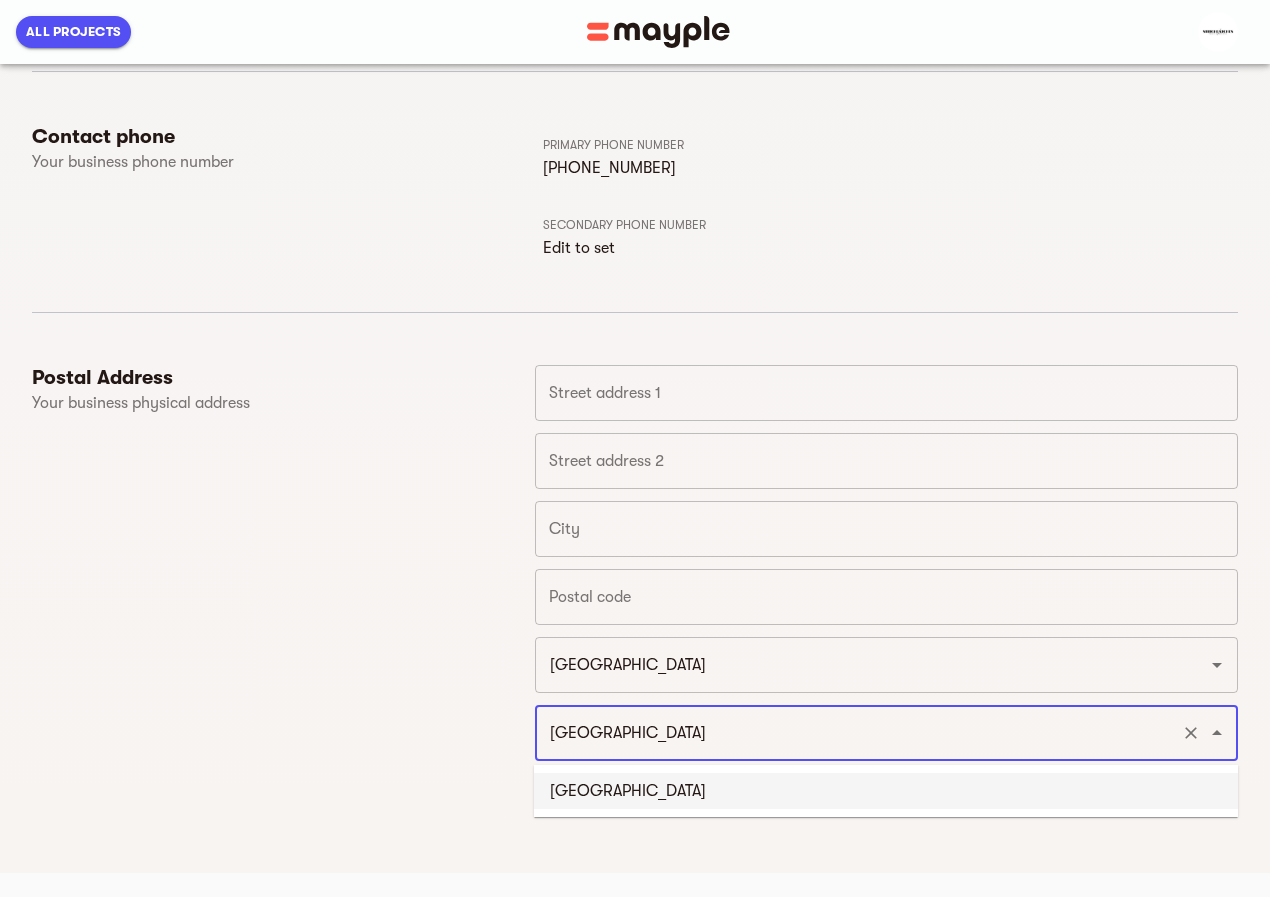 click on "Alberta" at bounding box center (886, 791) 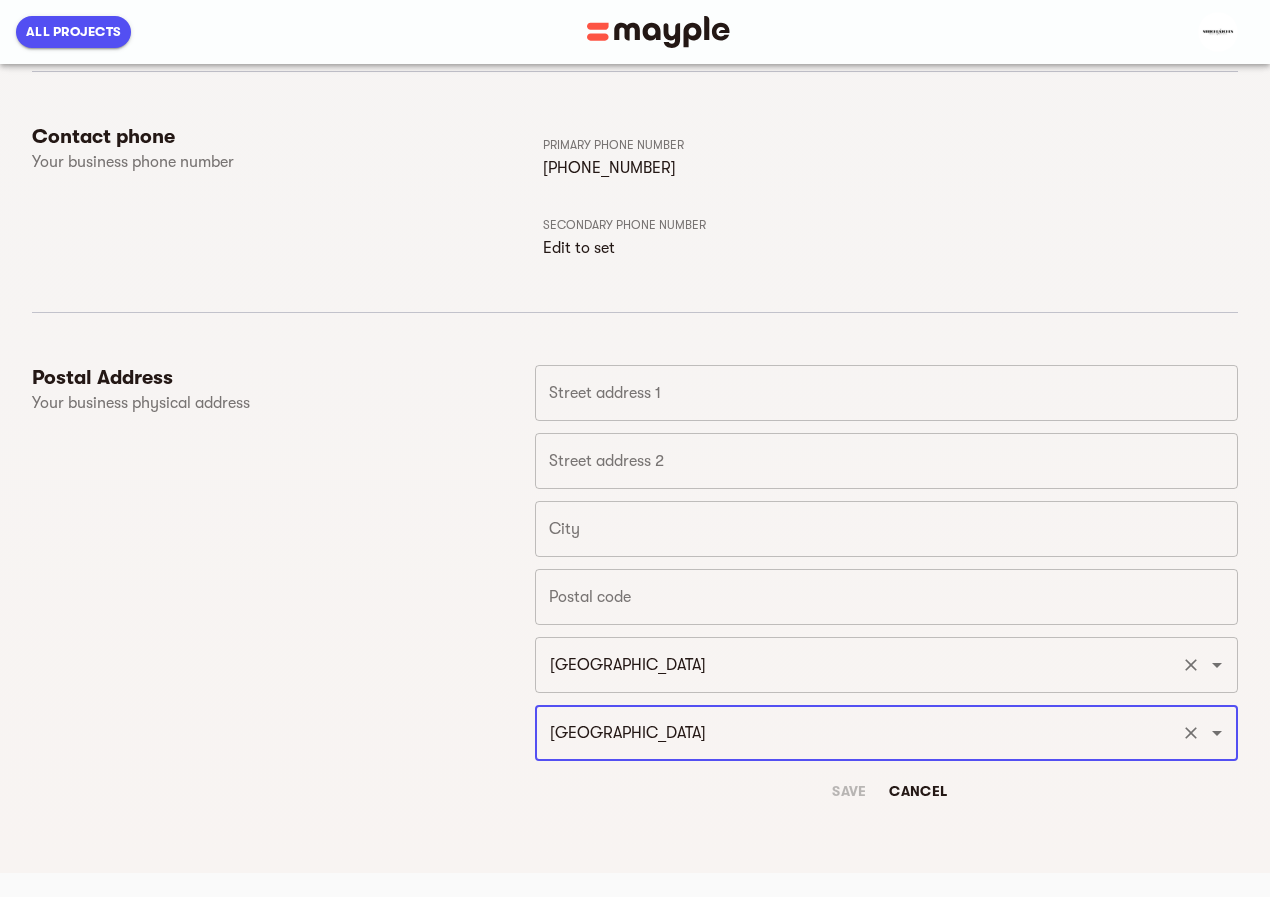 click on "[GEOGRAPHIC_DATA]" at bounding box center [858, 665] 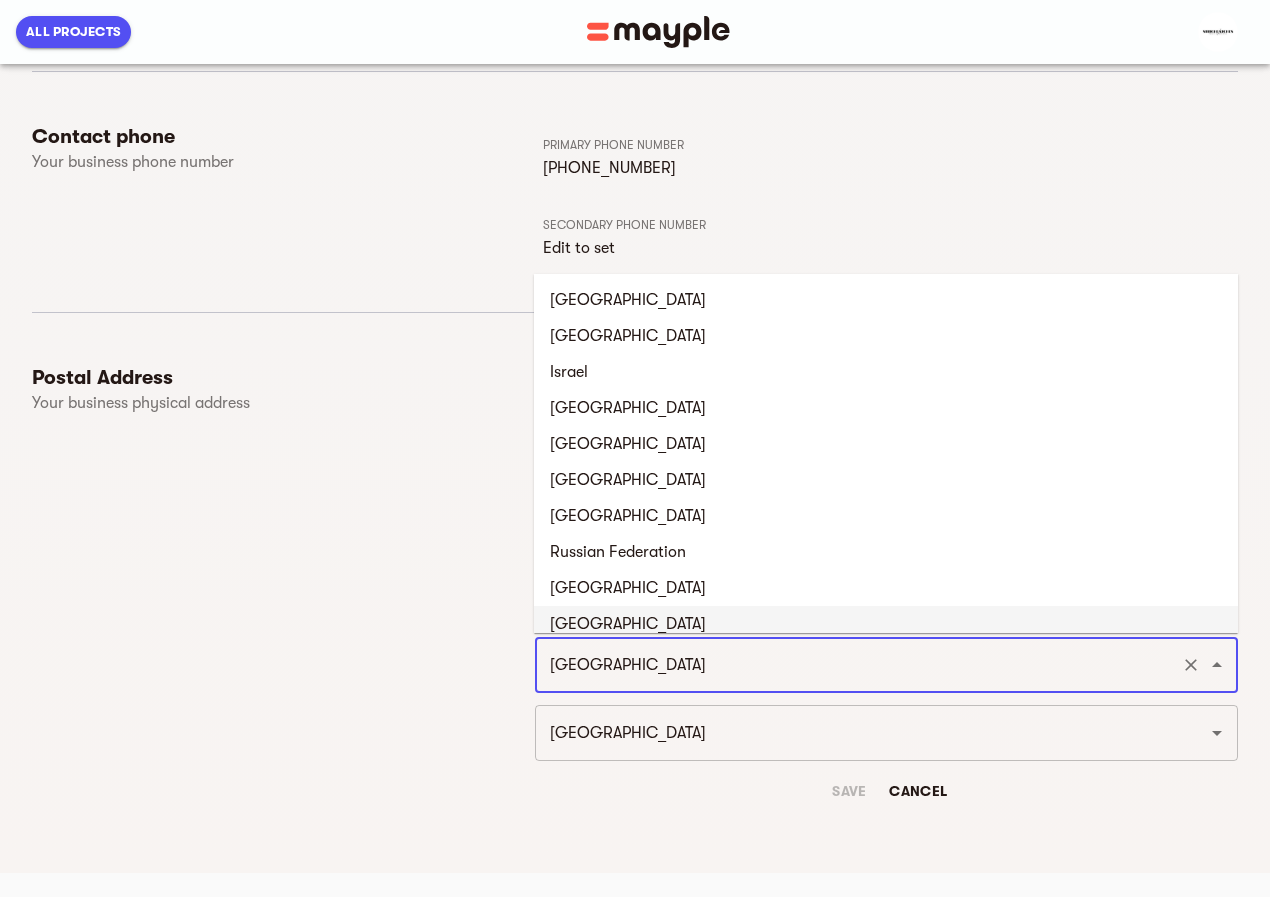 drag, startPoint x: 491, startPoint y: 664, endPoint x: 500, endPoint y: 655, distance: 12.727922 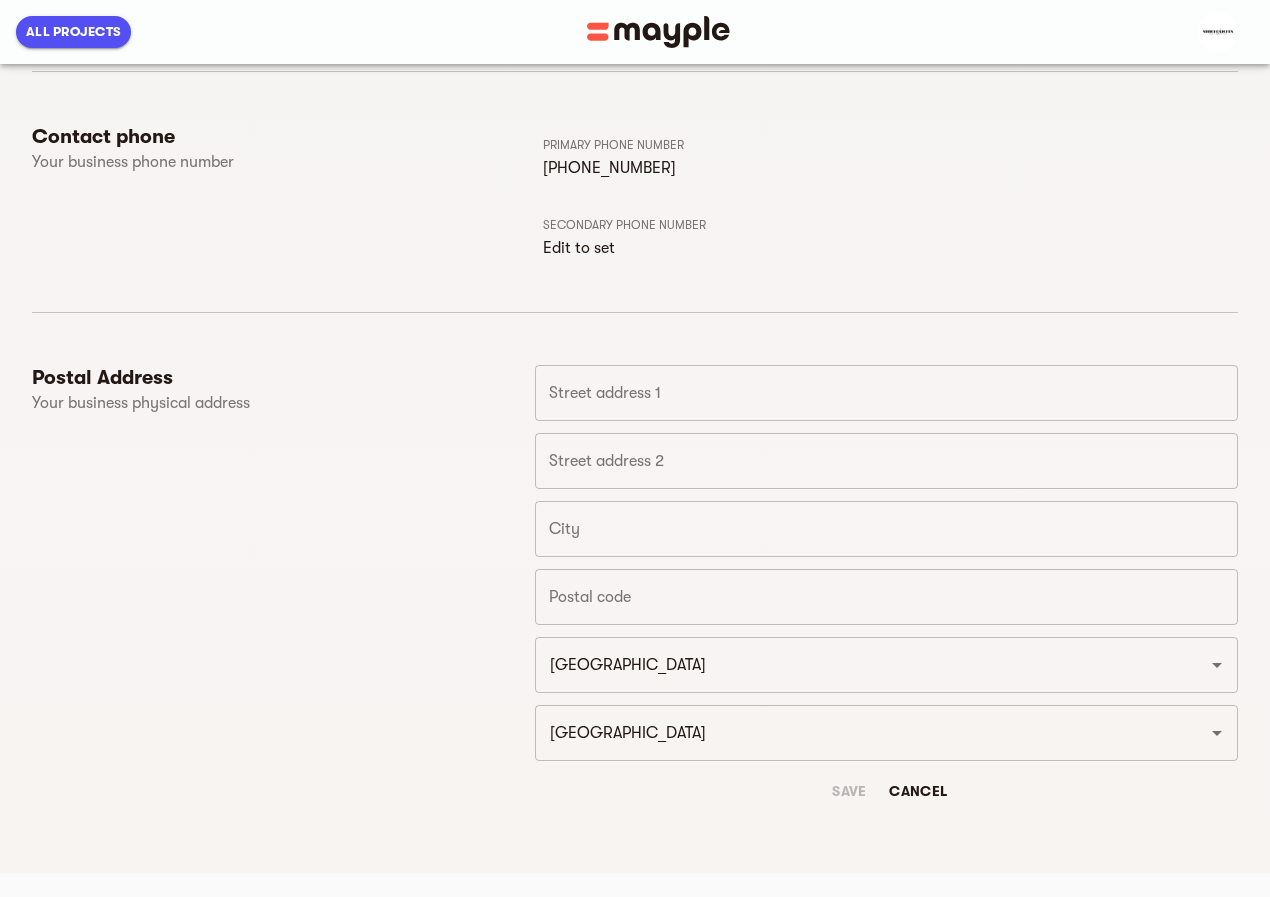 click at bounding box center [886, 597] 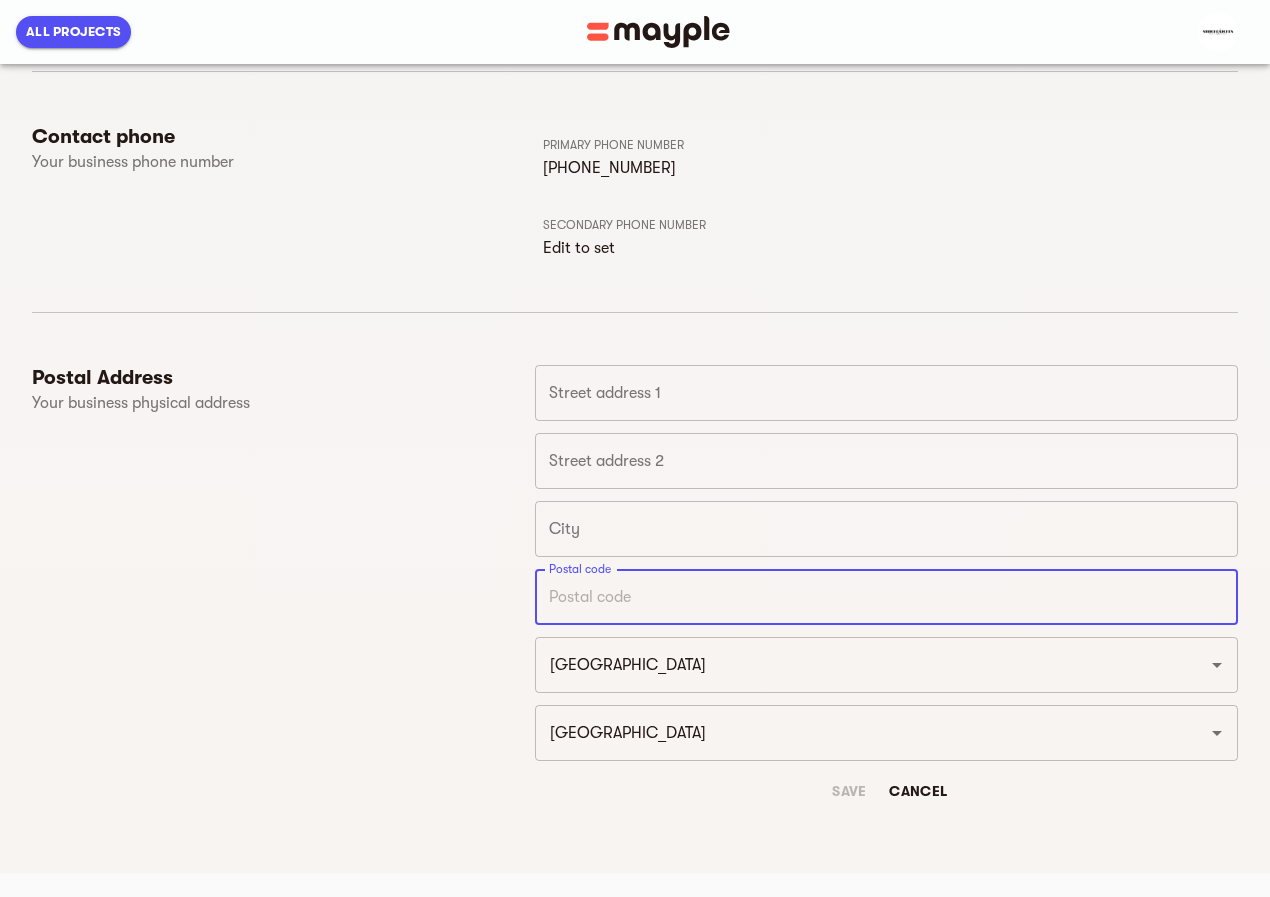 paste on "T6K 3M2" 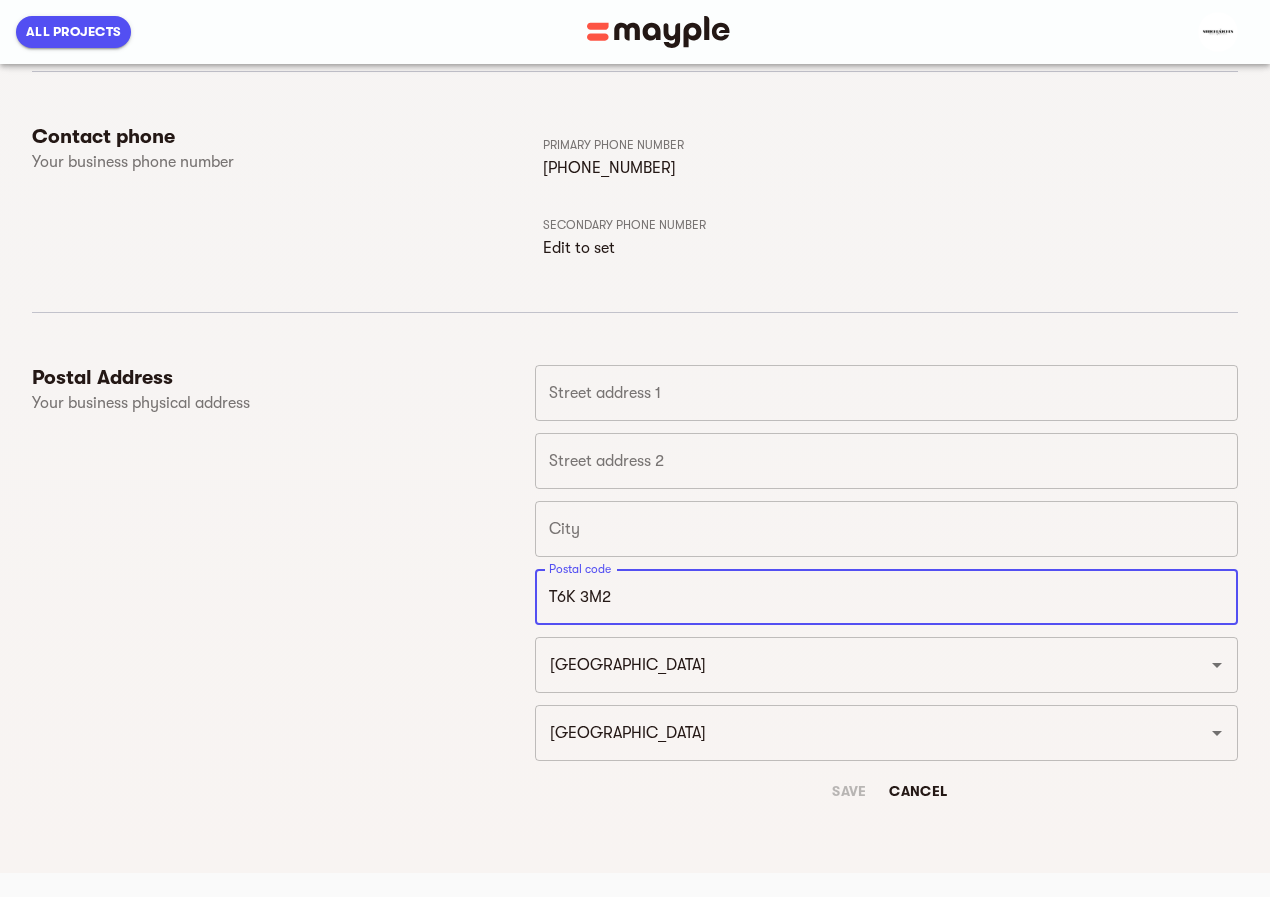 type on "T6K 3M2" 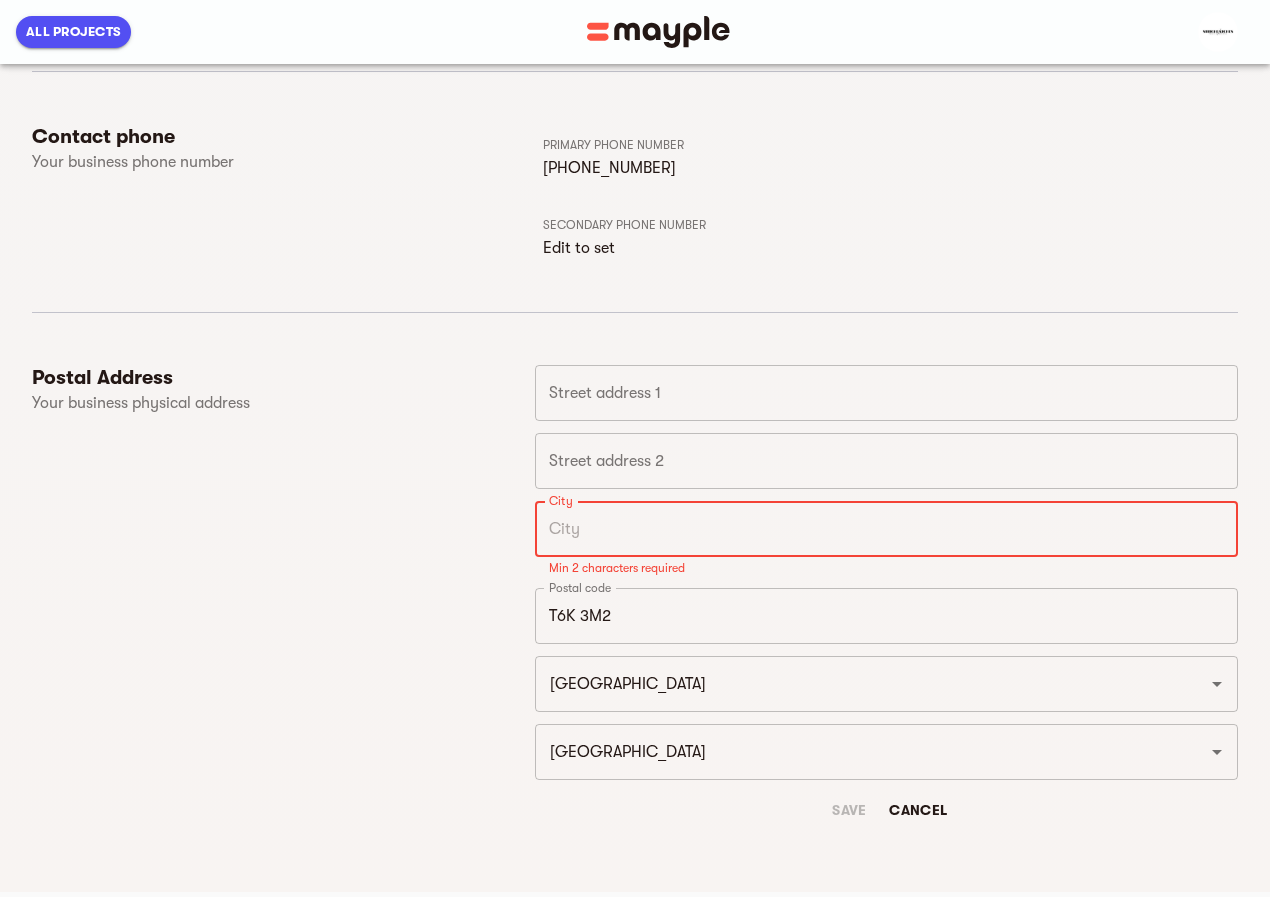 paste on "Edmonton" 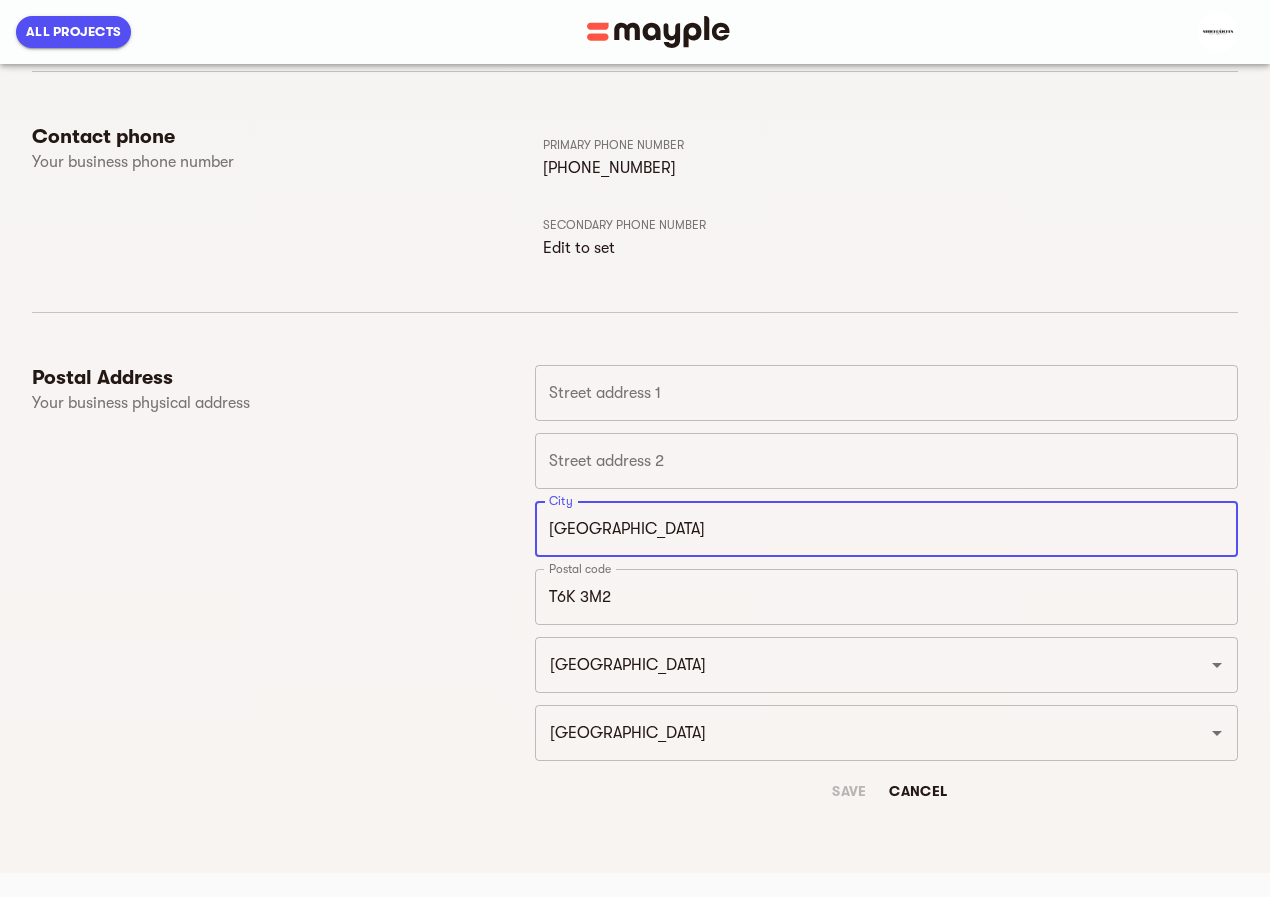 type on "Edmonton" 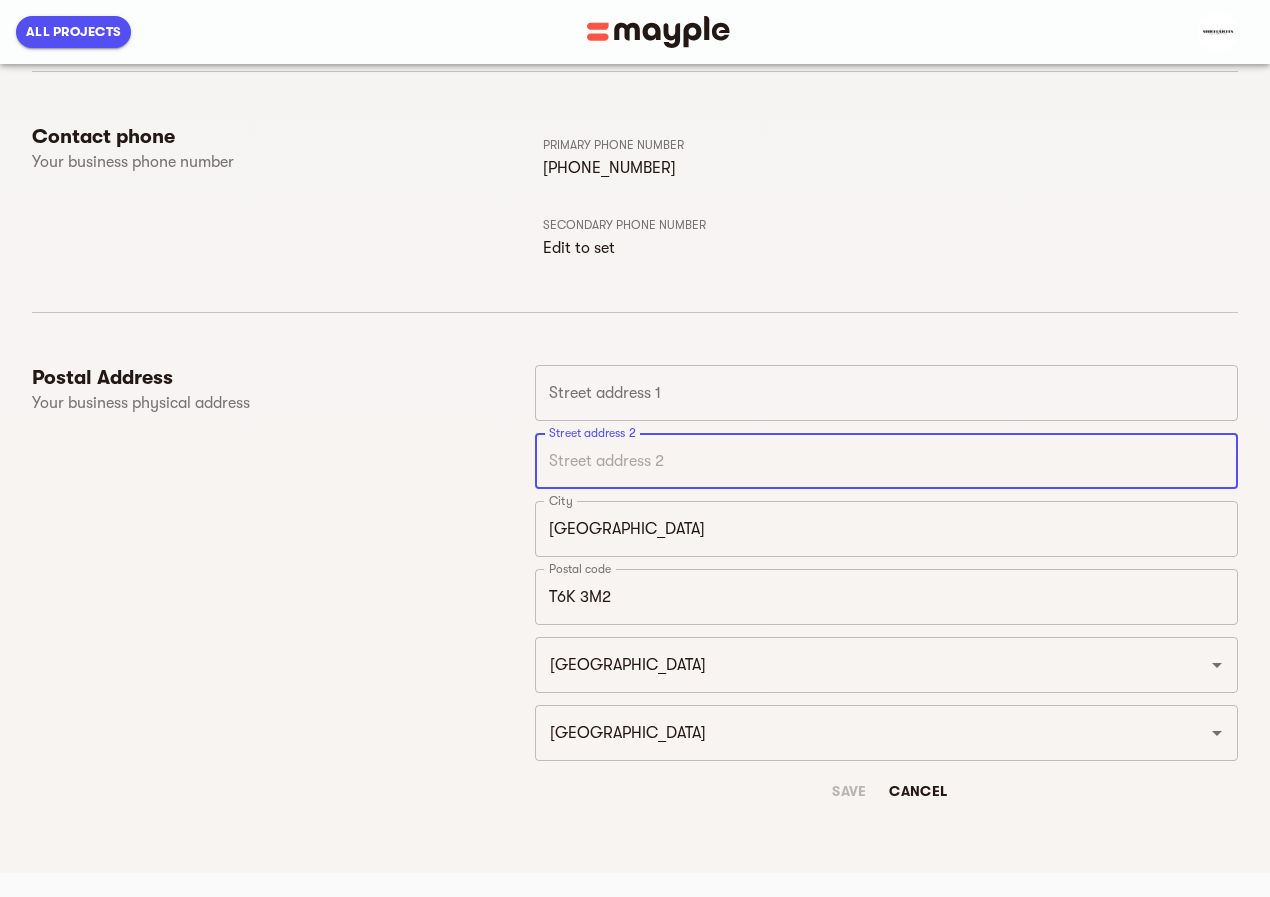 click at bounding box center (886, 461) 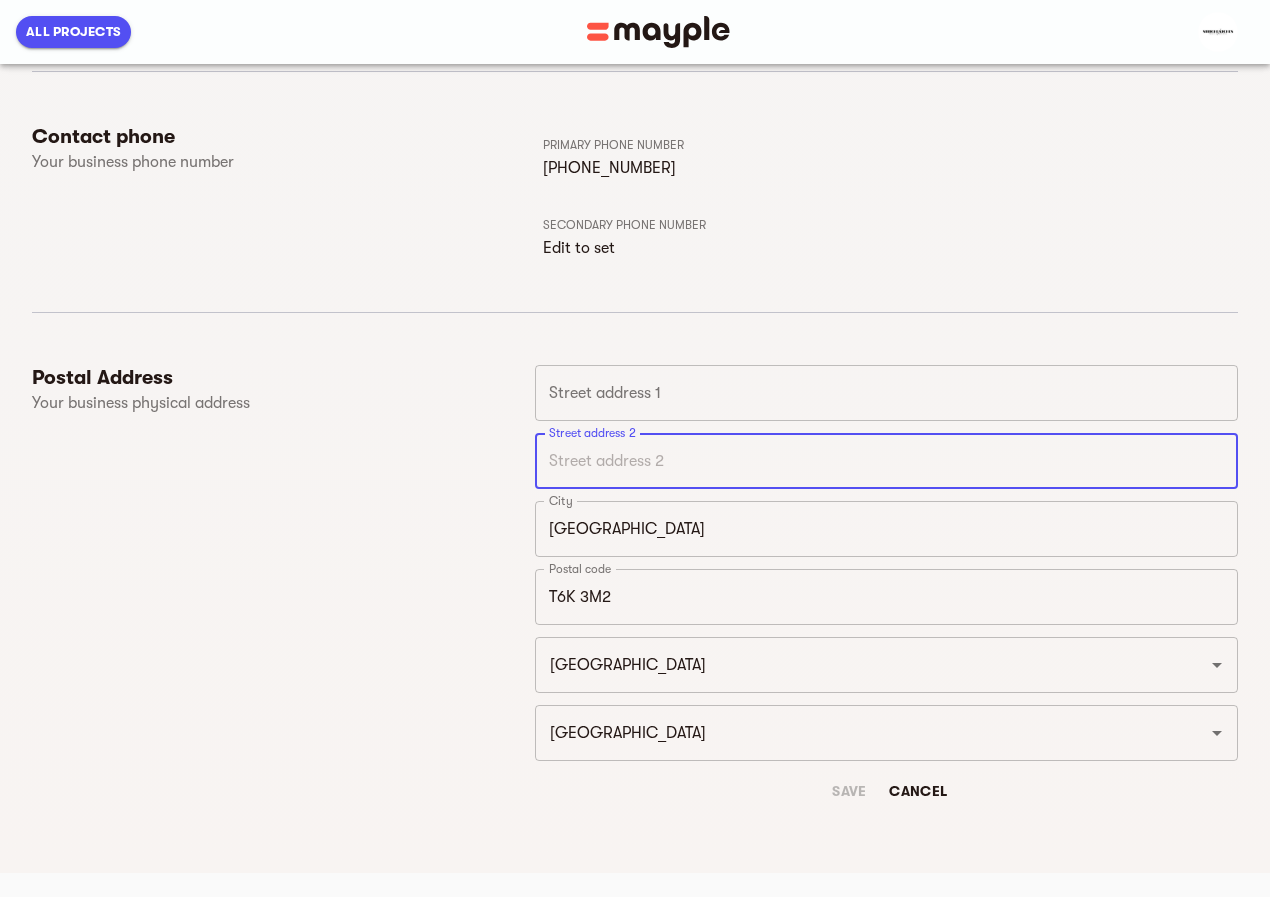 paste on "1386 Lakewood Rd W Northwest, Edmonton, AB T6K 3M2, Canada" 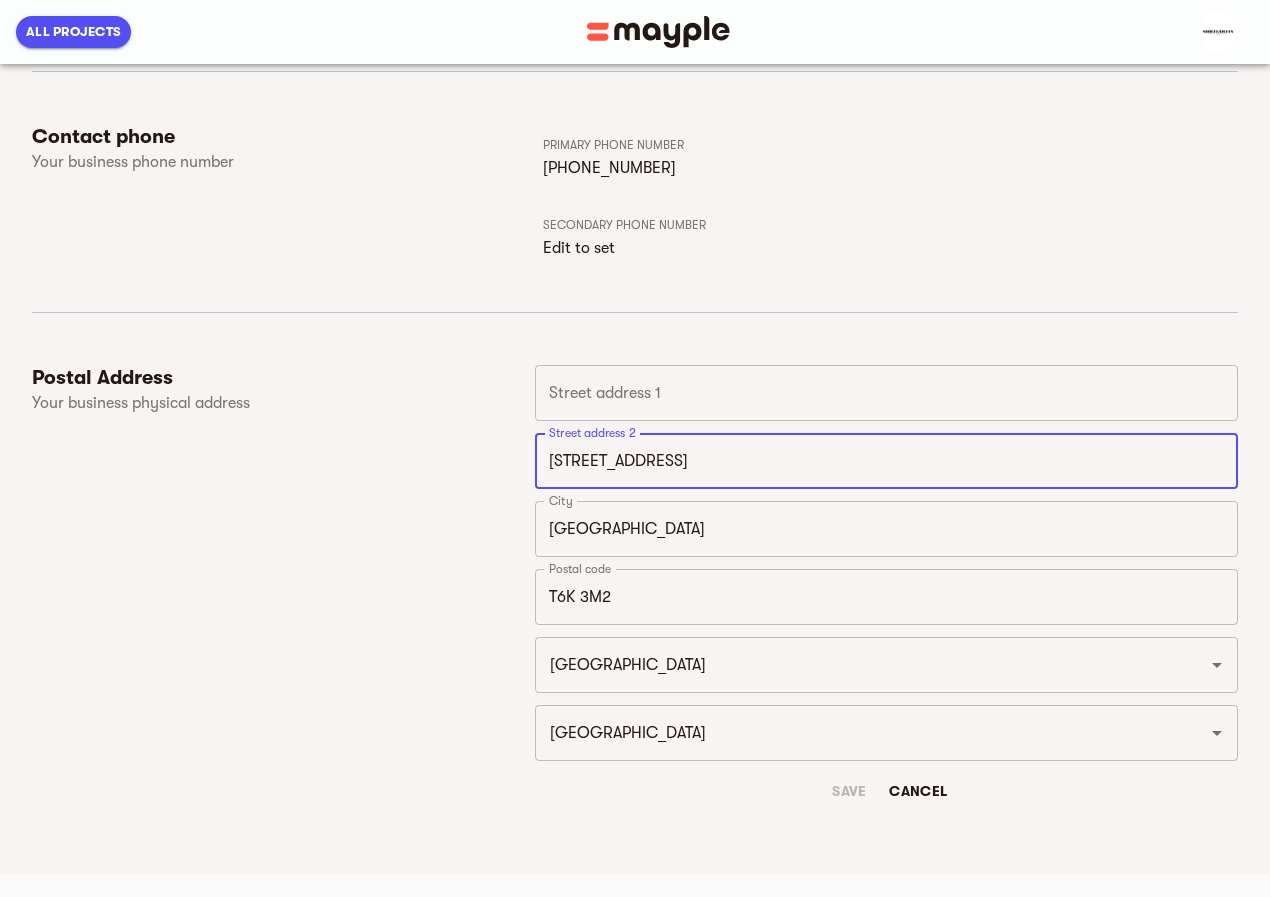 type on "1386 Lakewood Rd W Northwest, Edmonton, AB T6K 3M2, Canada" 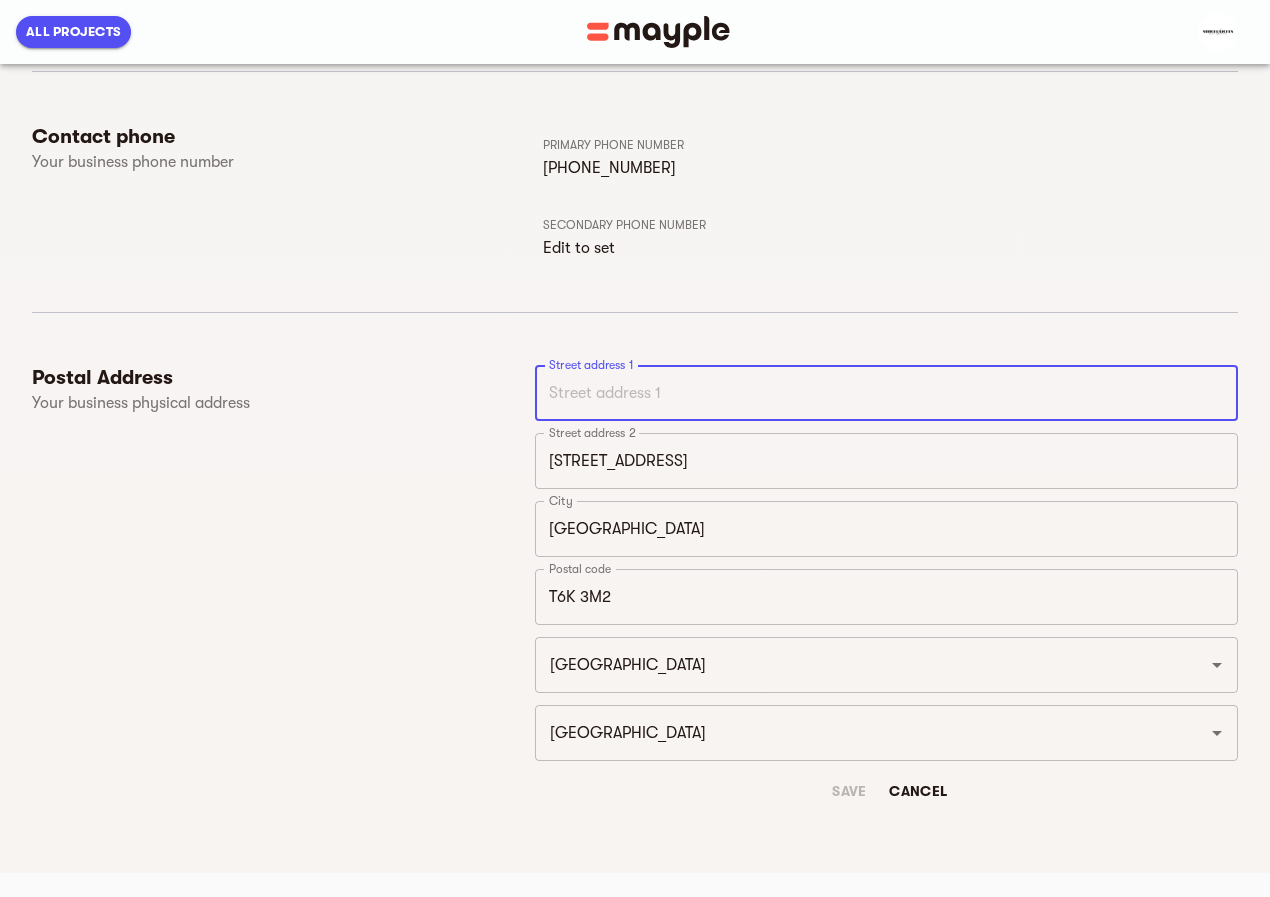 click at bounding box center [886, 393] 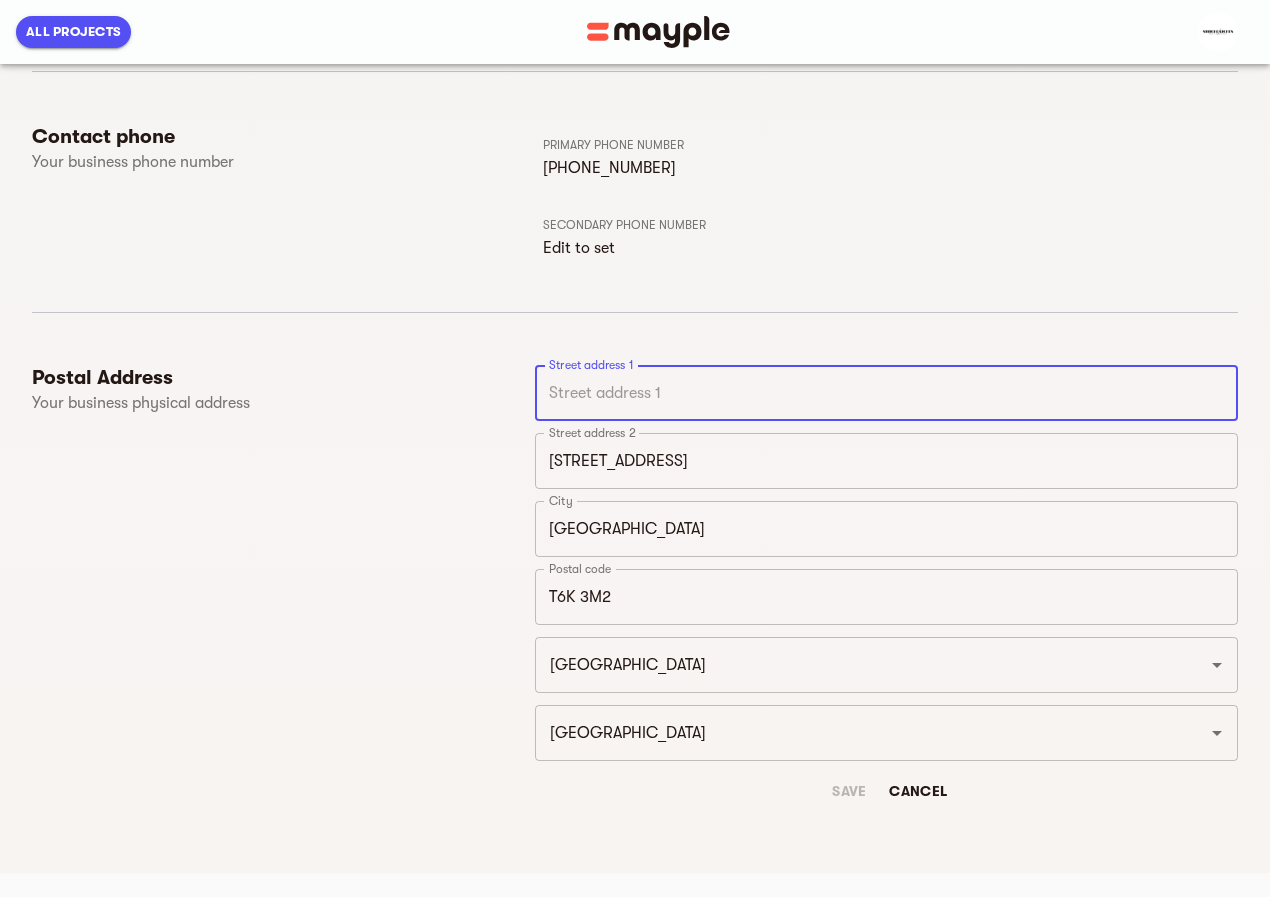 paste on "1386 Lakewood Rd W Northwest, Edmonton, AB T6K 3M2, Canada" 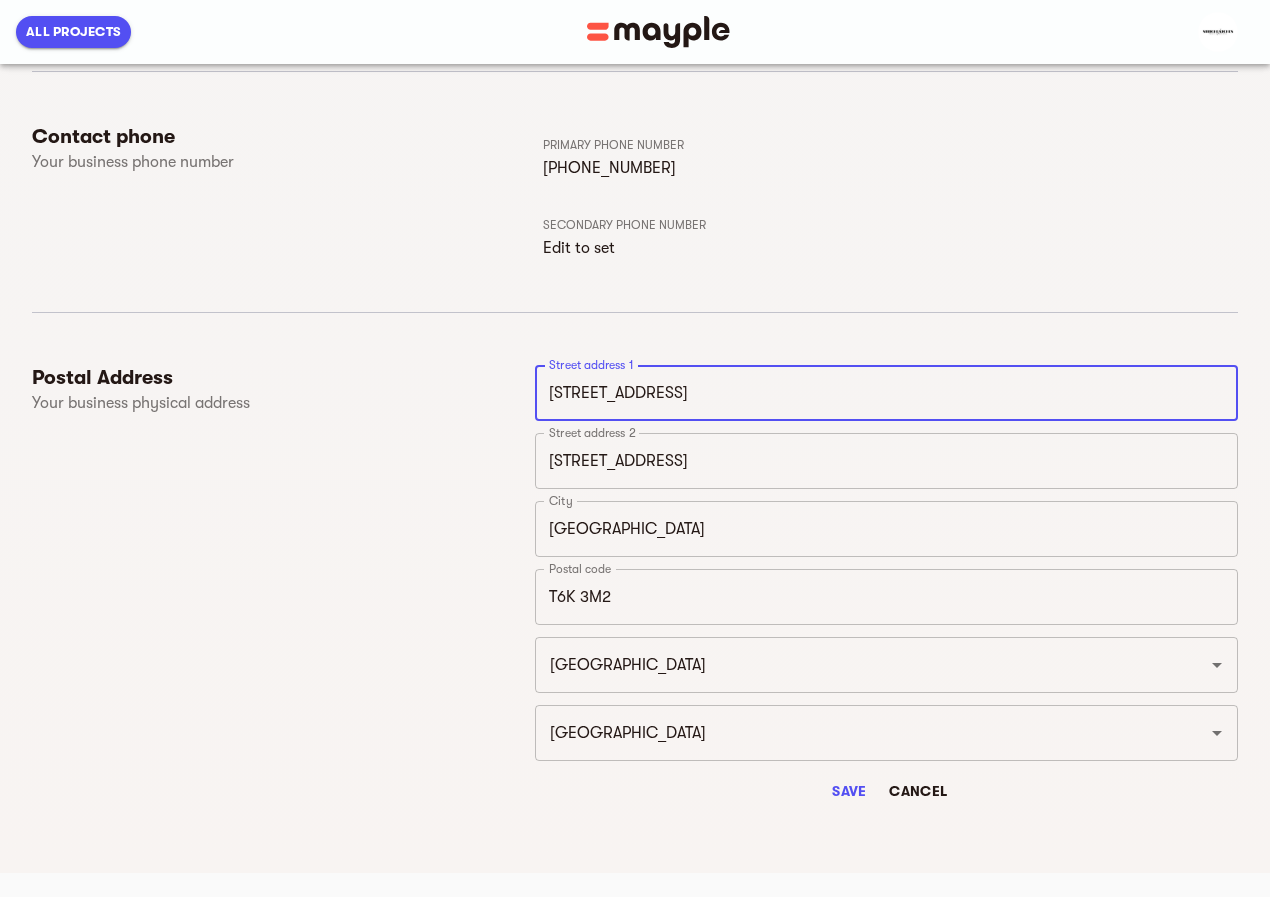 type on "1386 Lakewood Rd W Northwest, Edmonton, AB T6K 3M2, Canada" 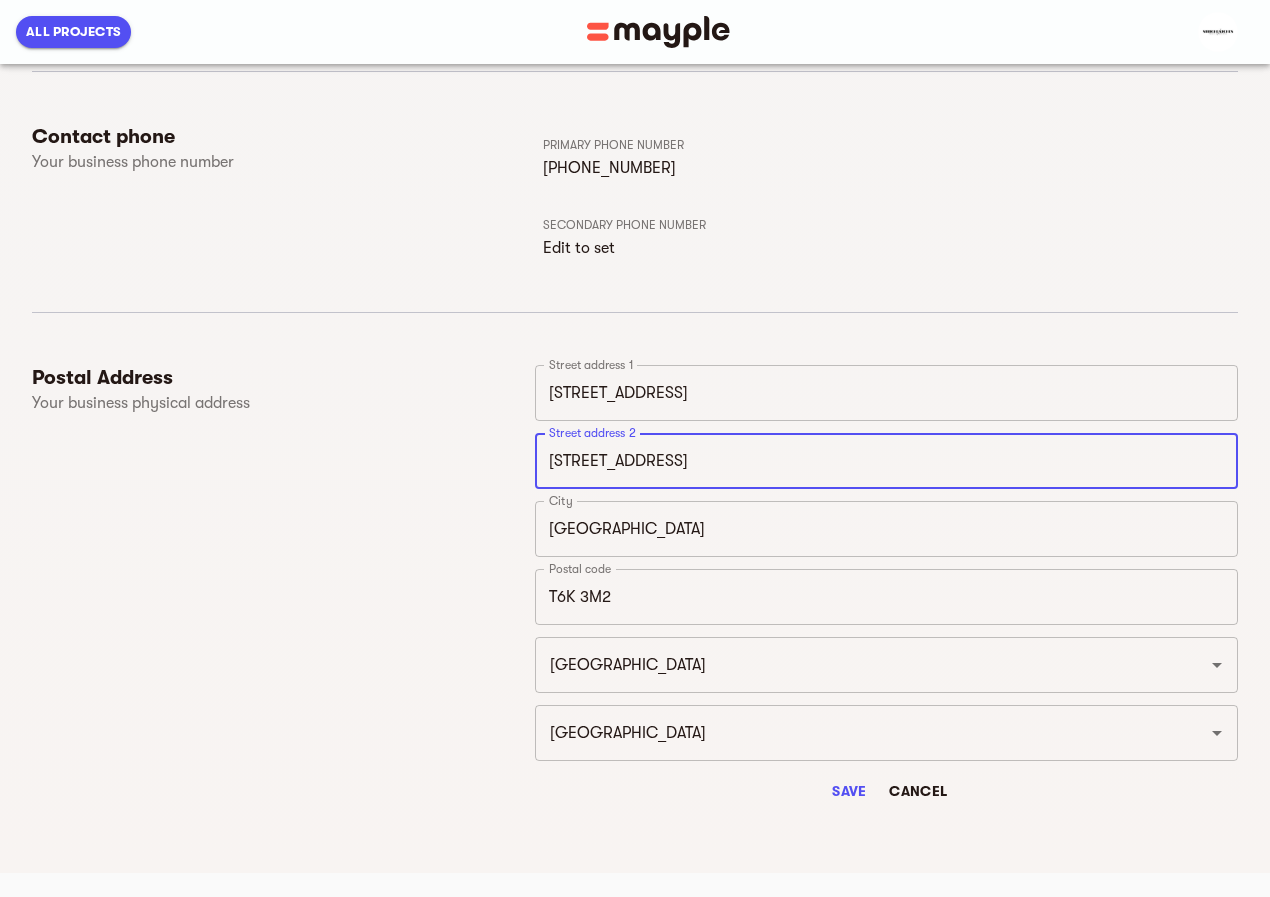 drag, startPoint x: 786, startPoint y: 462, endPoint x: 370, endPoint y: 430, distance: 417.22894 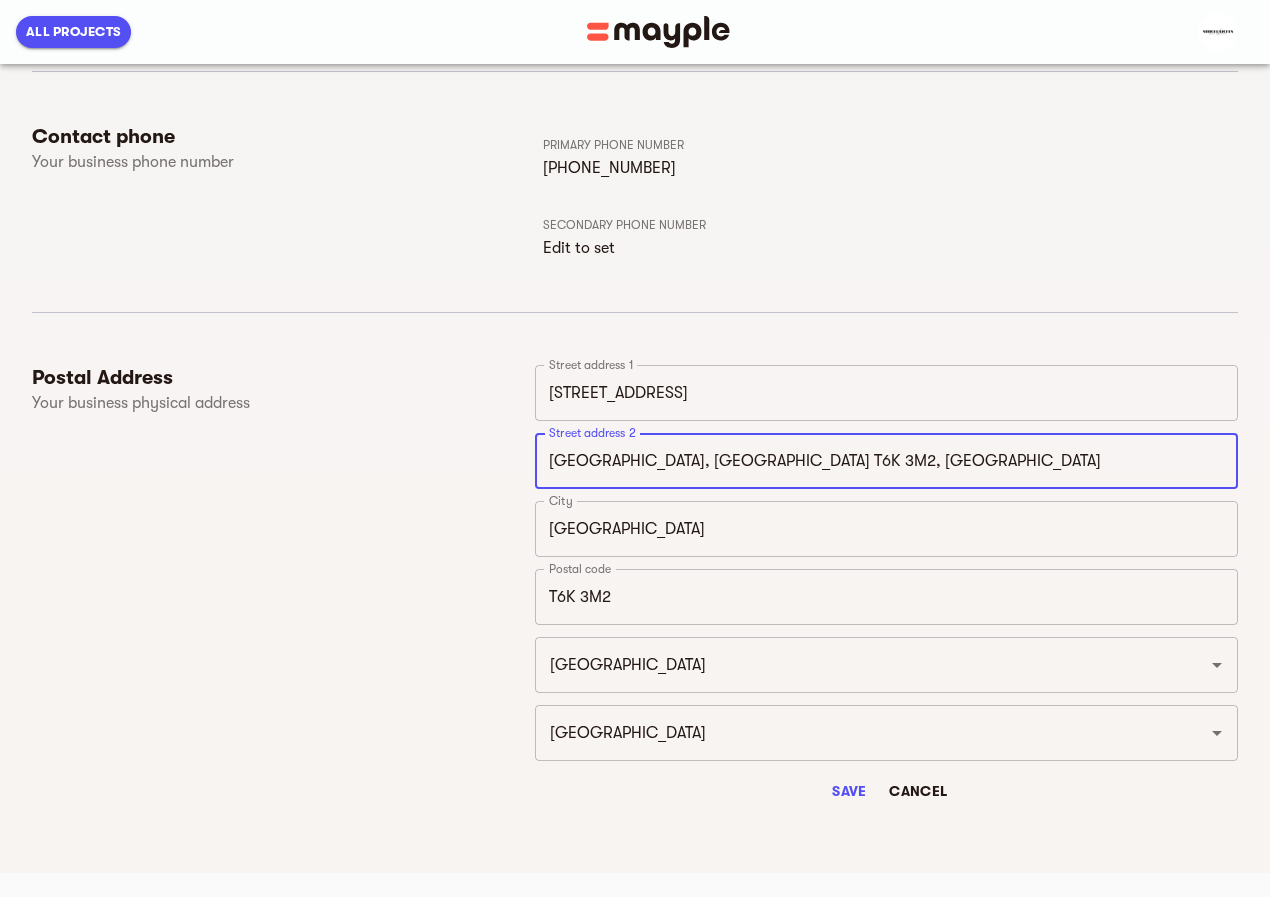 click on "Edmonton, AB T6K 3M2, Canada" at bounding box center [886, 461] 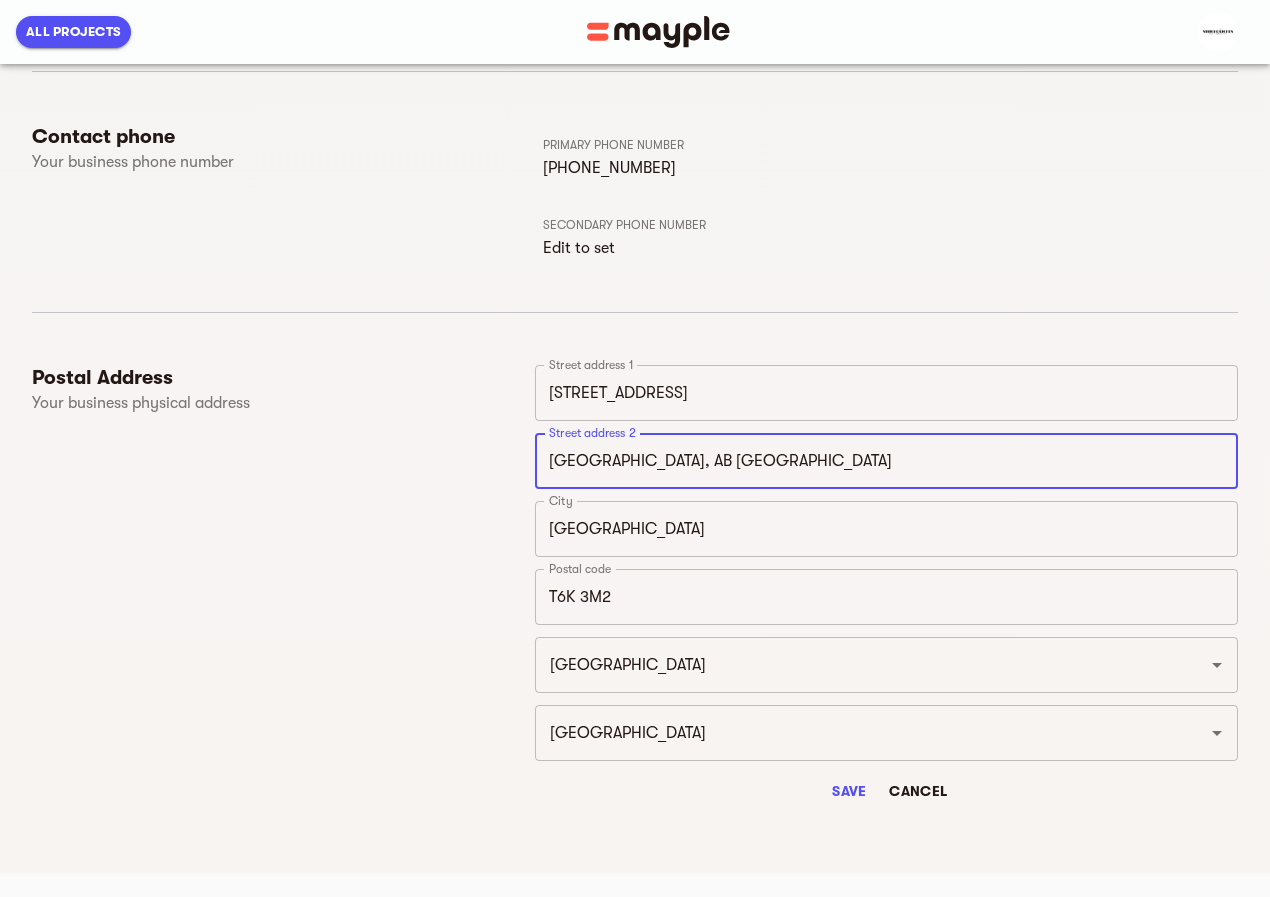 type on "Edmonton, AB Canada" 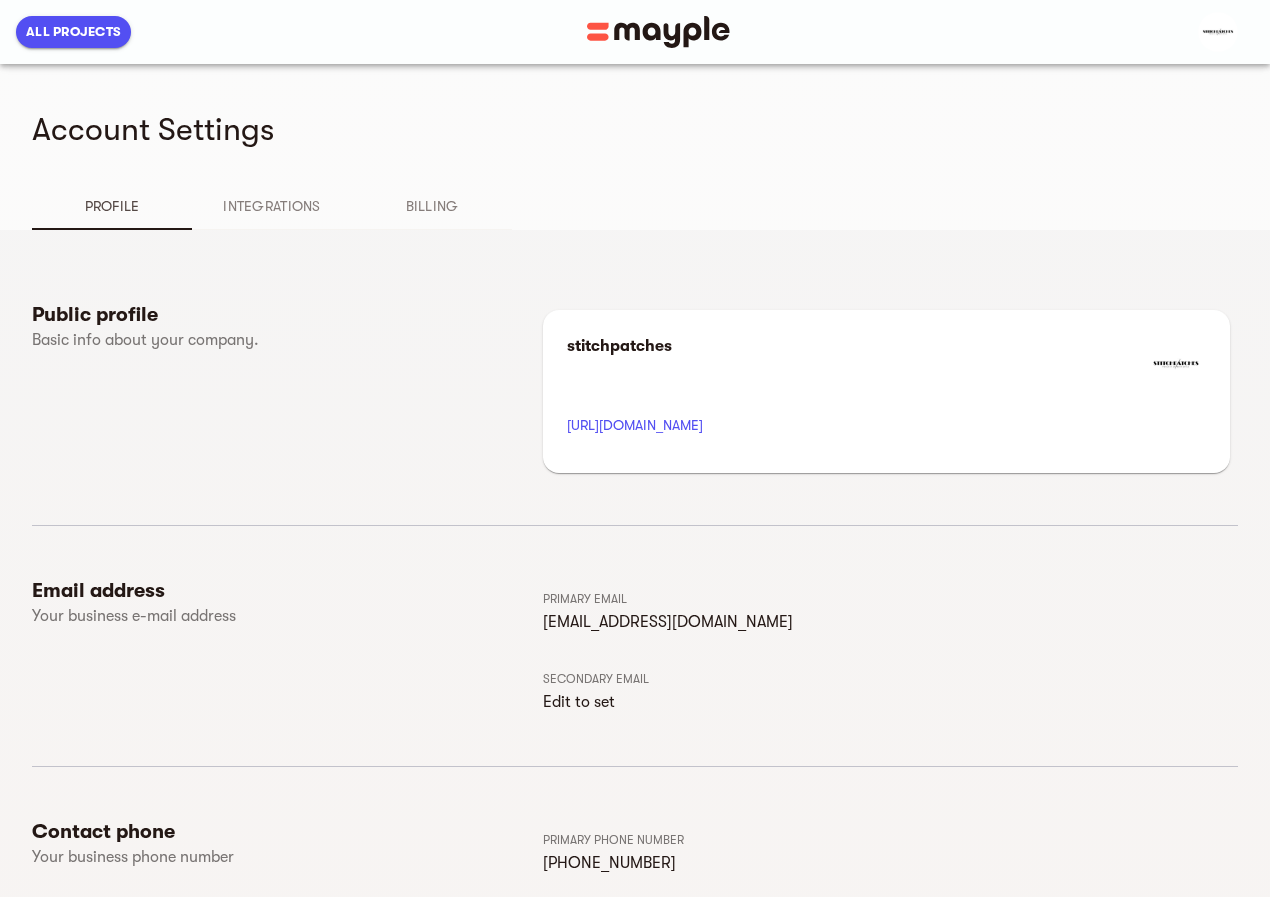 scroll, scrollTop: 0, scrollLeft: 0, axis: both 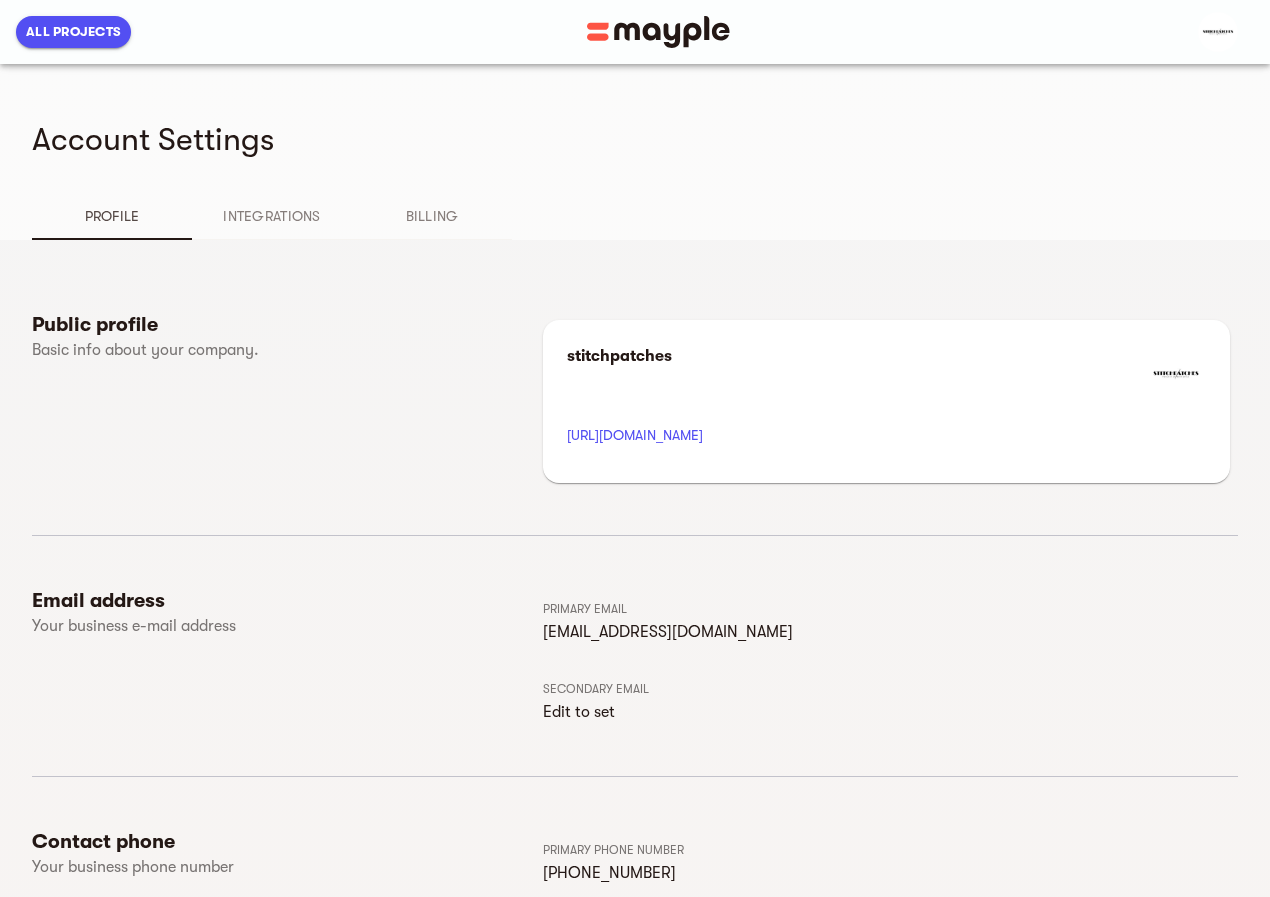 click on "Integrations" at bounding box center (272, 216) 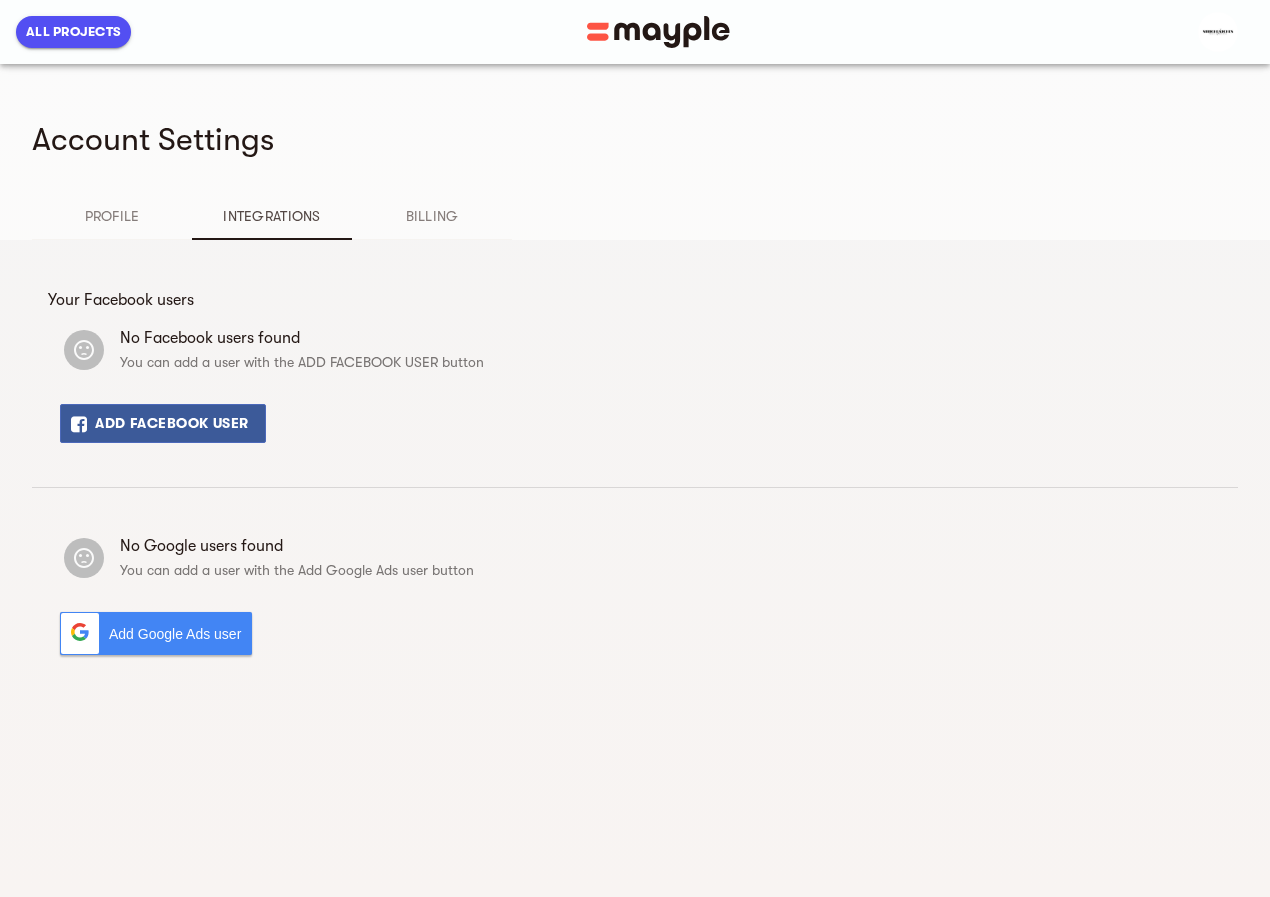 click on "Profile" at bounding box center (112, 216) 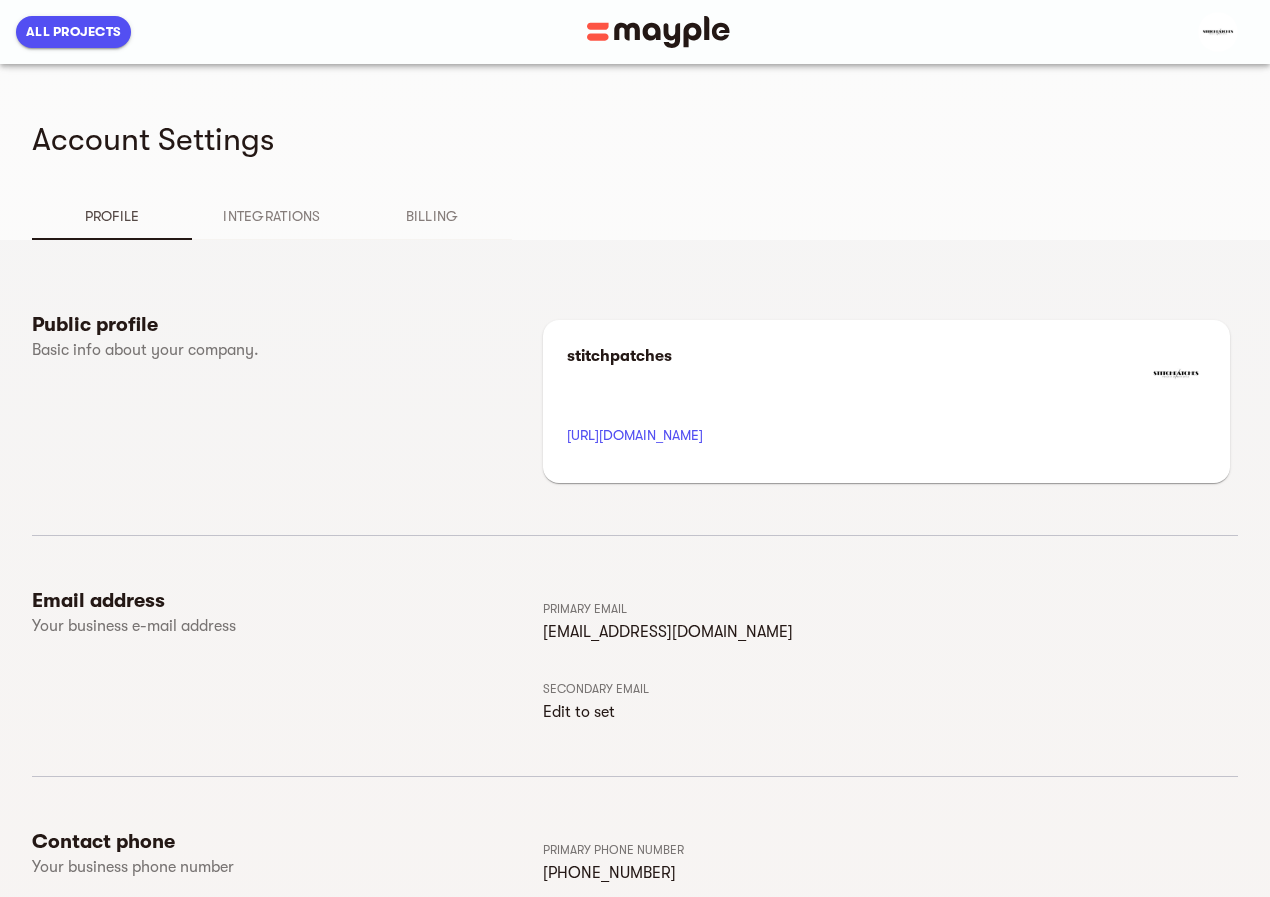 click at bounding box center [1218, 32] 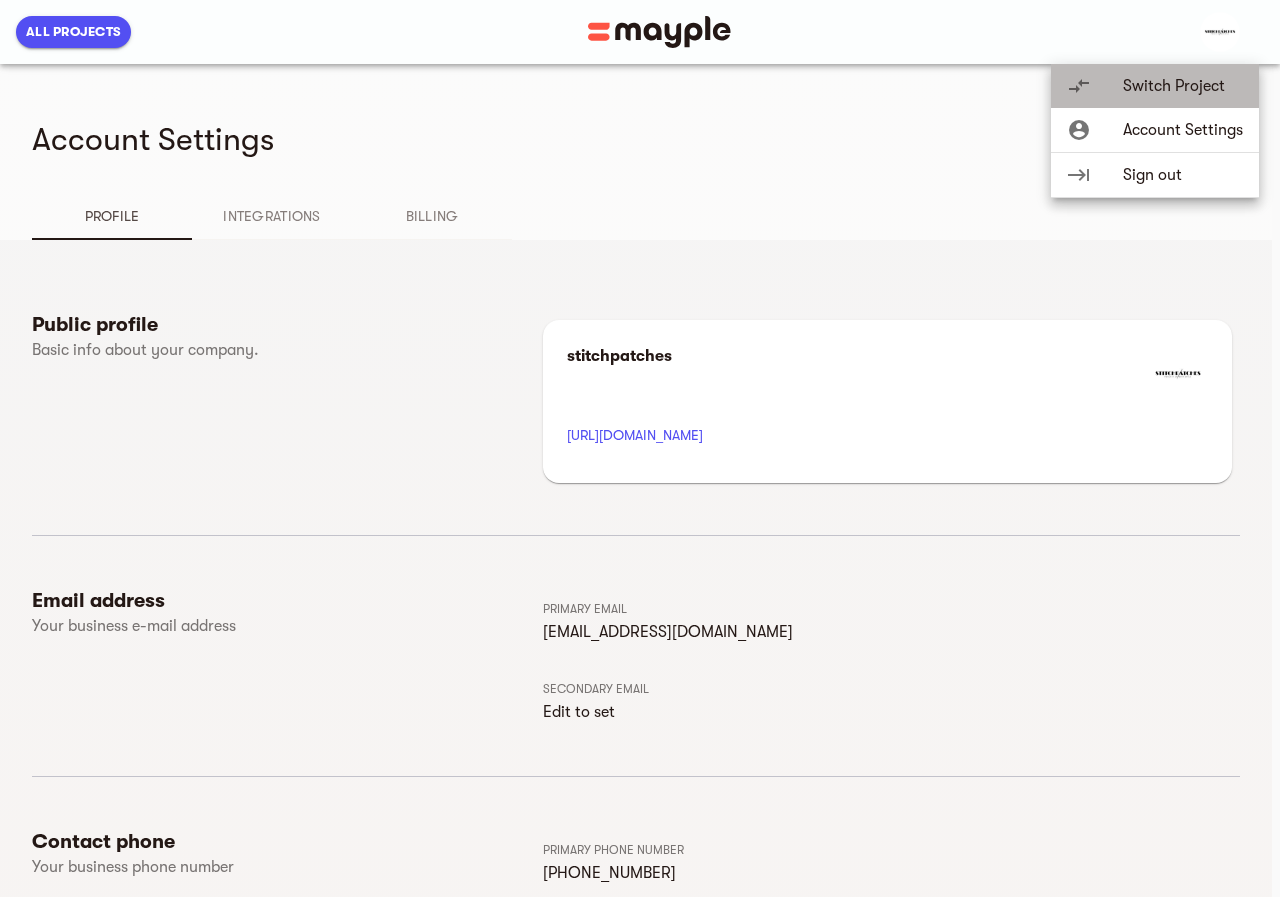 click on "Switch Project" at bounding box center (1183, 86) 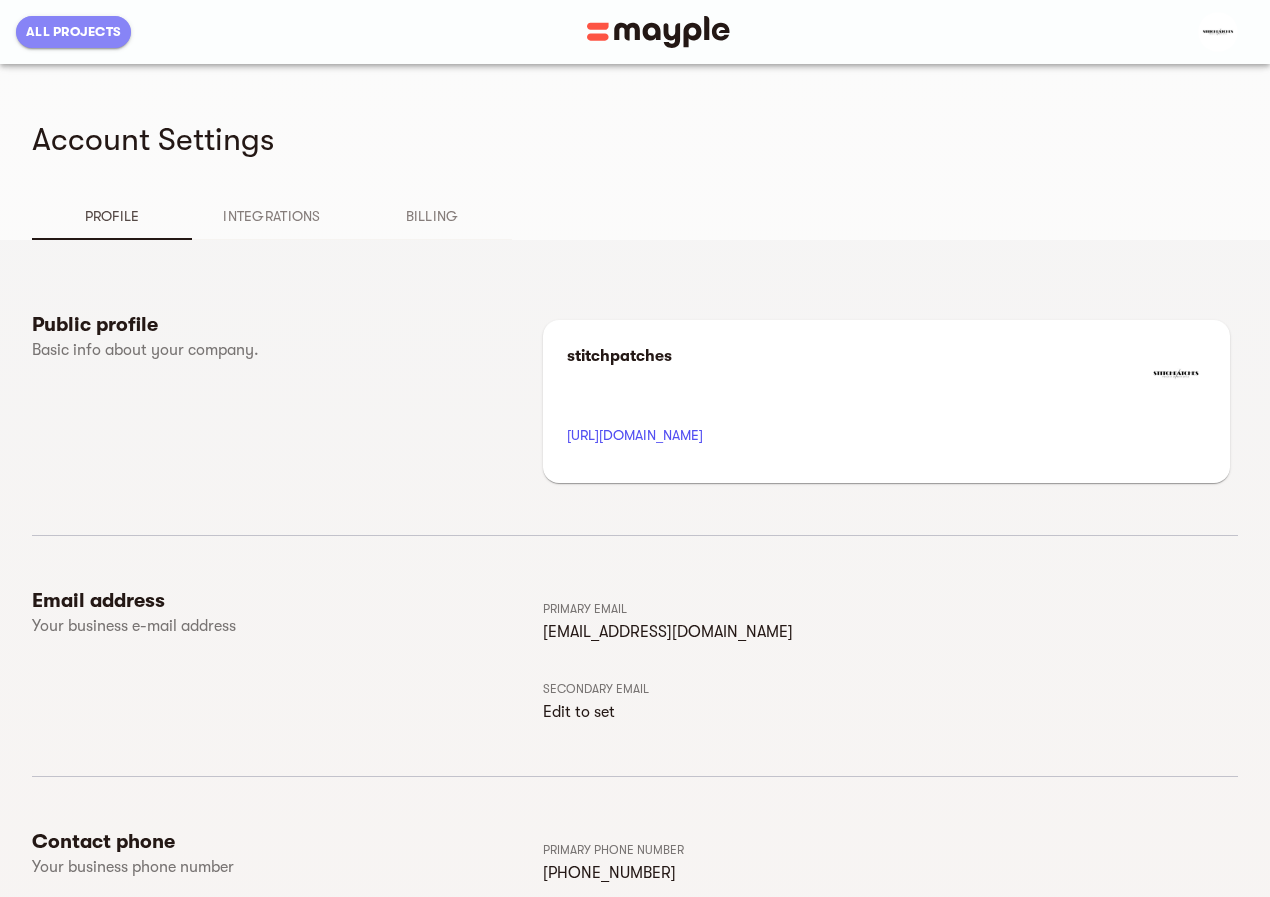 click on "All Projects" at bounding box center [73, 32] 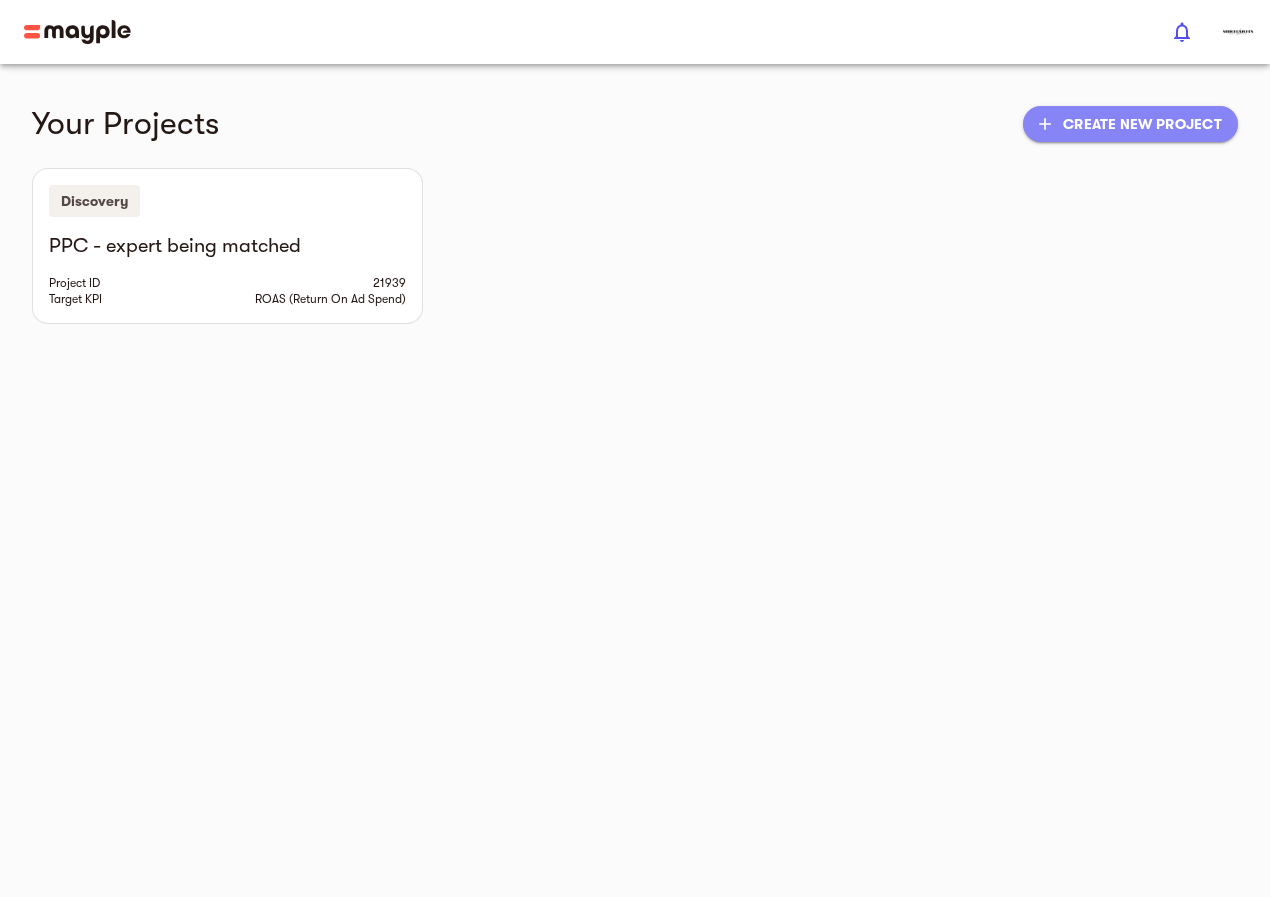 click on "add Create new project" at bounding box center (1130, 124) 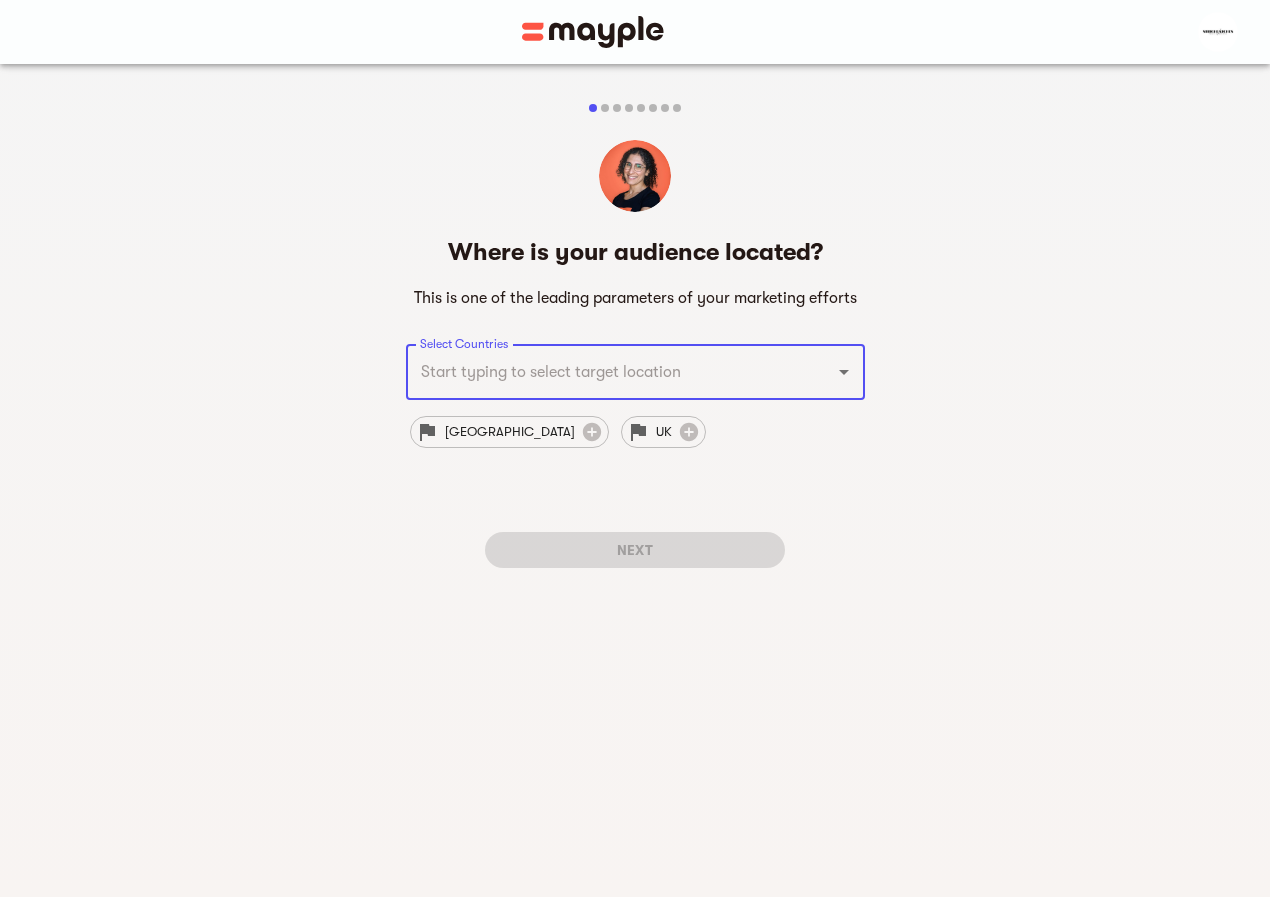 click on "Select Countries" at bounding box center [607, 372] 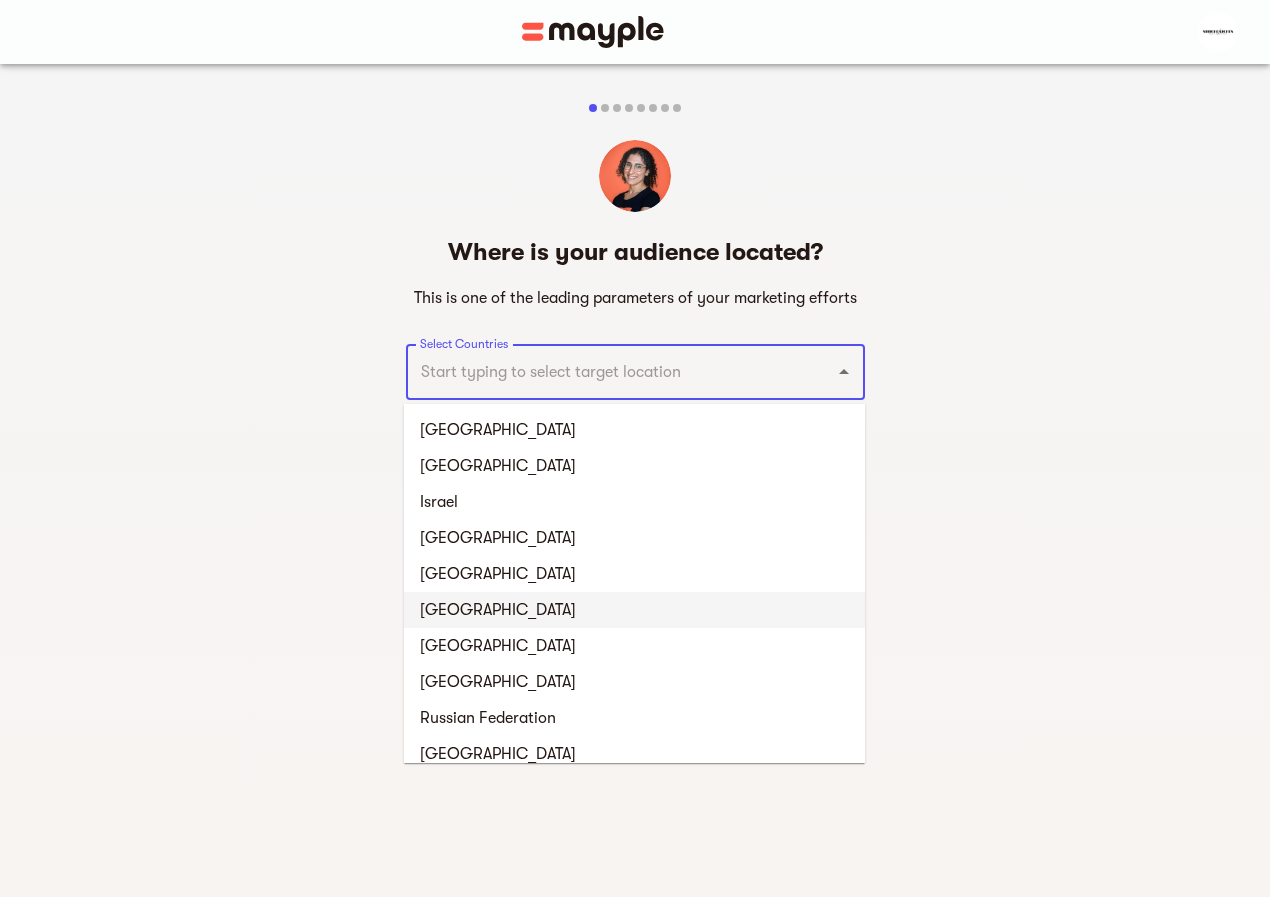 drag, startPoint x: 461, startPoint y: 600, endPoint x: 477, endPoint y: 585, distance: 21.931713 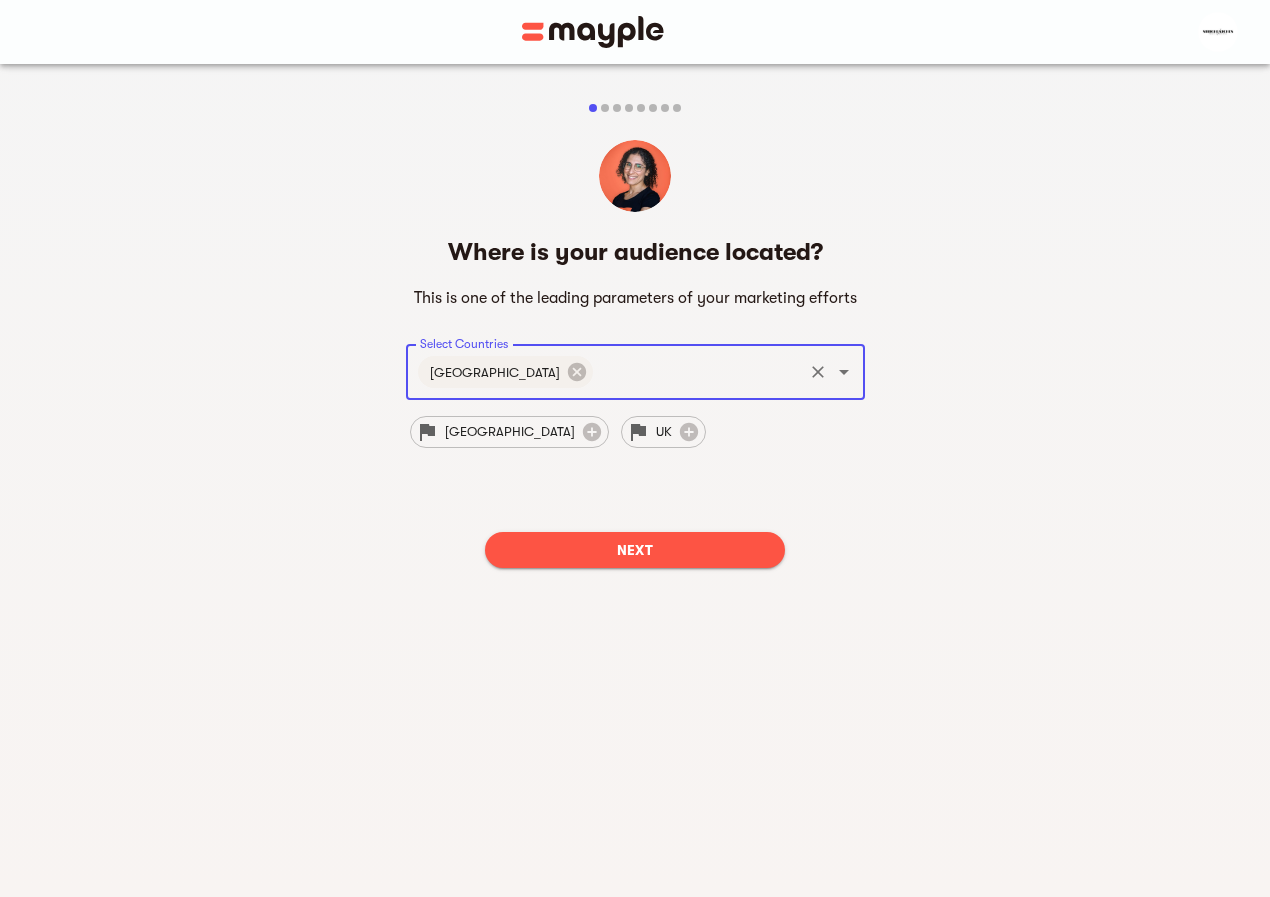click on "Next" at bounding box center (635, 550) 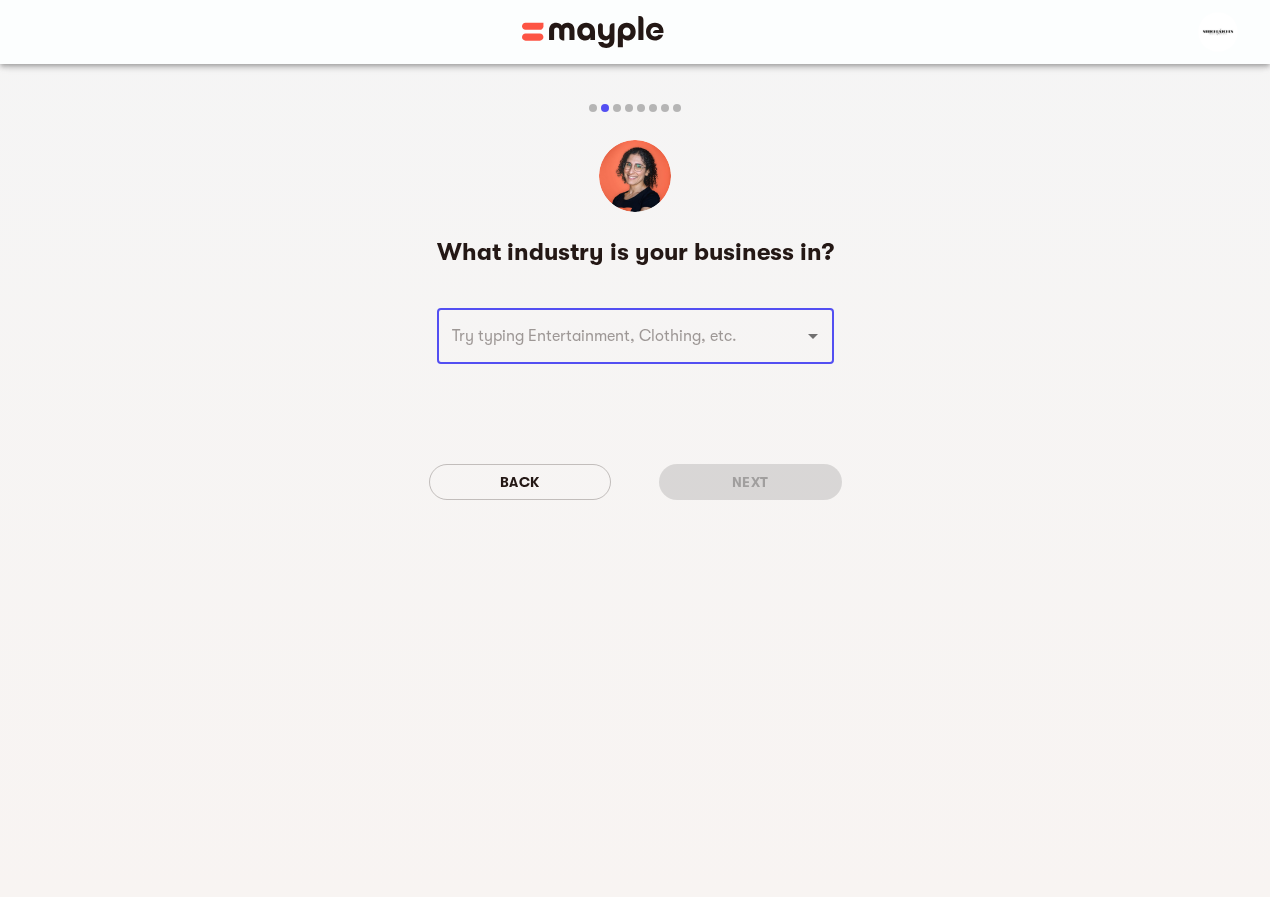 click at bounding box center [607, 336] 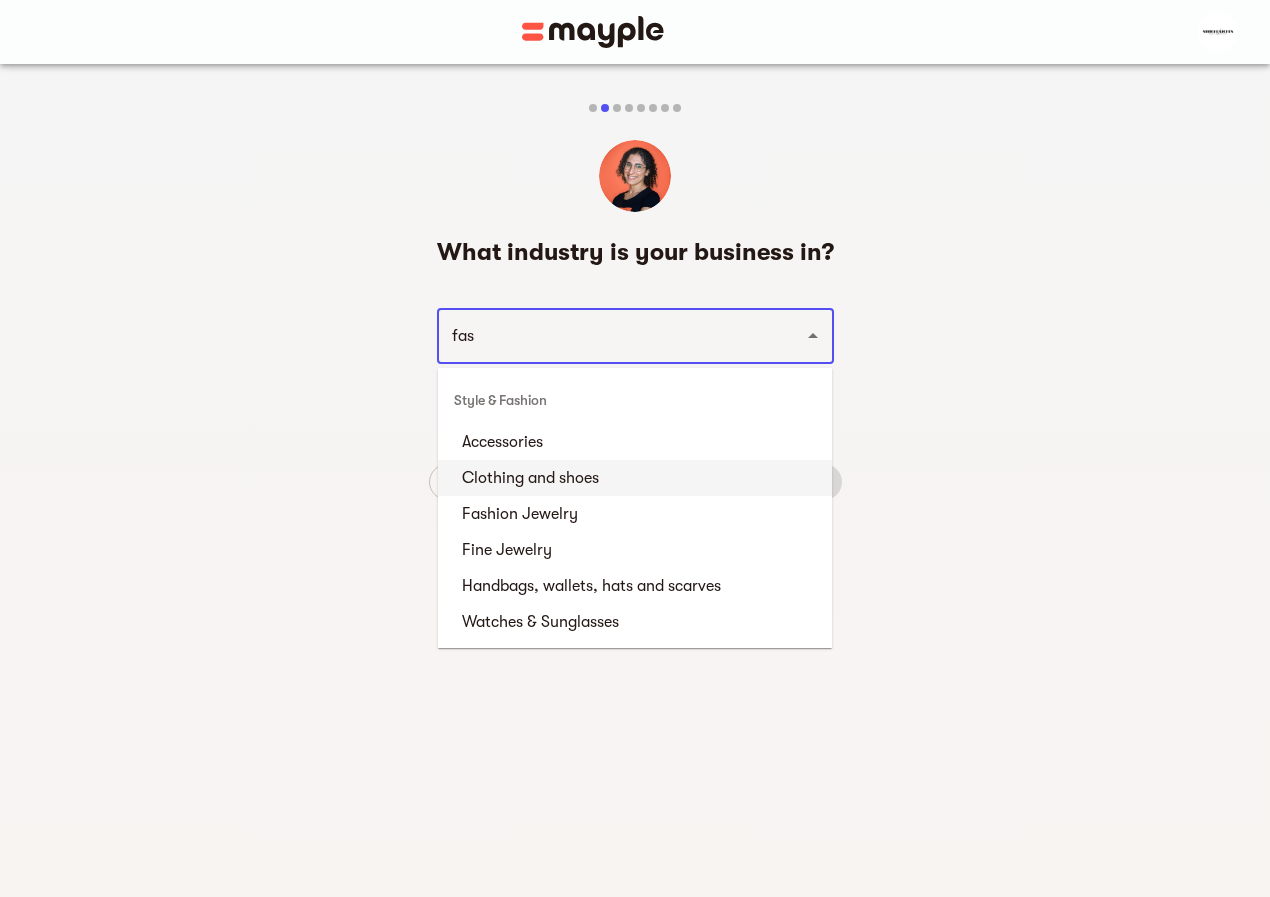 click on "Clothing and shoes" at bounding box center [635, 478] 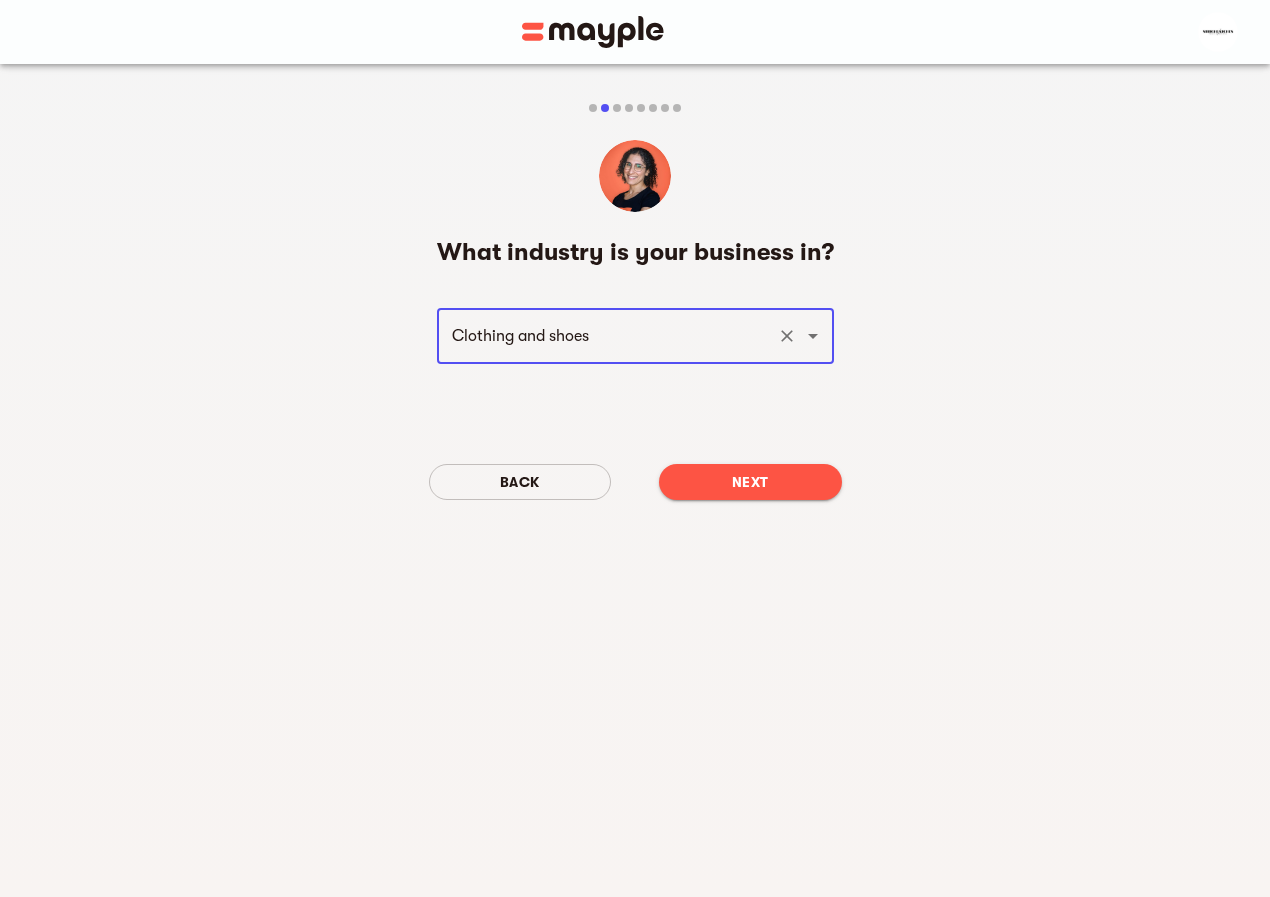 type on "Clothing and shoes" 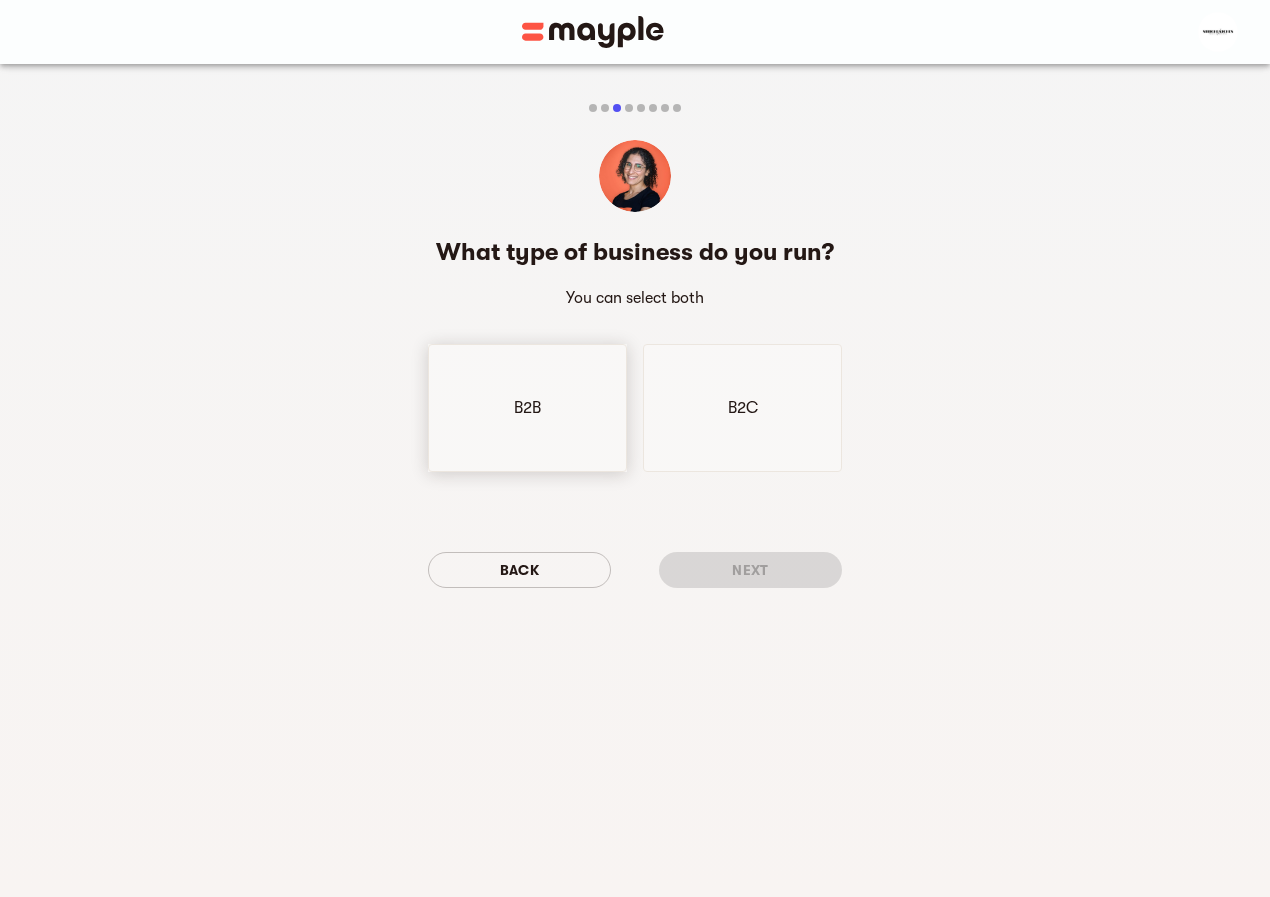 click on "B2B" at bounding box center [527, 408] 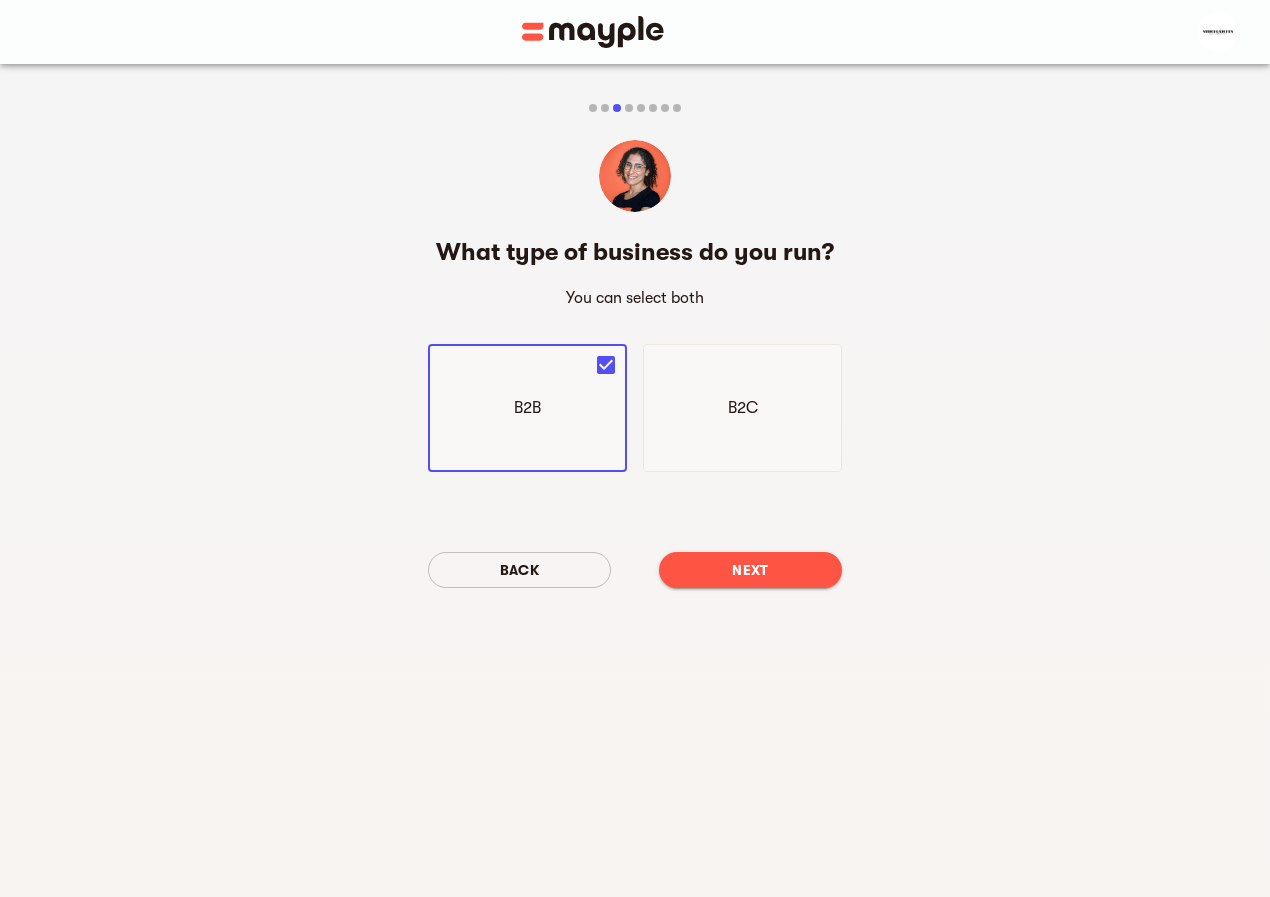 click on "Next" at bounding box center (750, 570) 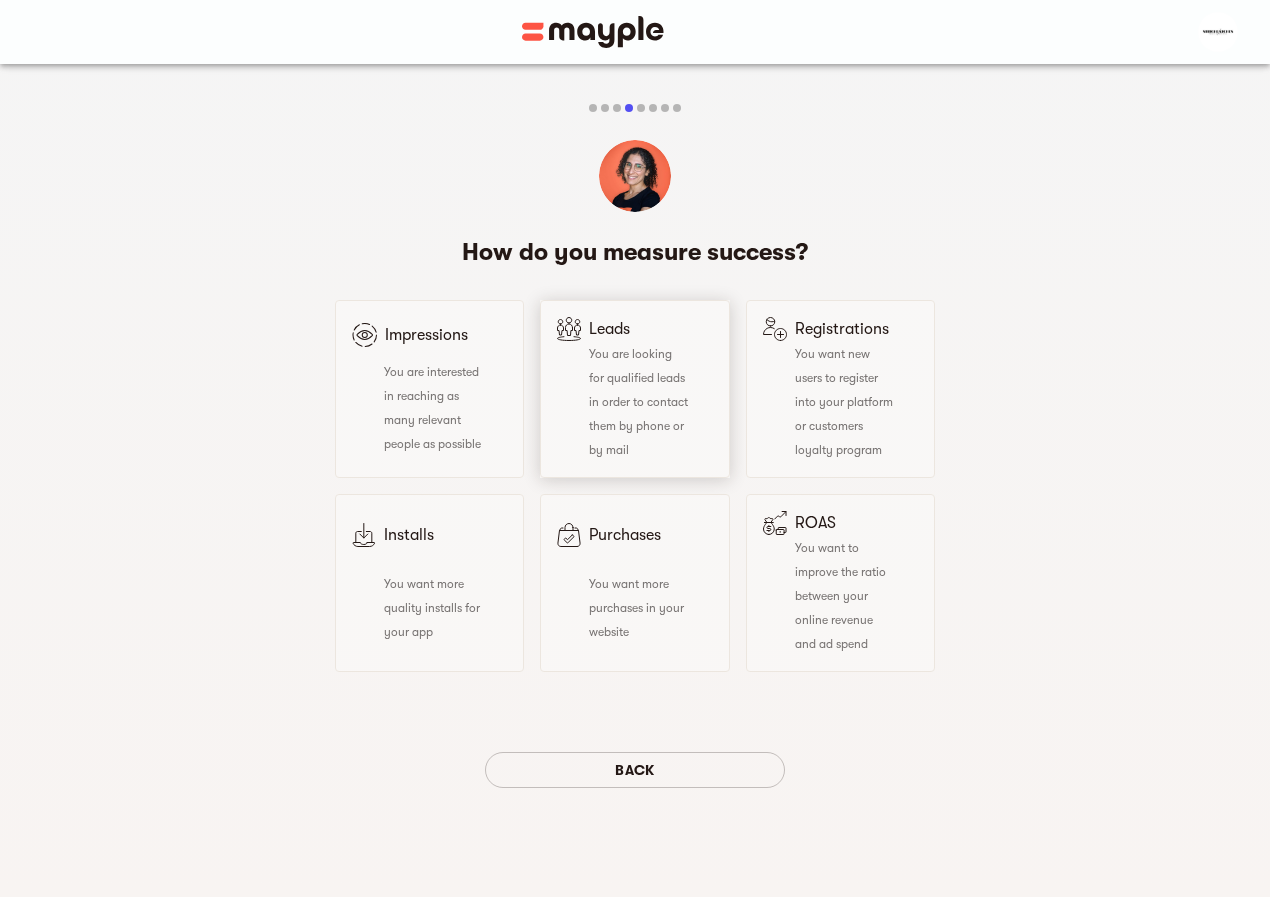 click on "You are looking for qualified leads in order to contact them by phone or by mail" at bounding box center [622, 401] 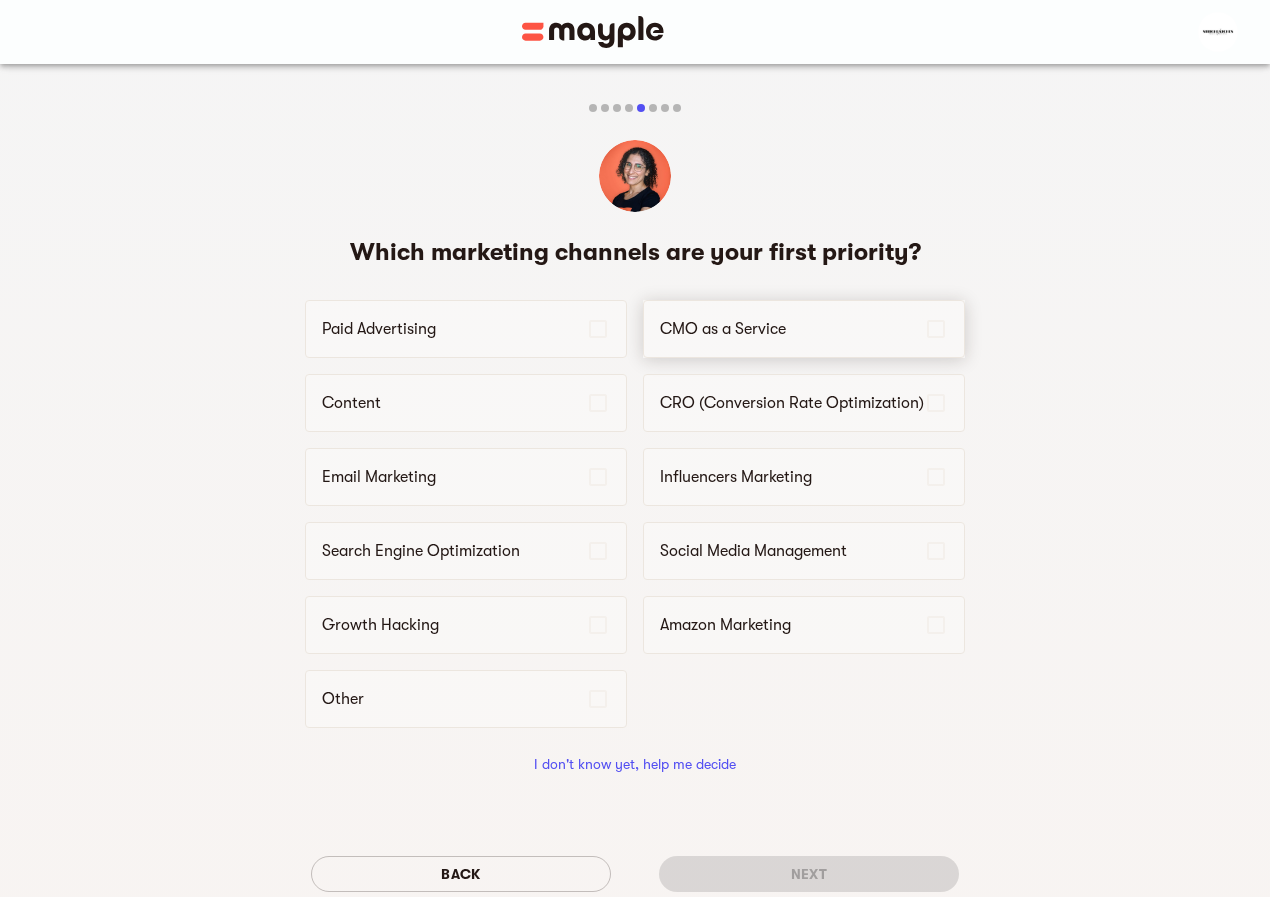 click on "CMO as a Service" at bounding box center (804, 329) 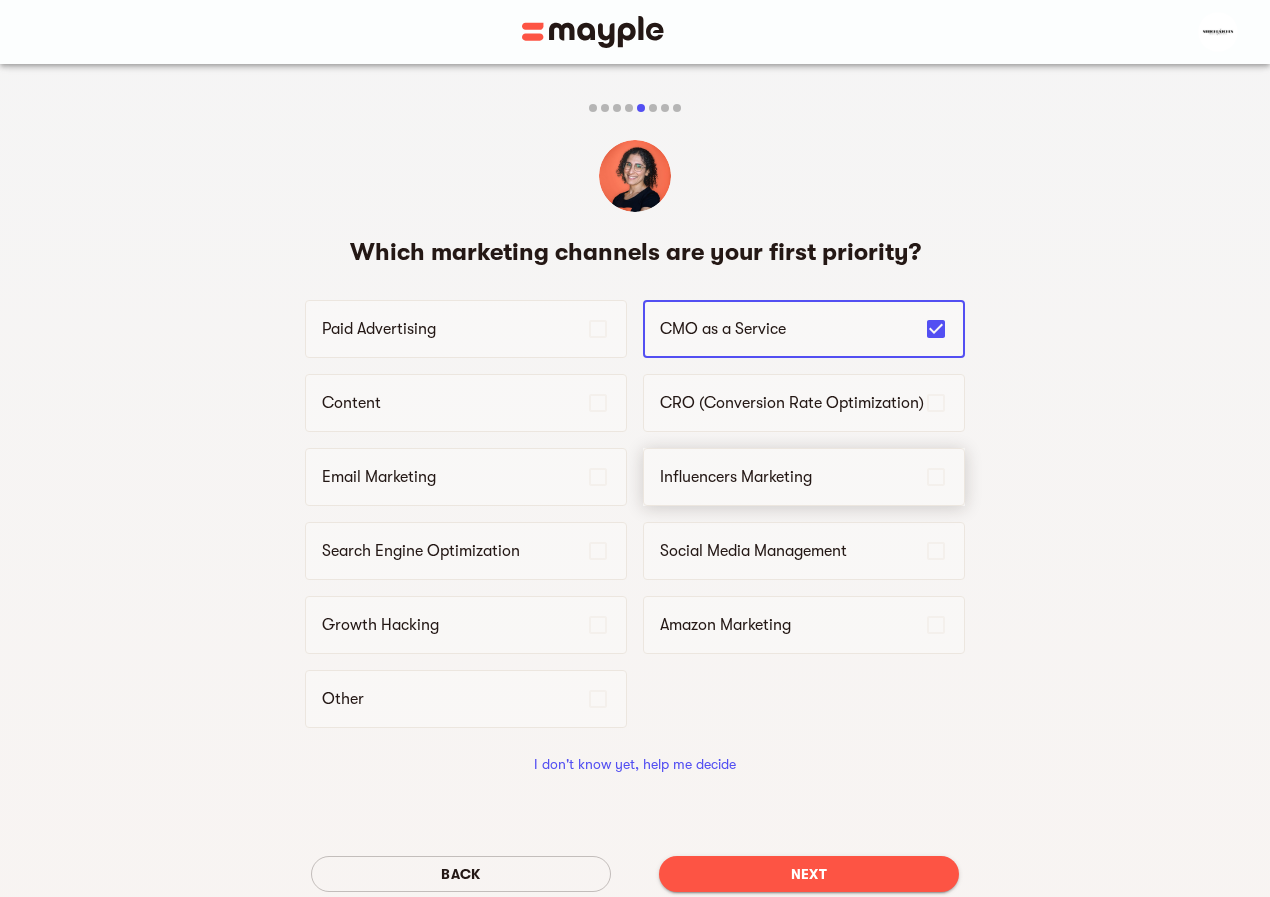click on "Influencers Marketing" at bounding box center [804, 477] 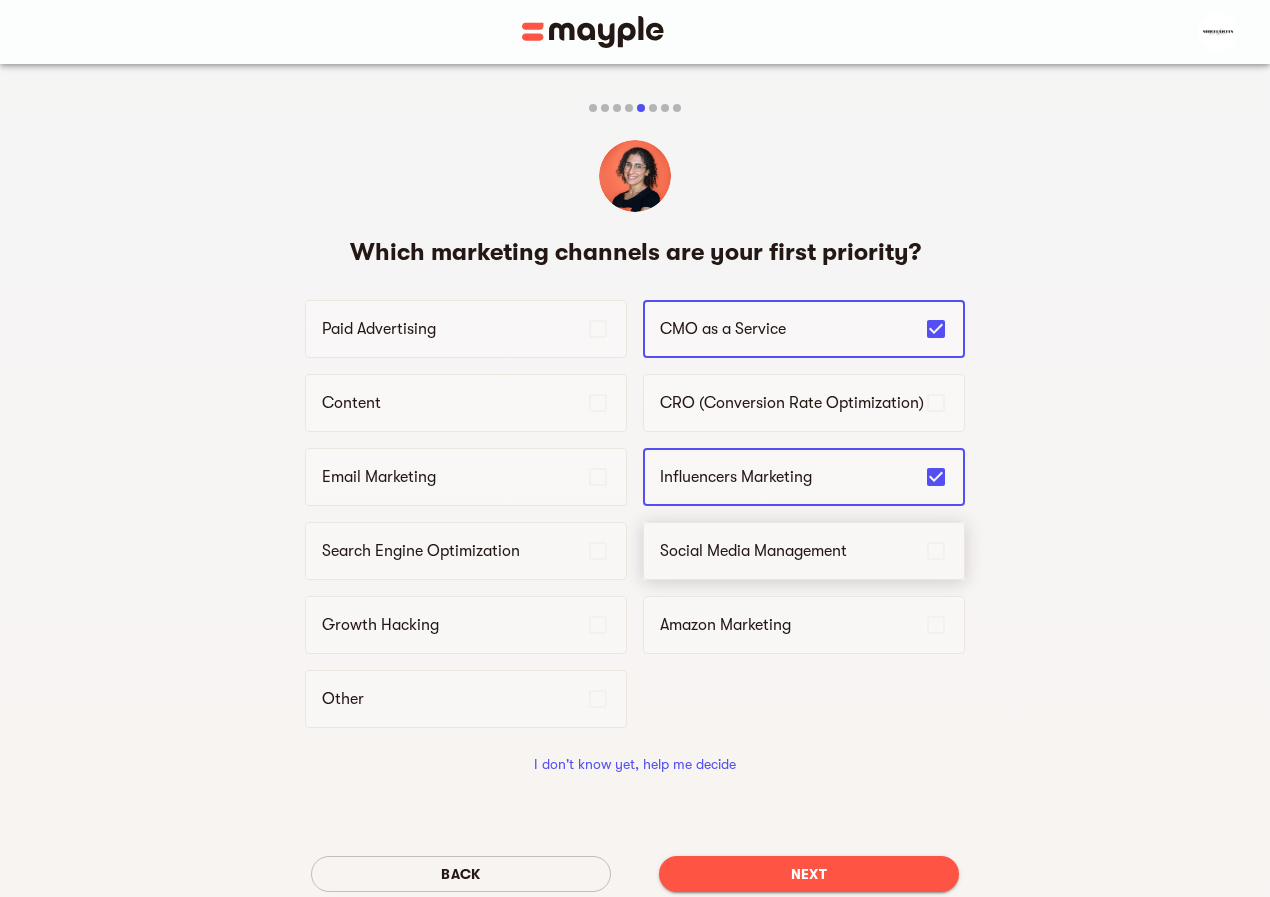 click on "Social Media Management" at bounding box center (792, 551) 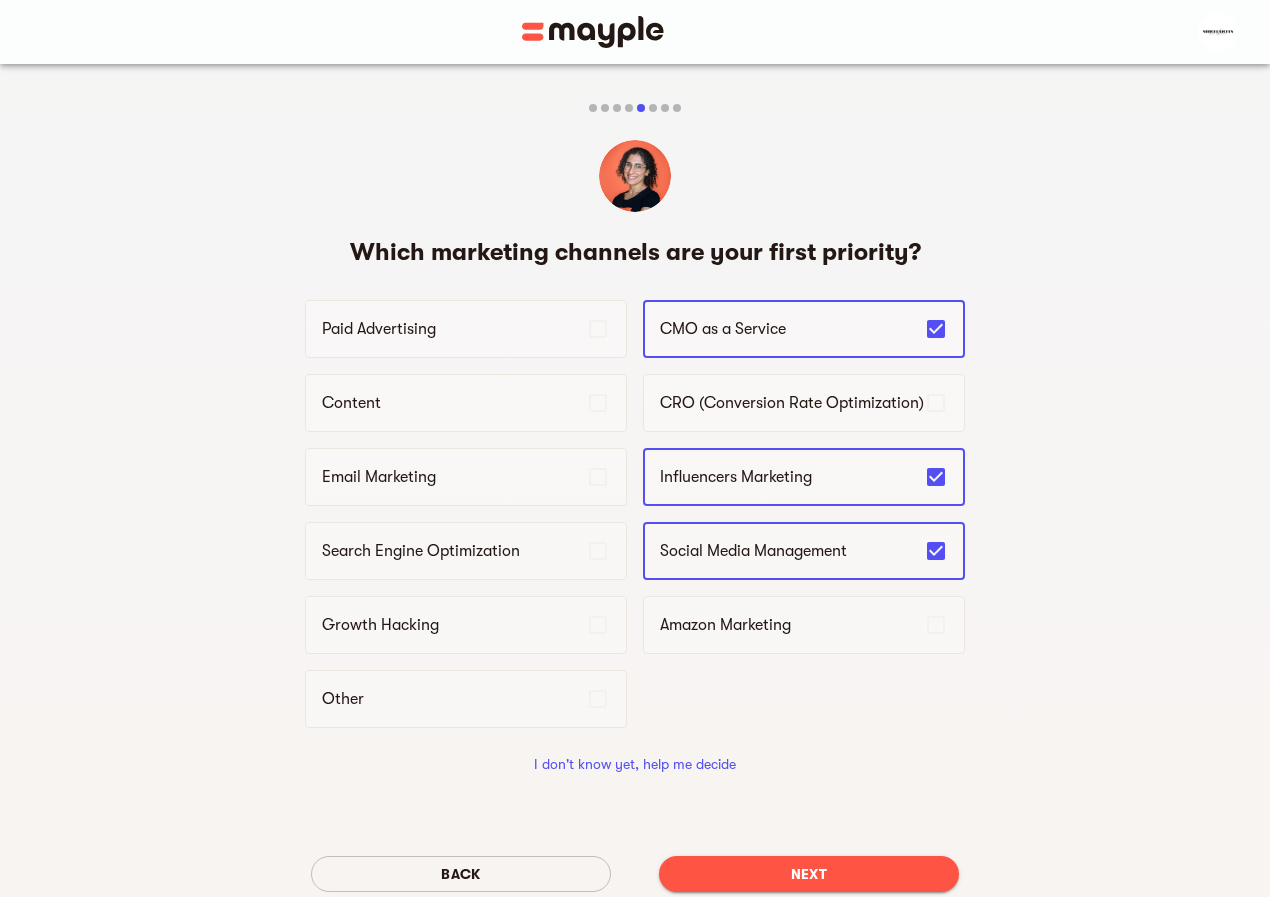 click on "Next" at bounding box center (809, 874) 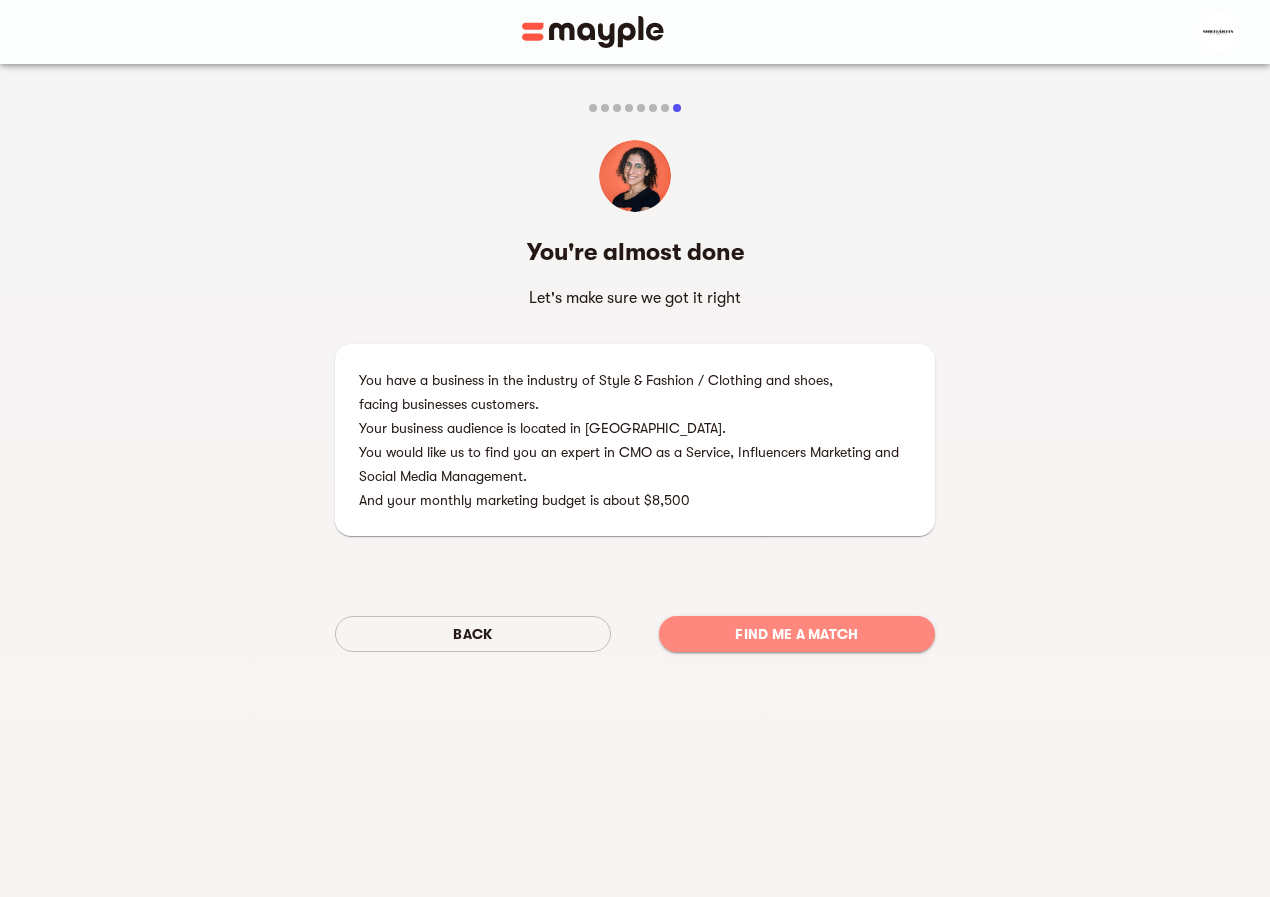 click on "Find me a match" at bounding box center (797, 634) 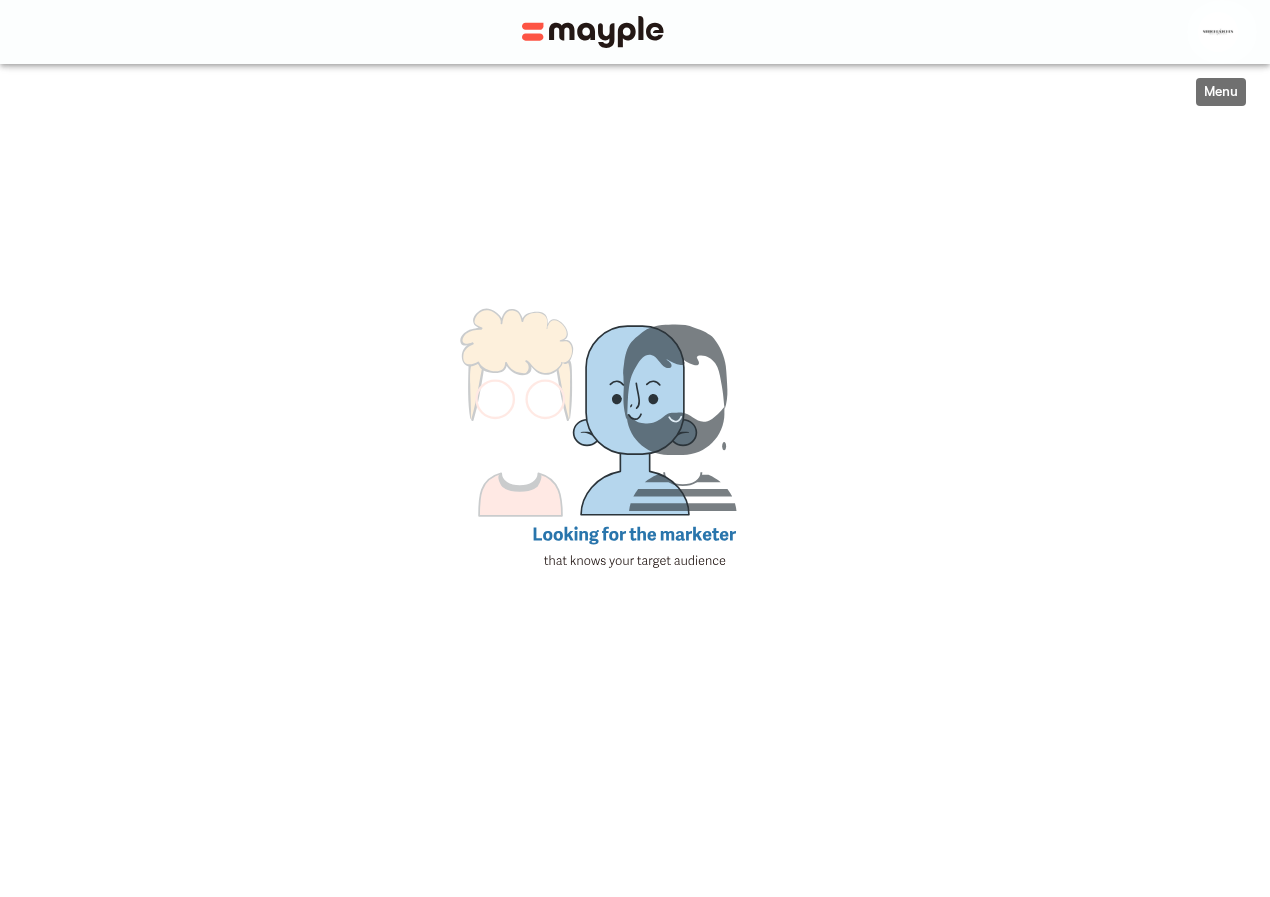 click at bounding box center (1218, 32) 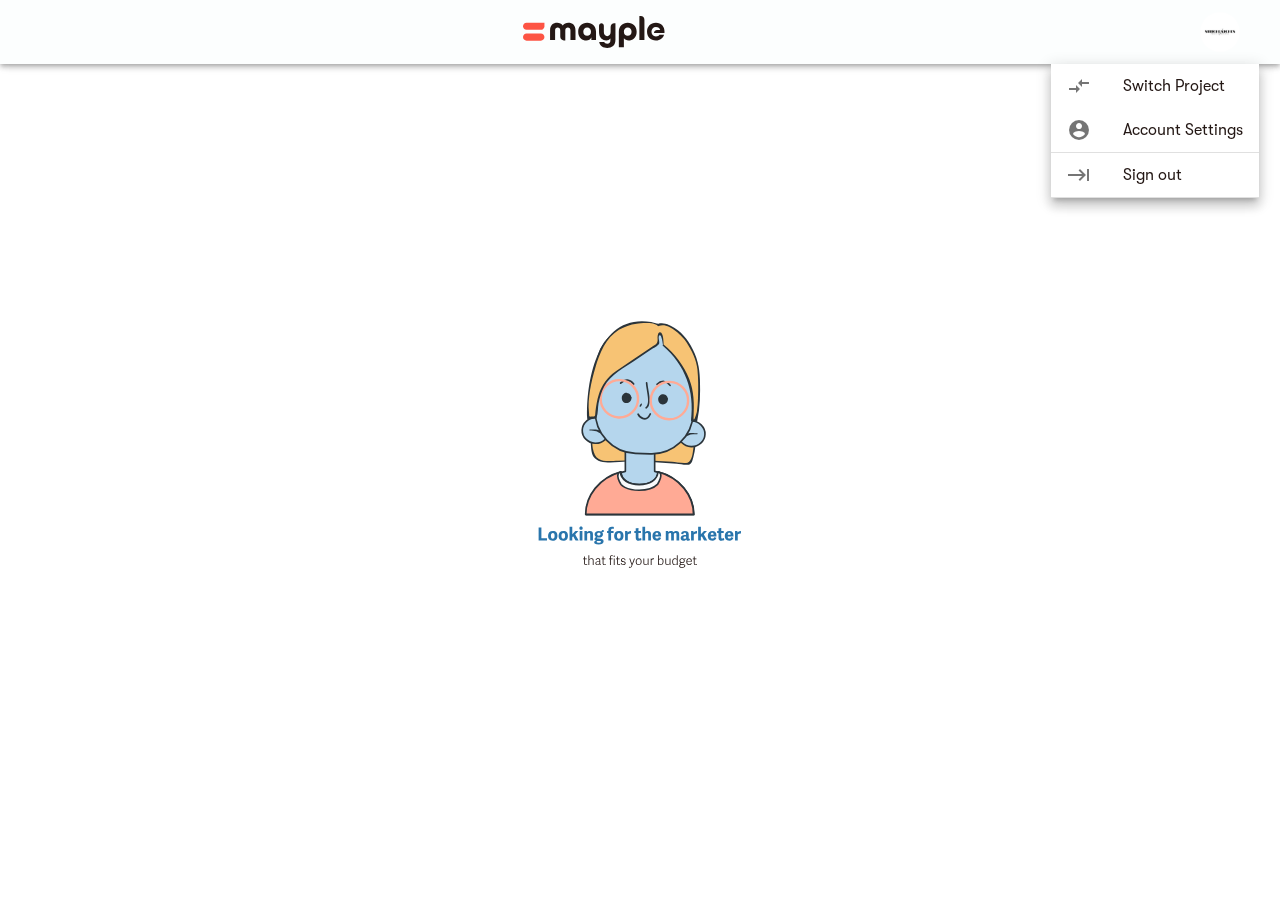 click on "Account Settings" at bounding box center (1183, 130) 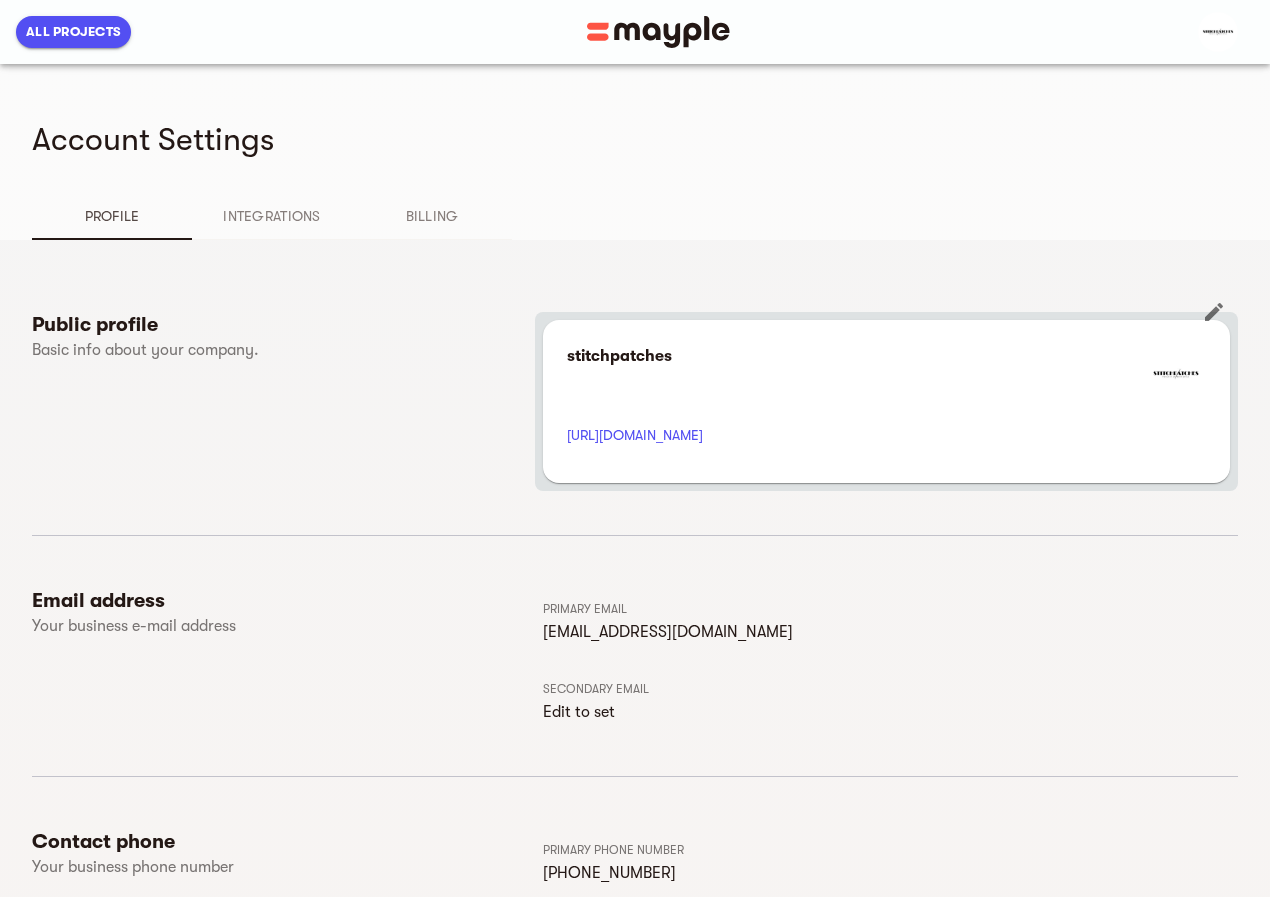 click on "stitchpatches" at bounding box center (886, 377) 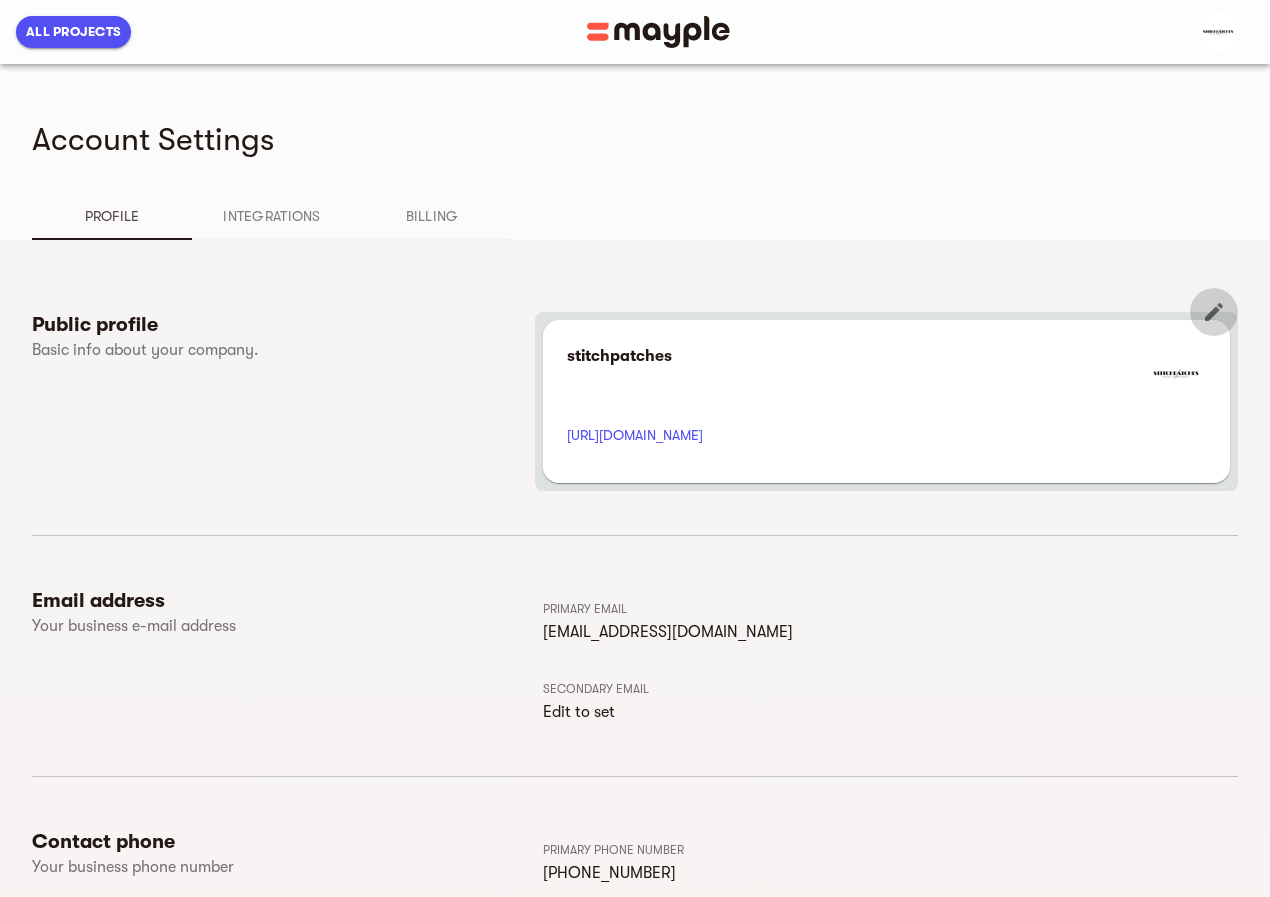 click 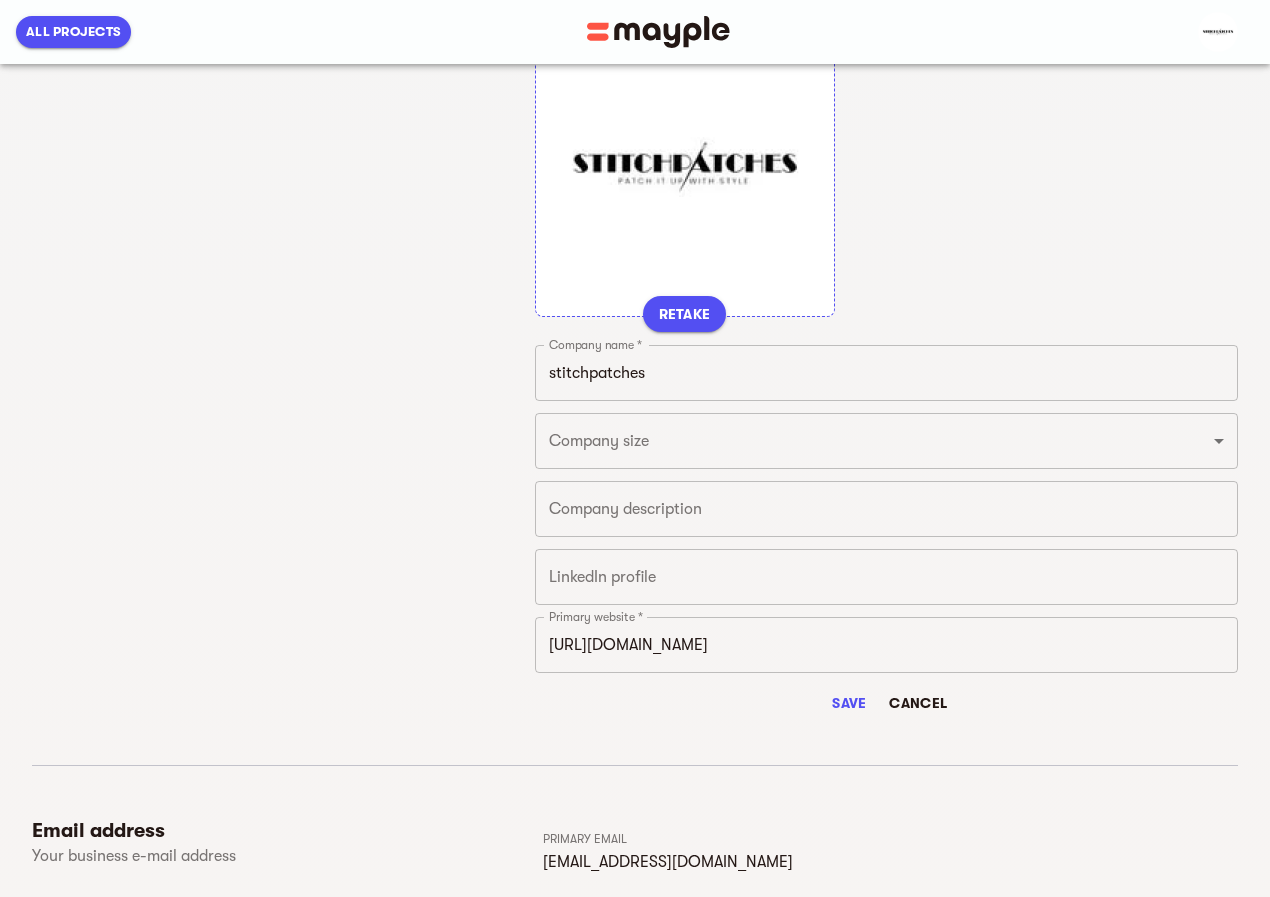 scroll, scrollTop: 471, scrollLeft: 0, axis: vertical 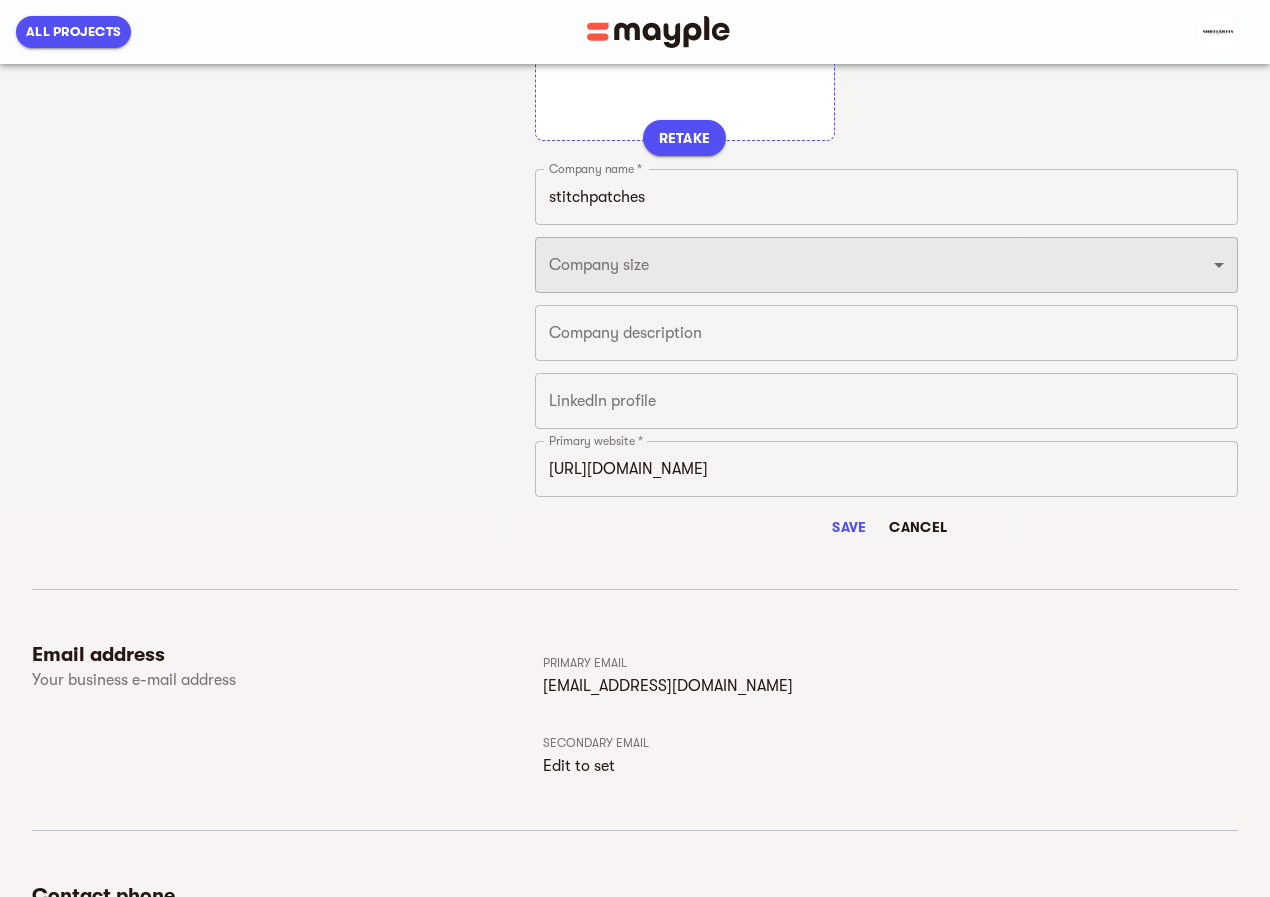 click on "Just 1 From 2 to 5 From 6 to 10 From 11 to 25 From 26 to 49 From 50 to 199 From 200 to 499 500 or more" at bounding box center (886, 265) 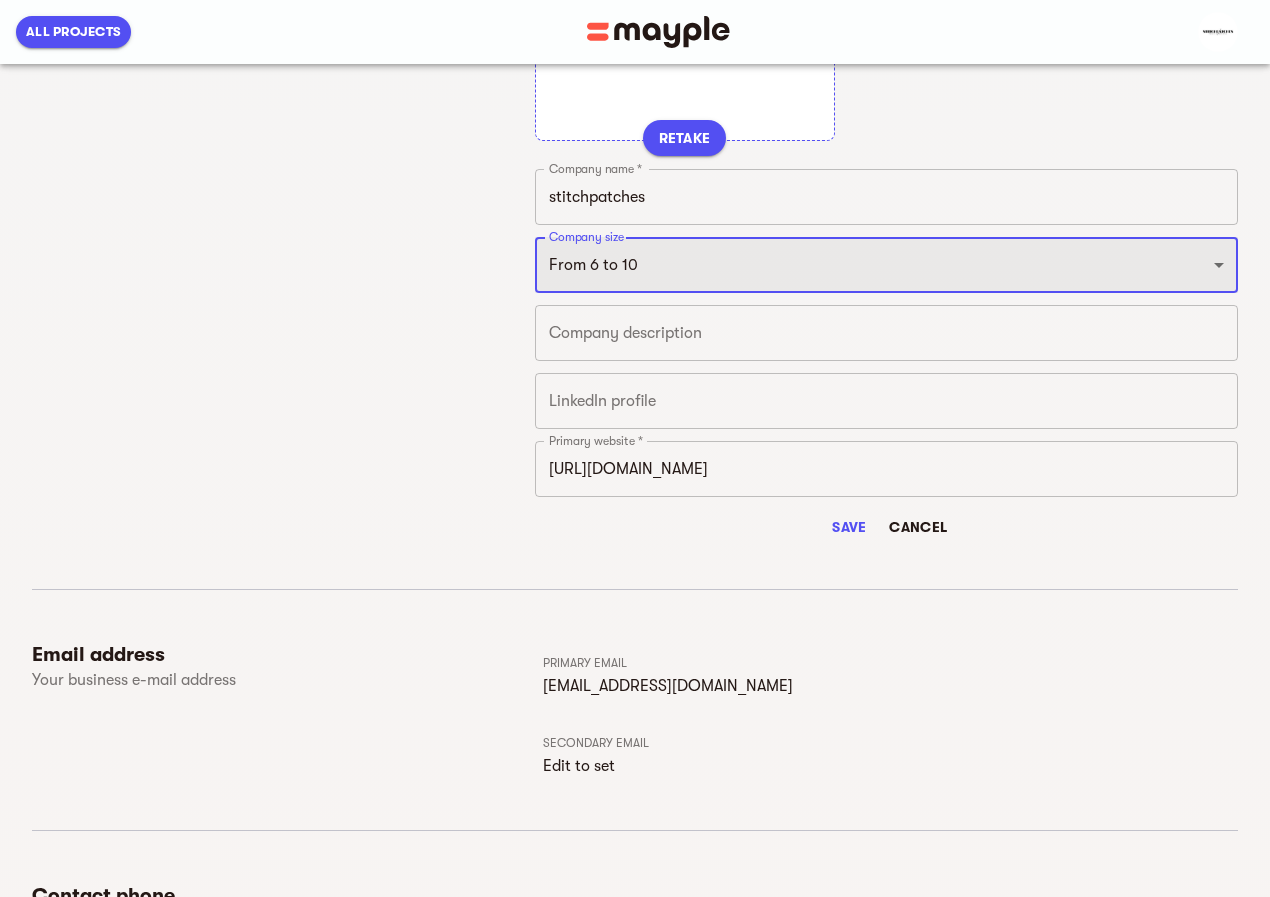 click on "Just 1 From 2 to 5 From 6 to 10 From 11 to 25 From 26 to 49 From 50 to 199 From 200 to 499 500 or more" at bounding box center [886, 265] 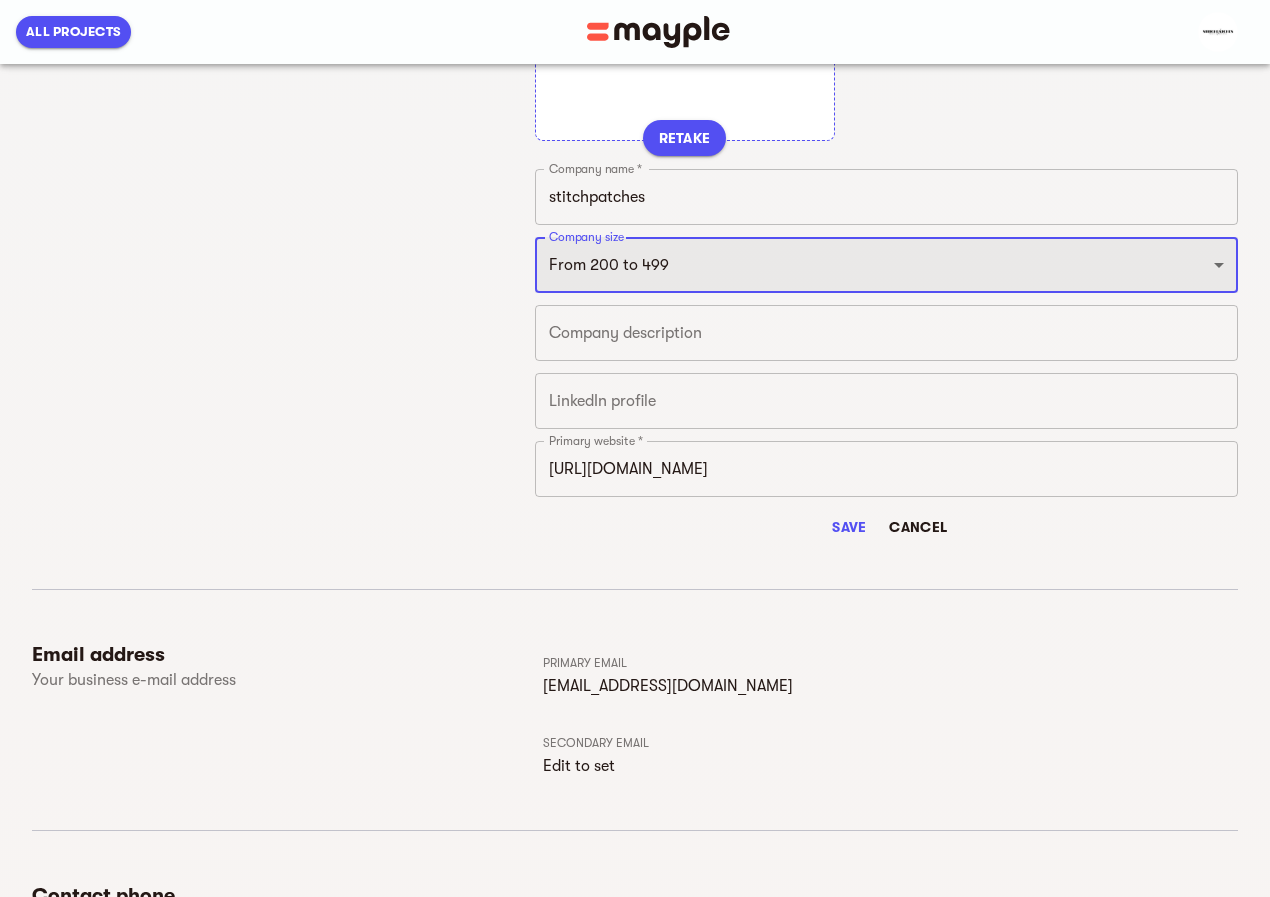 click on "Just 1 From 2 to 5 From 6 to 10 From 11 to 25 From 26 to 49 From 50 to 199 From 200 to 499 500 or more" at bounding box center [886, 265] 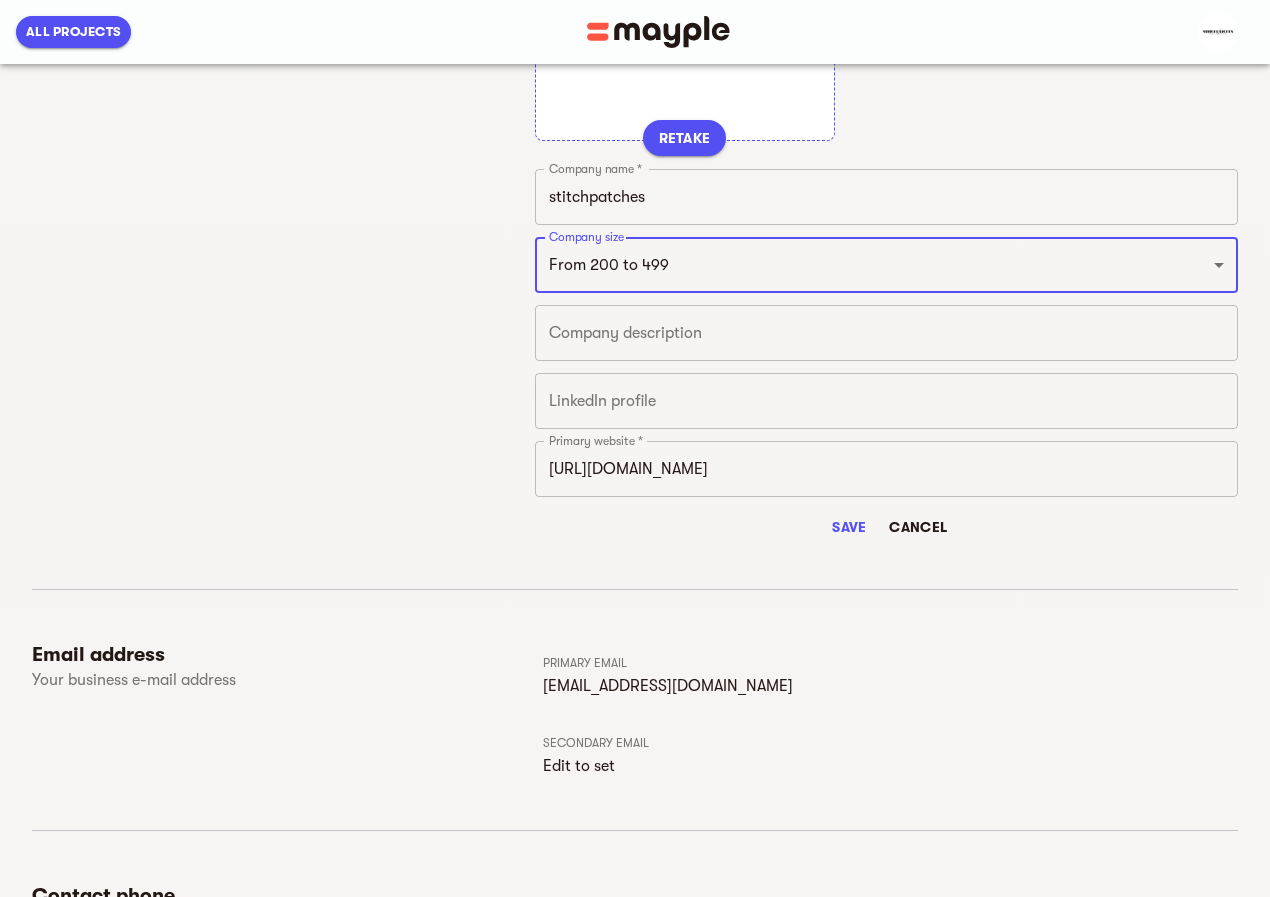 click on "x Company description" at bounding box center (886, 333) 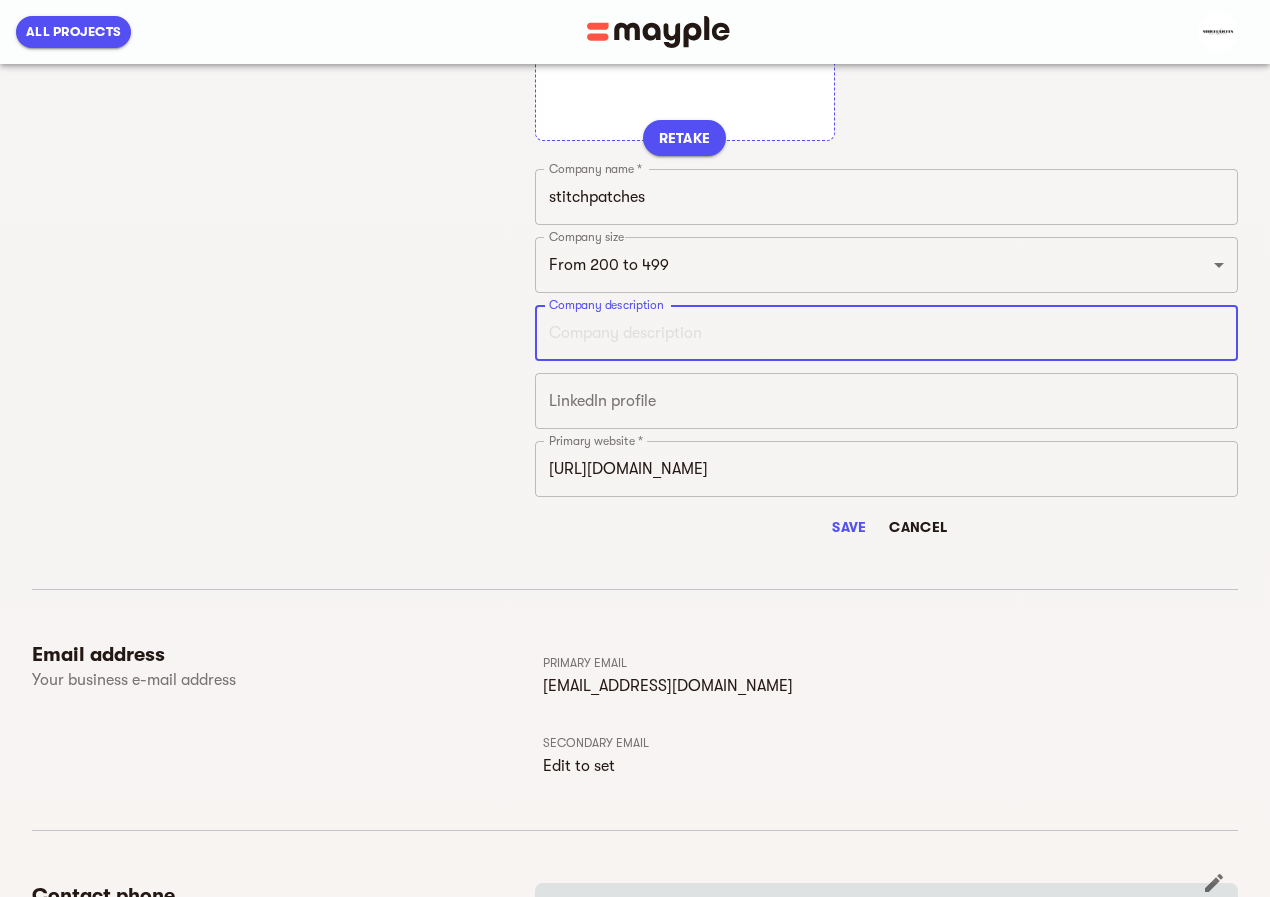 paste on "Stitch patches are known to be the best embroidery custom patches available anywhere. We provide many kinds of patches at low costs, including flags, denim, PVC, and chenille patches. We also offer shipping and fast delivery services." 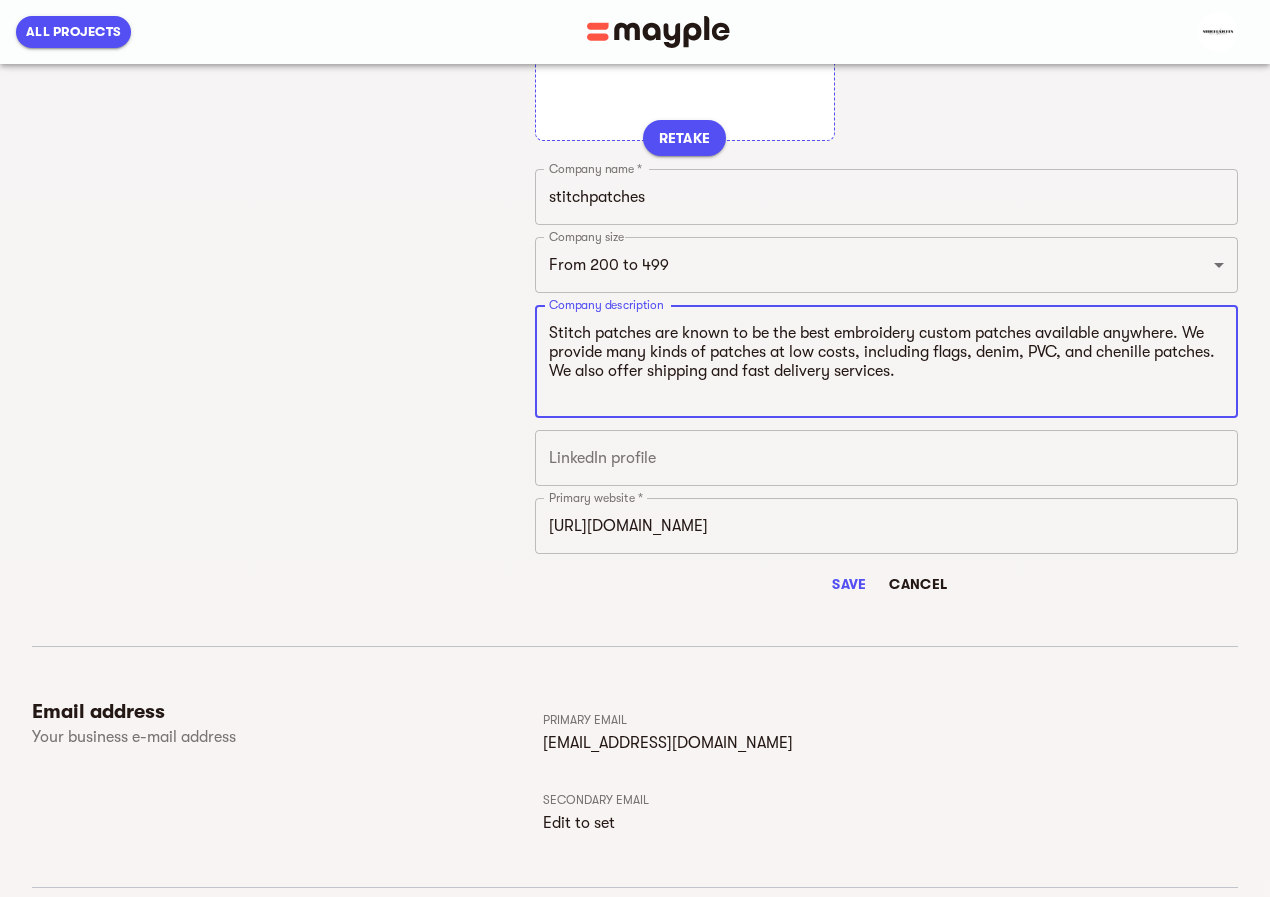 type on "Stitch patches are known to be the best embroidery custom patches available anywhere. We provide many kinds of patches at low costs, including flags, denim, PVC, and chenille patches. We also offer shipping and fast delivery services." 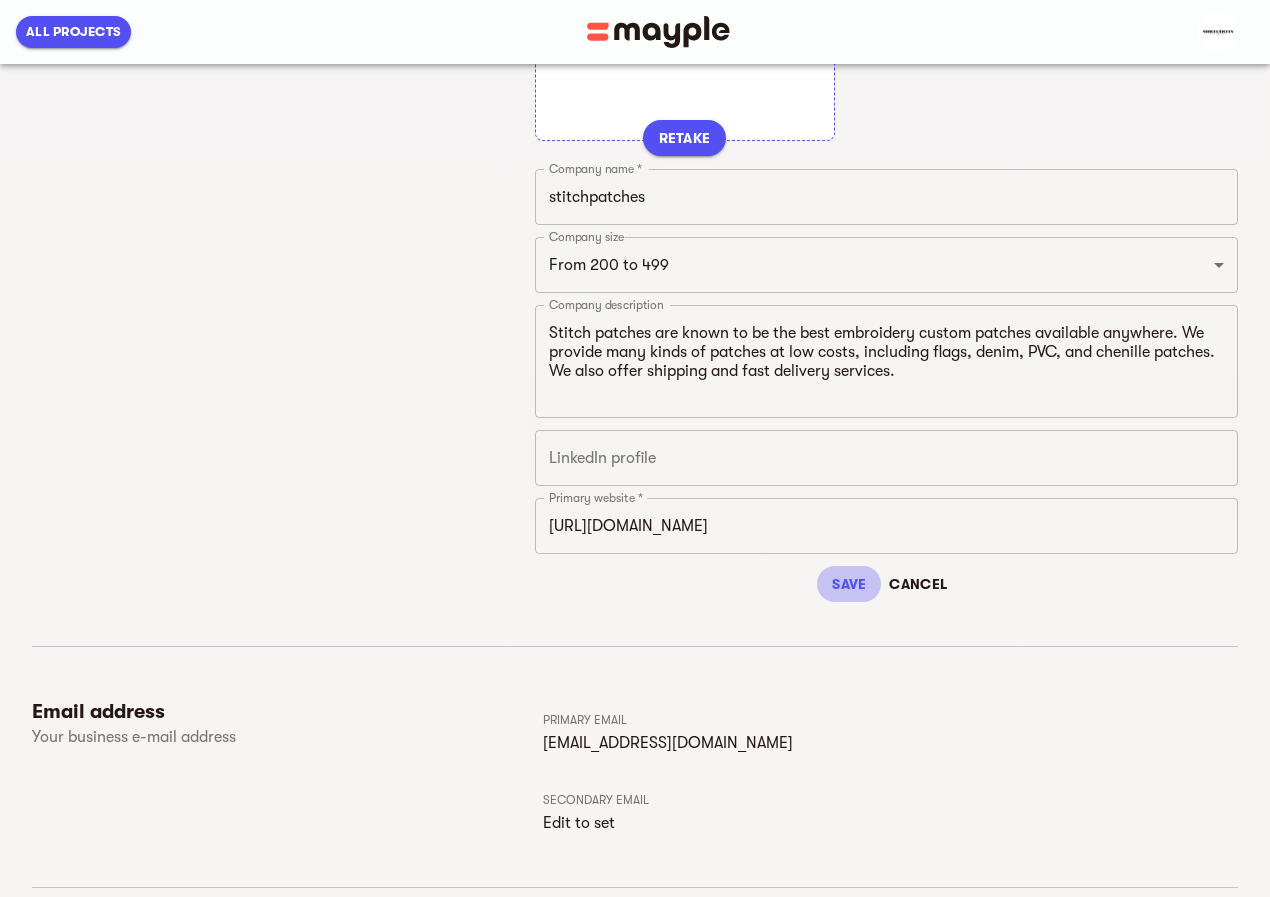 click on "Save" at bounding box center [849, 584] 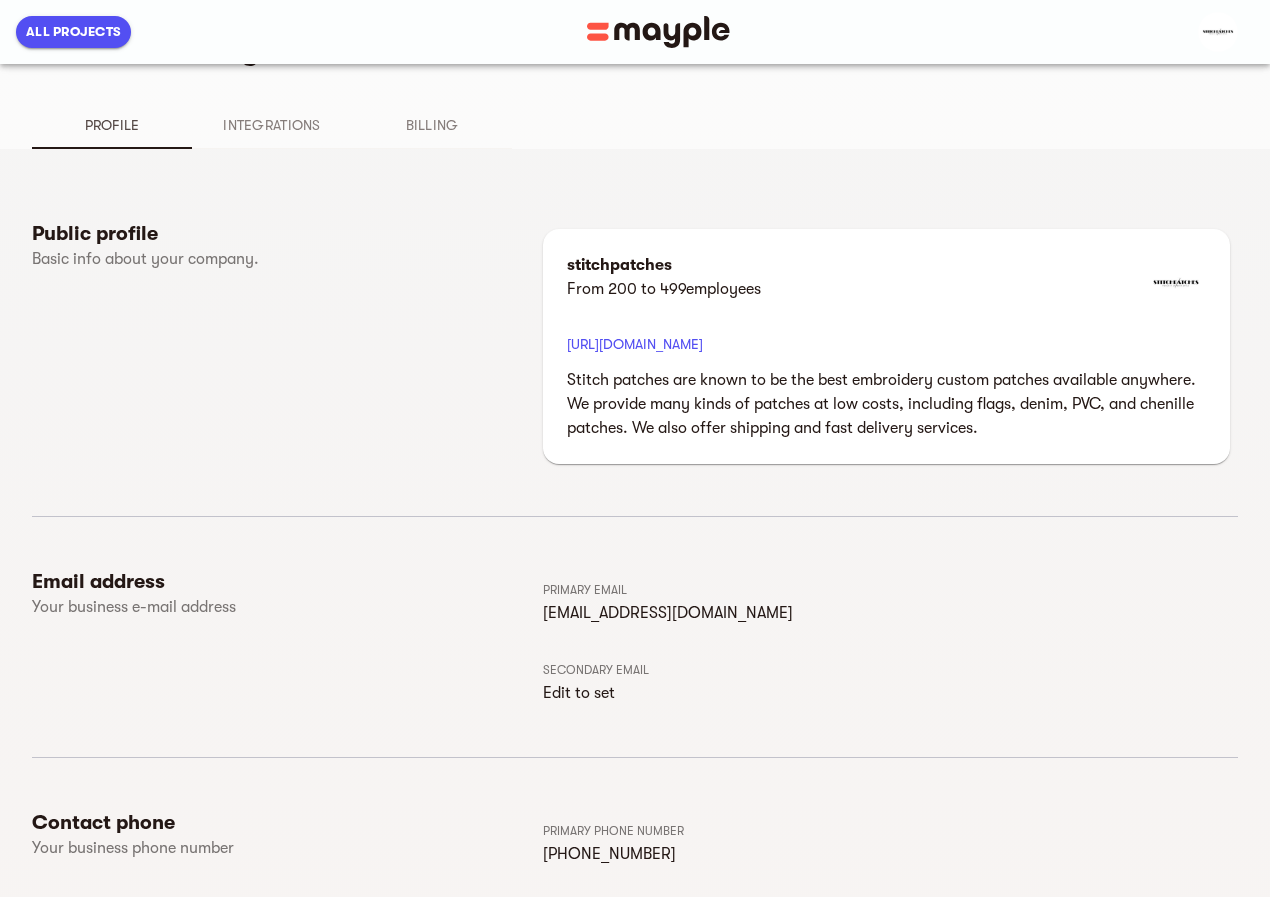scroll, scrollTop: 0, scrollLeft: 0, axis: both 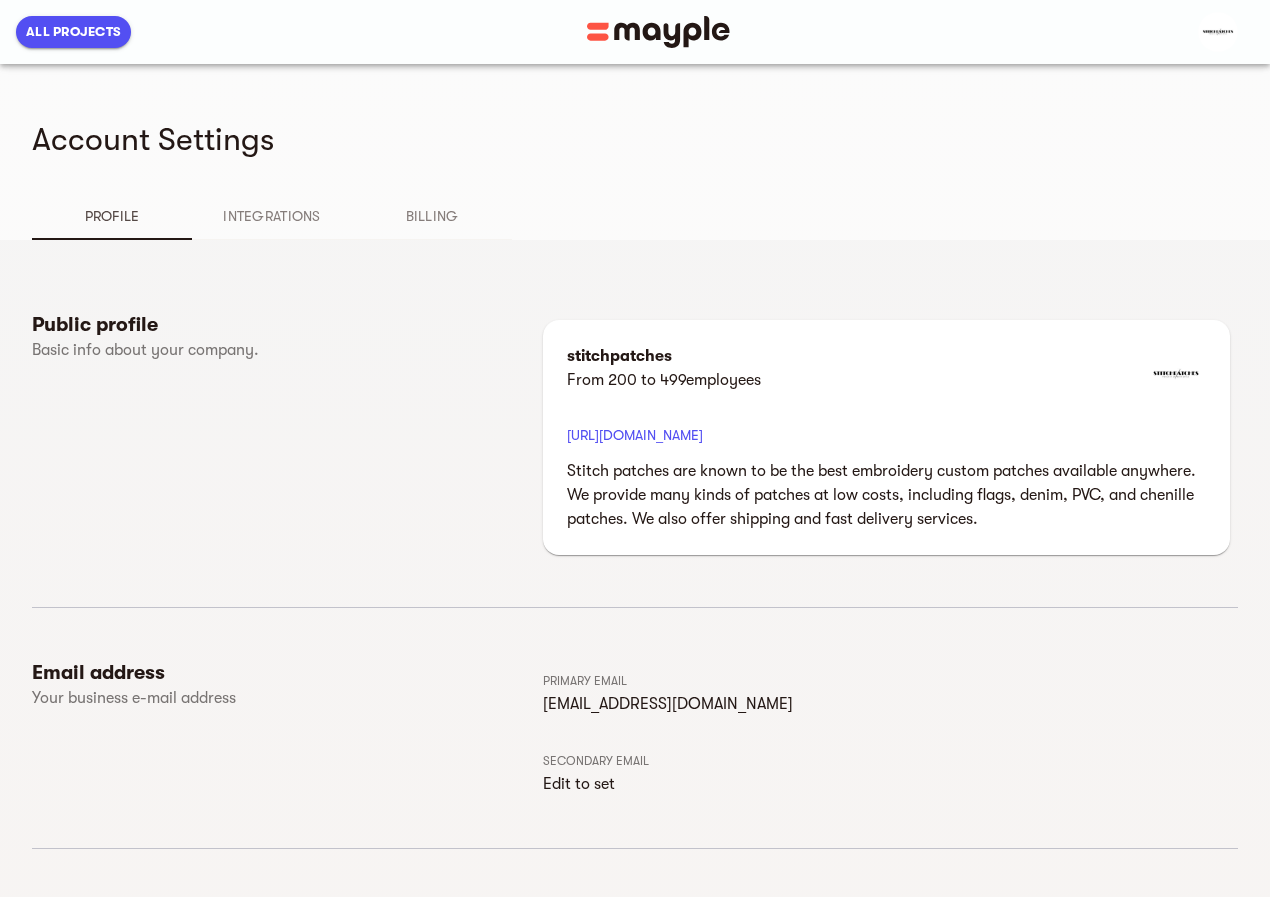 click at bounding box center [658, 32] 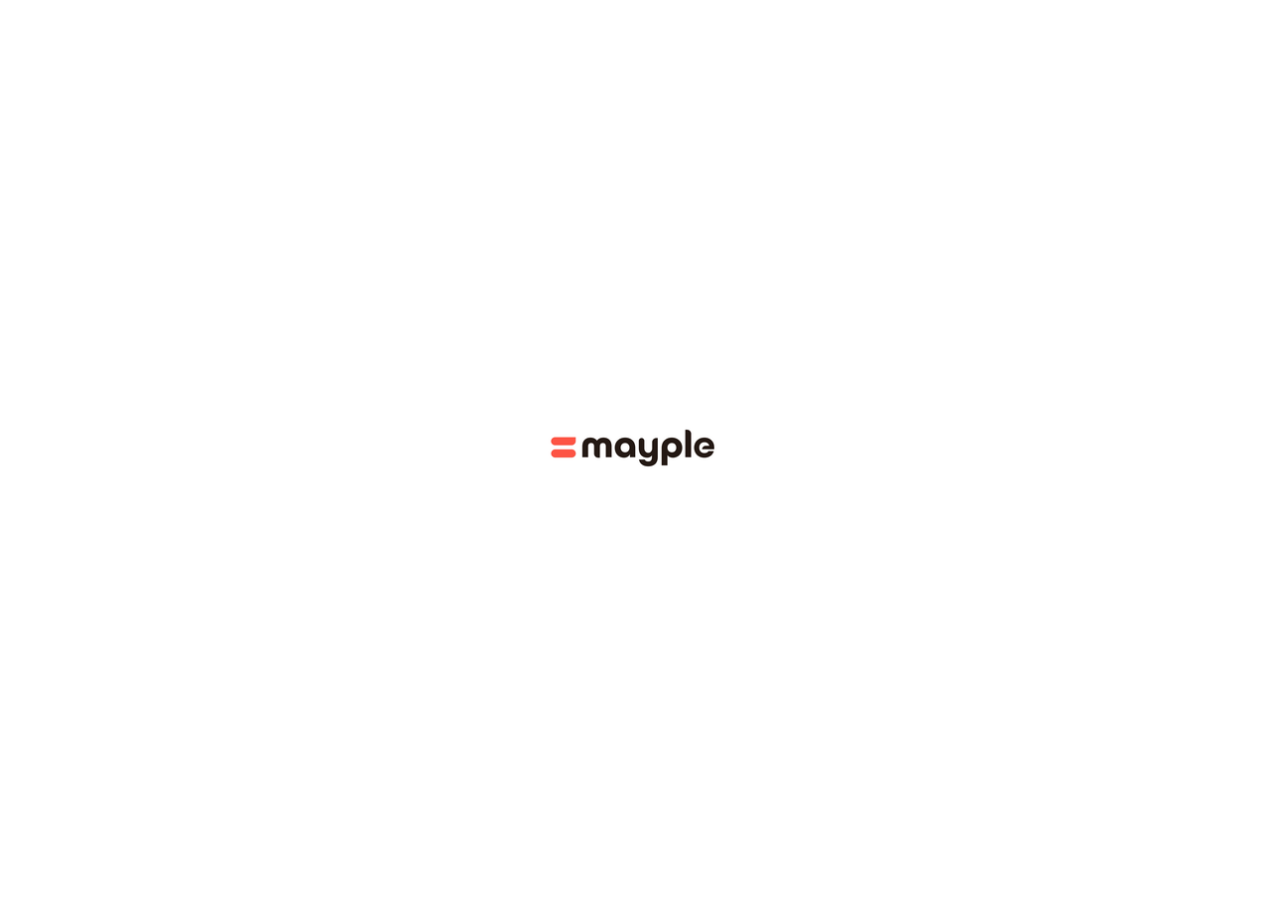 scroll, scrollTop: 0, scrollLeft: 0, axis: both 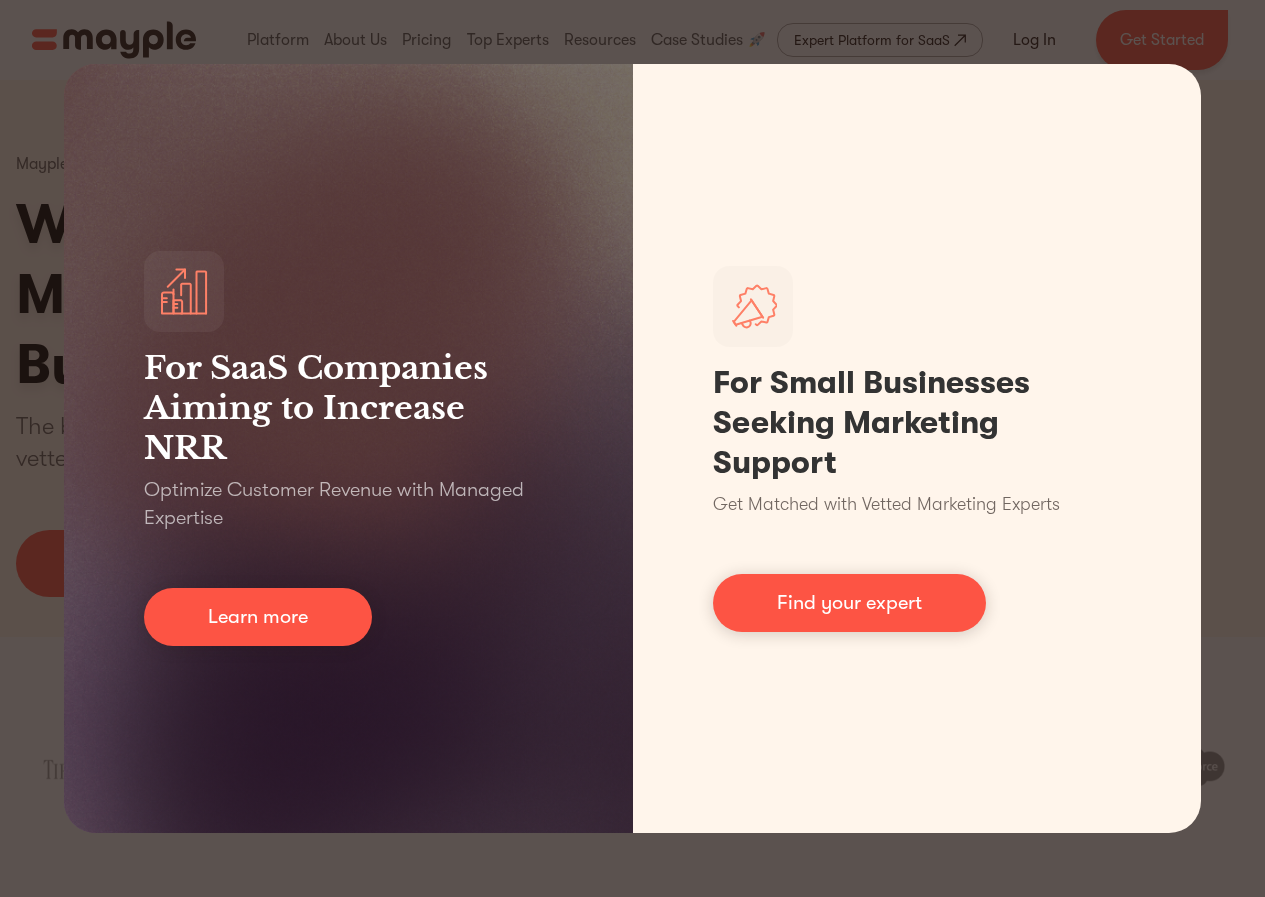 click on "For SaaS Companies Aiming to Increase NRR Optimize Customer Revenue with Managed Expertise Learn more For Small Businesses Seeking Marketing Support Get Matched with Vetted Marketing Experts Find your expert" at bounding box center (632, 448) 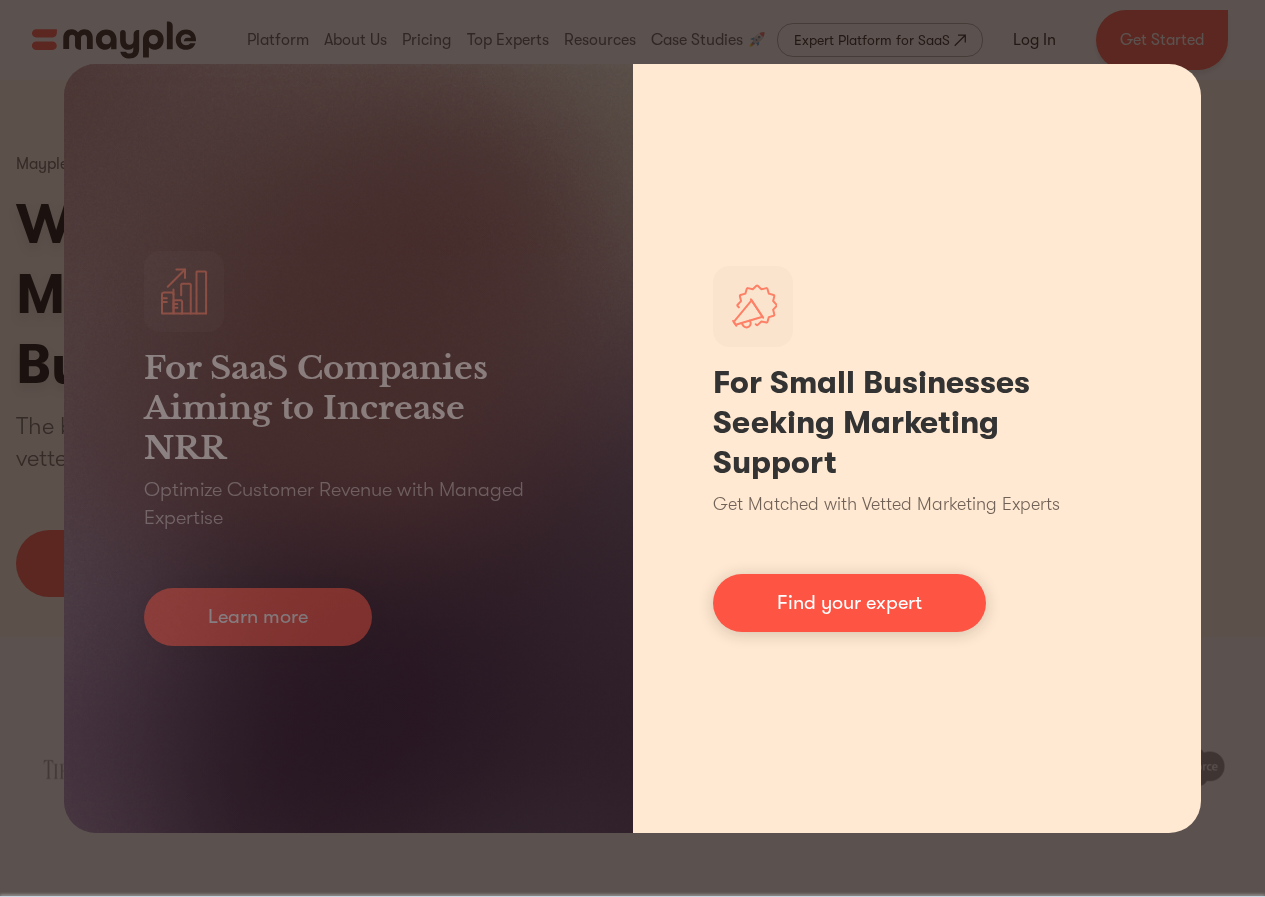click on "For Small Businesses Seeking Marketing Support Get Matched with Vetted Marketing Experts Find your expert" at bounding box center [917, 448] 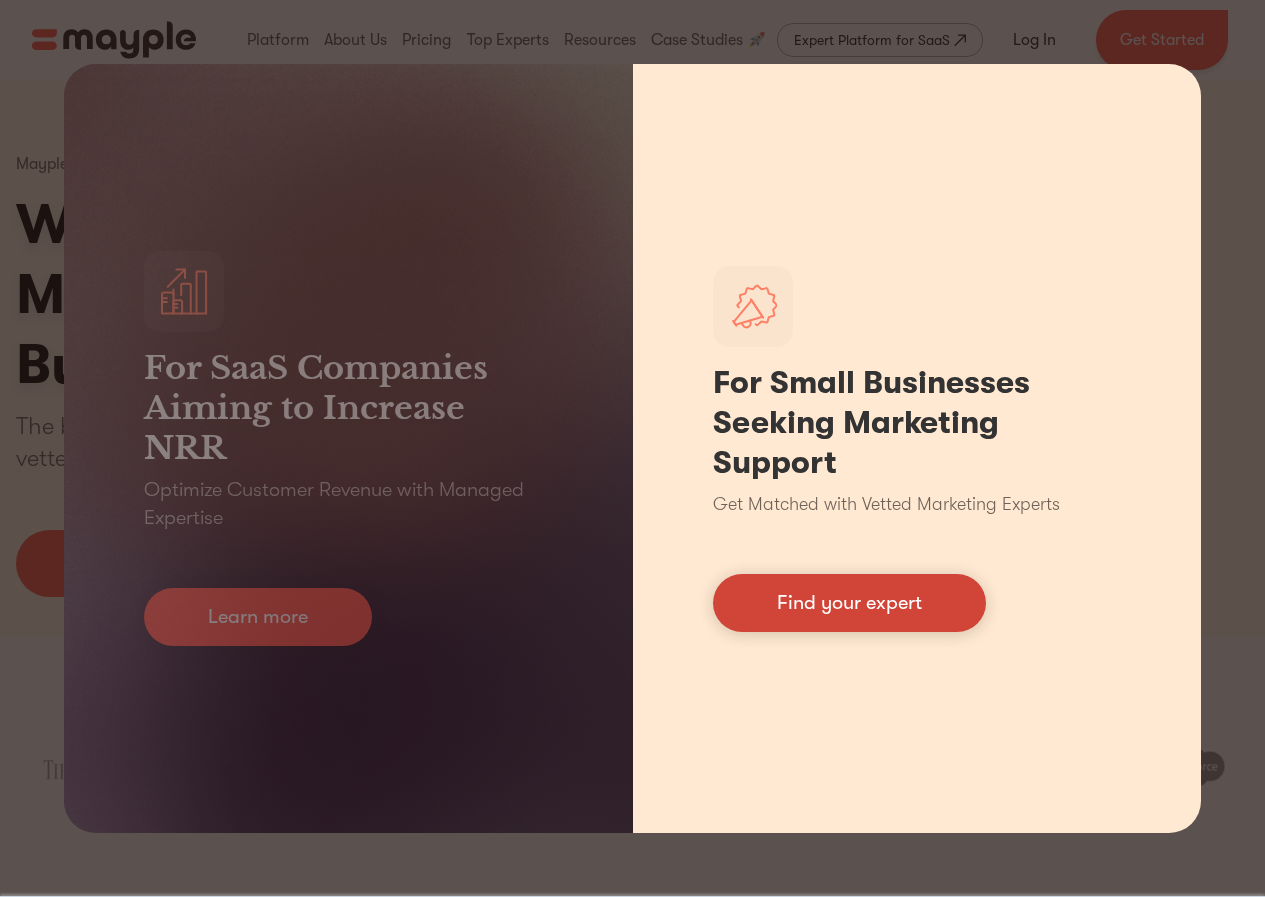 click on "Find your expert" at bounding box center (849, 603) 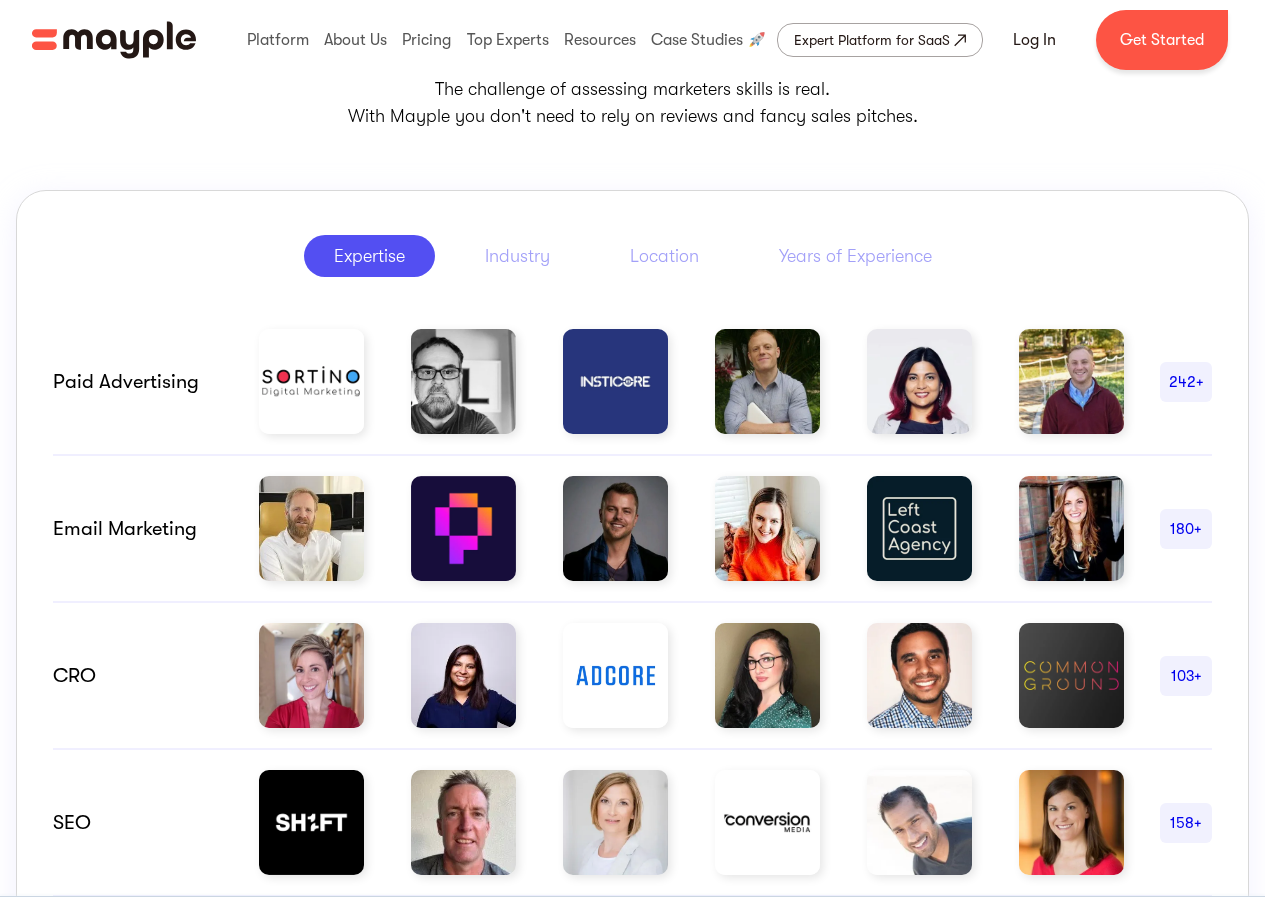 scroll, scrollTop: 0, scrollLeft: 0, axis: both 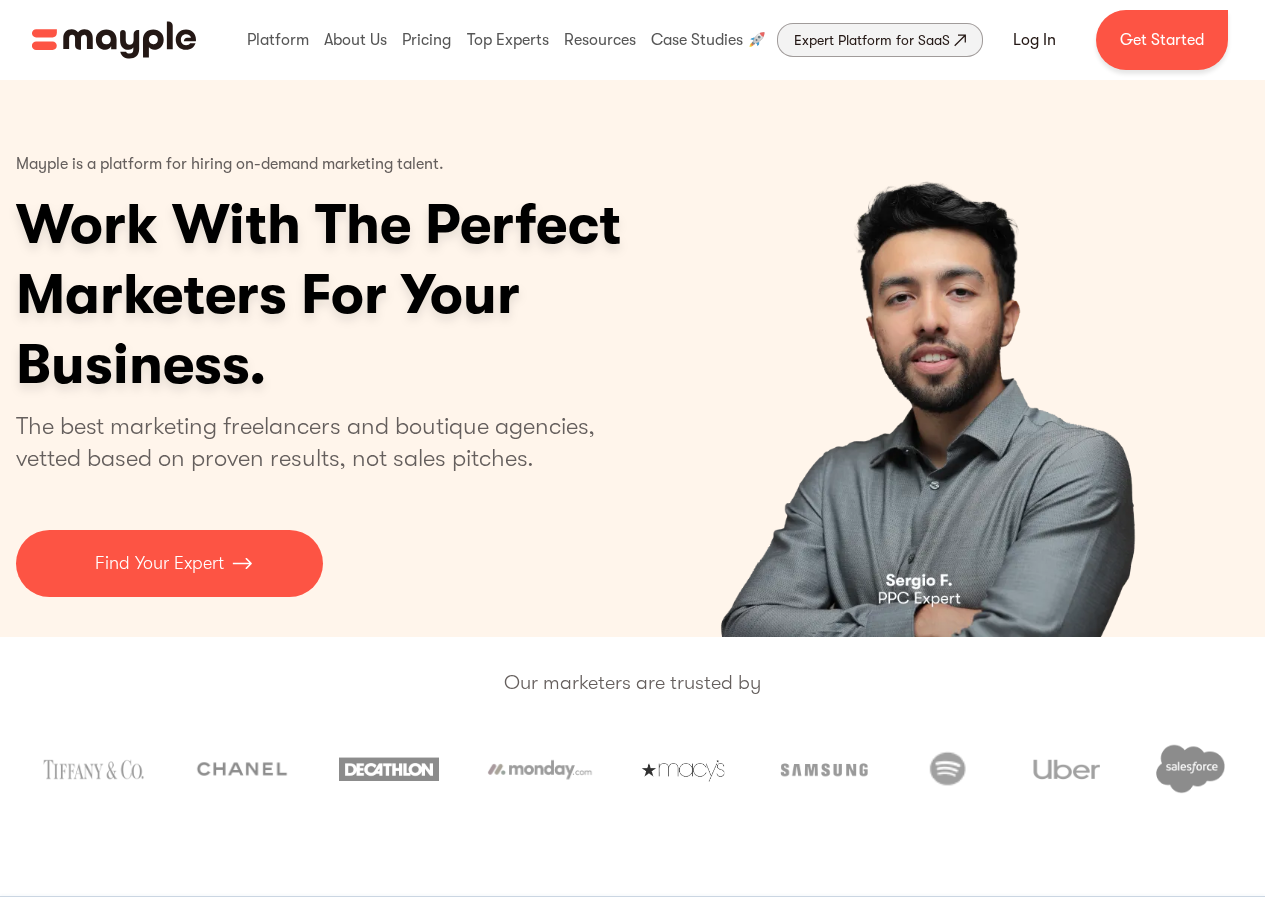 click on "Expert Platform for SaaS" at bounding box center [872, 40] 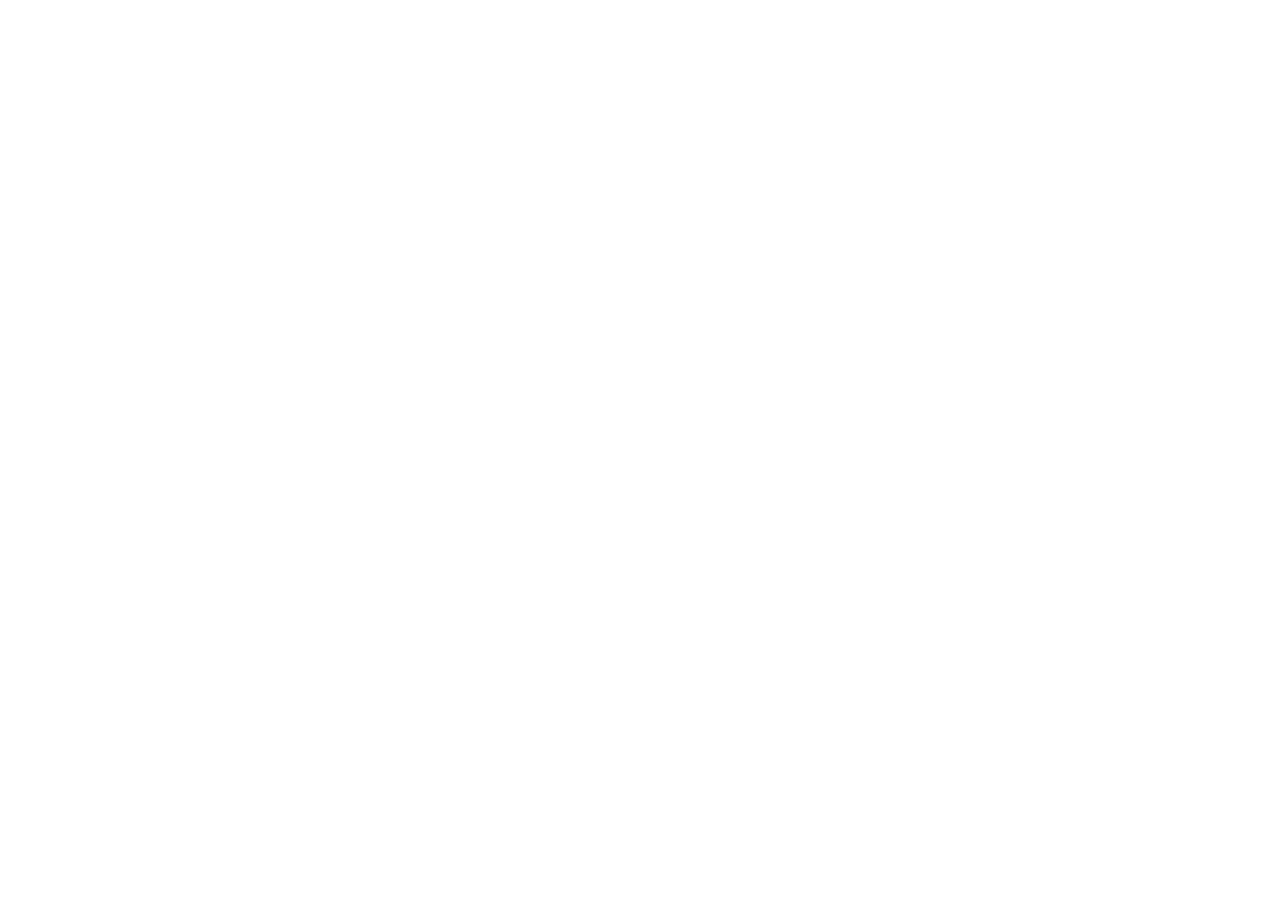 scroll, scrollTop: 0, scrollLeft: 0, axis: both 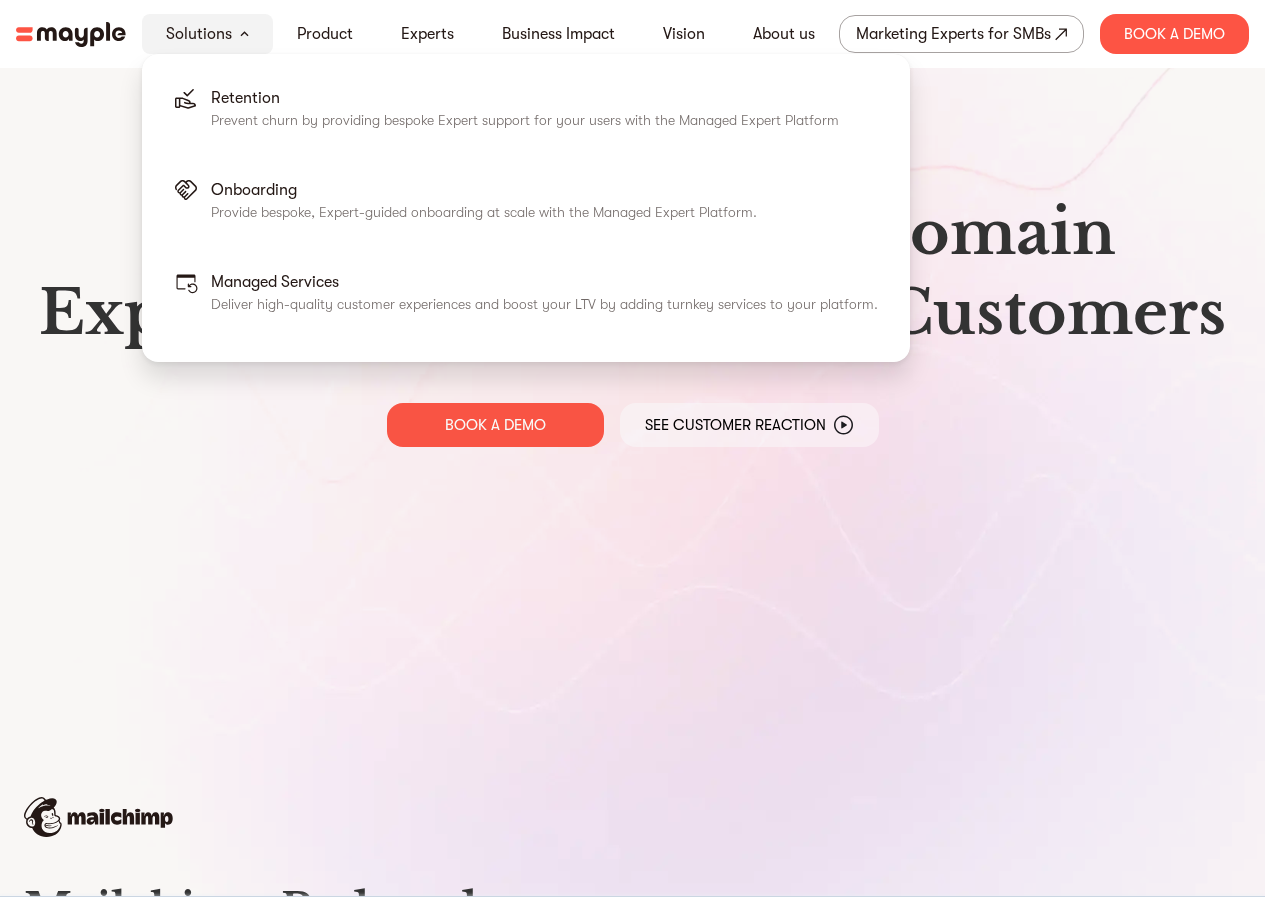 click on "Solutions" at bounding box center [199, 34] 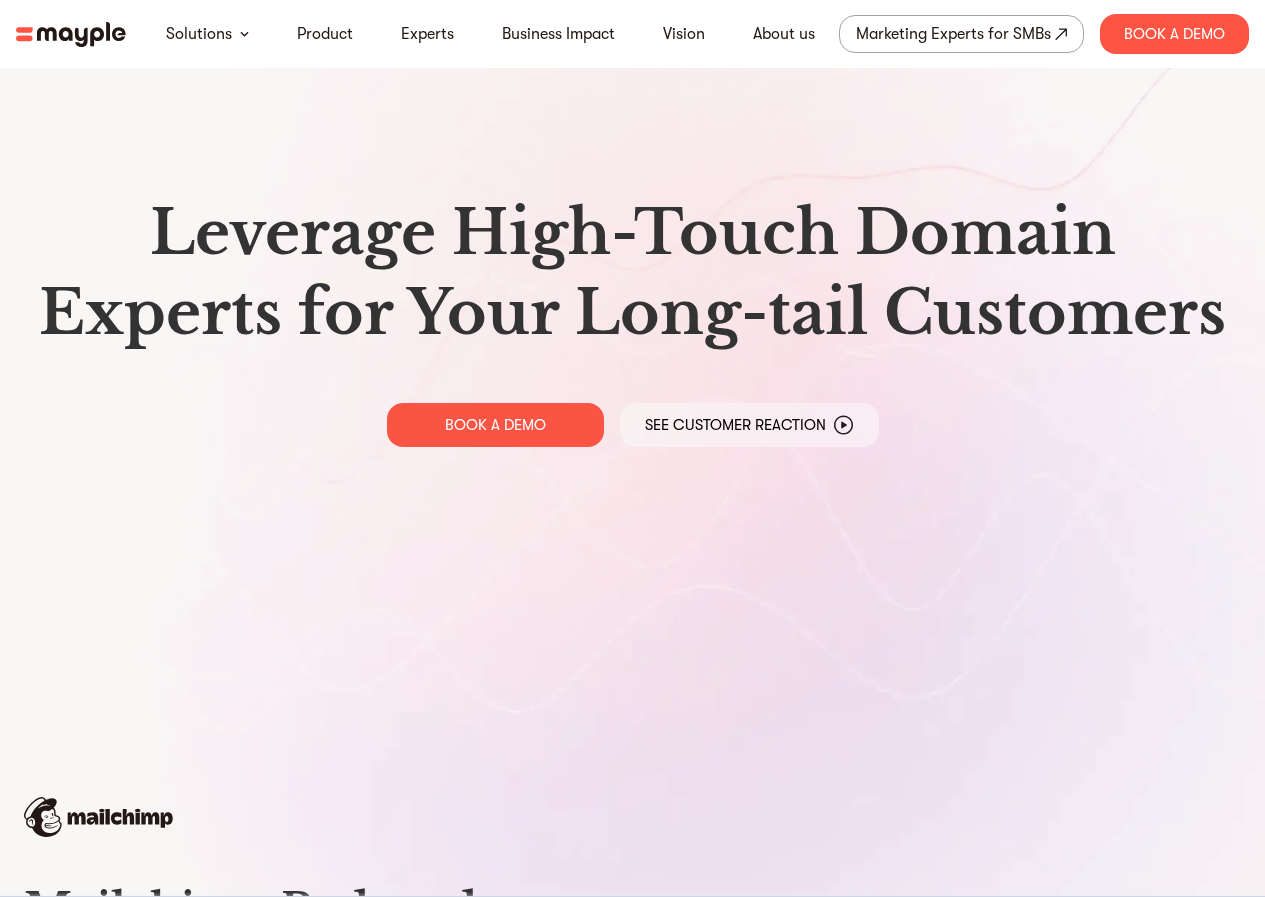 click at bounding box center (71, 34) 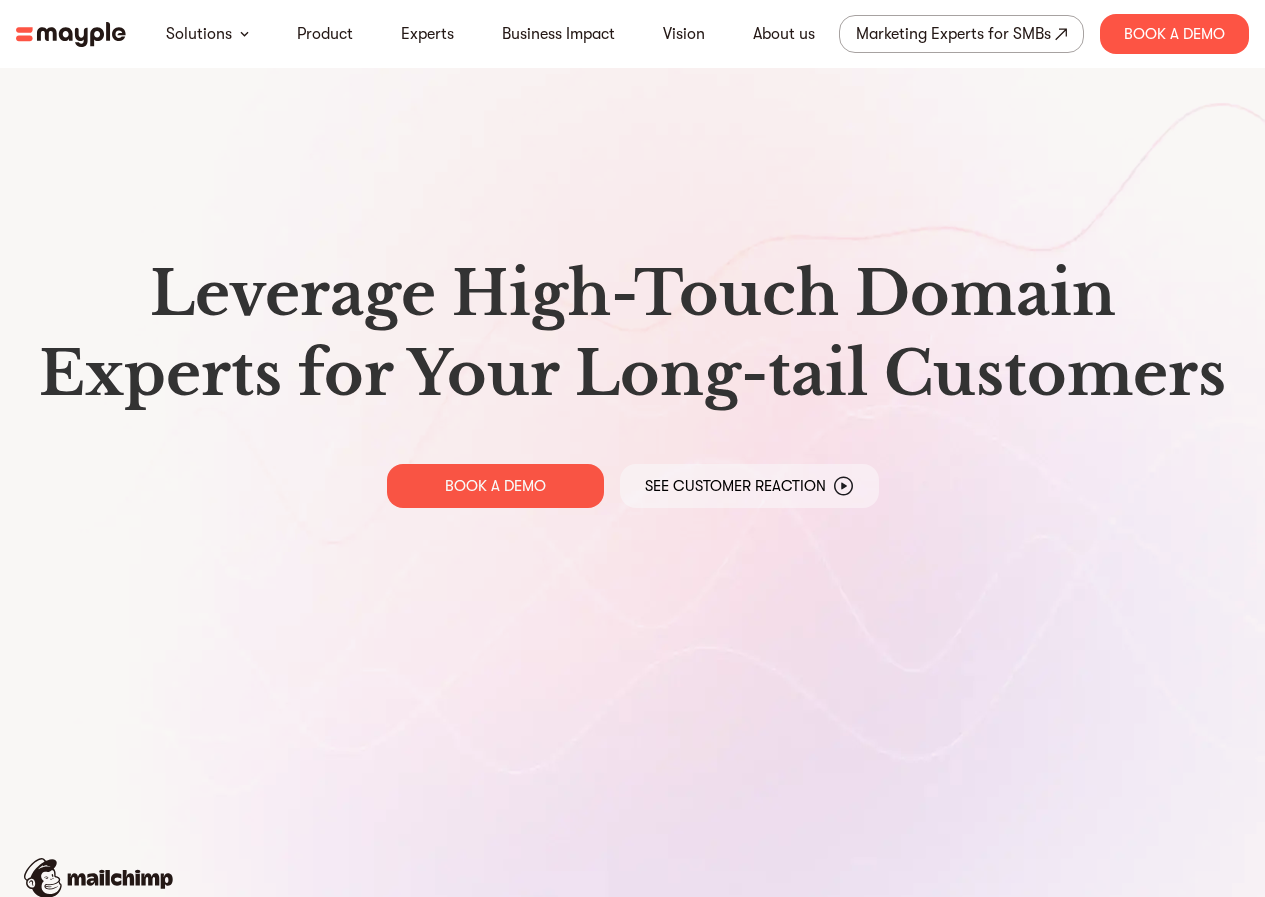 scroll, scrollTop: 0, scrollLeft: 0, axis: both 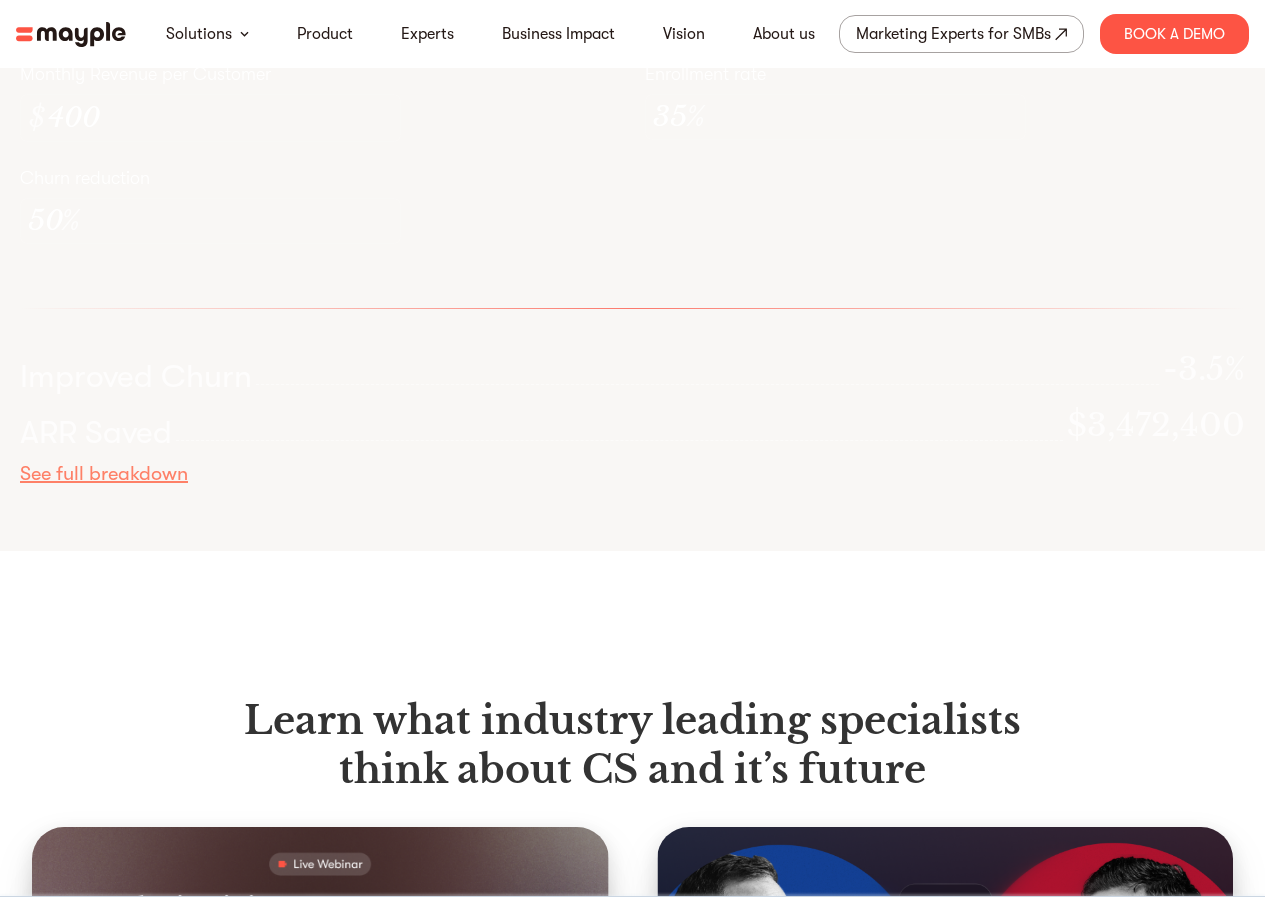 drag, startPoint x: 1279, startPoint y: 61, endPoint x: 1279, endPoint y: -24, distance: 85 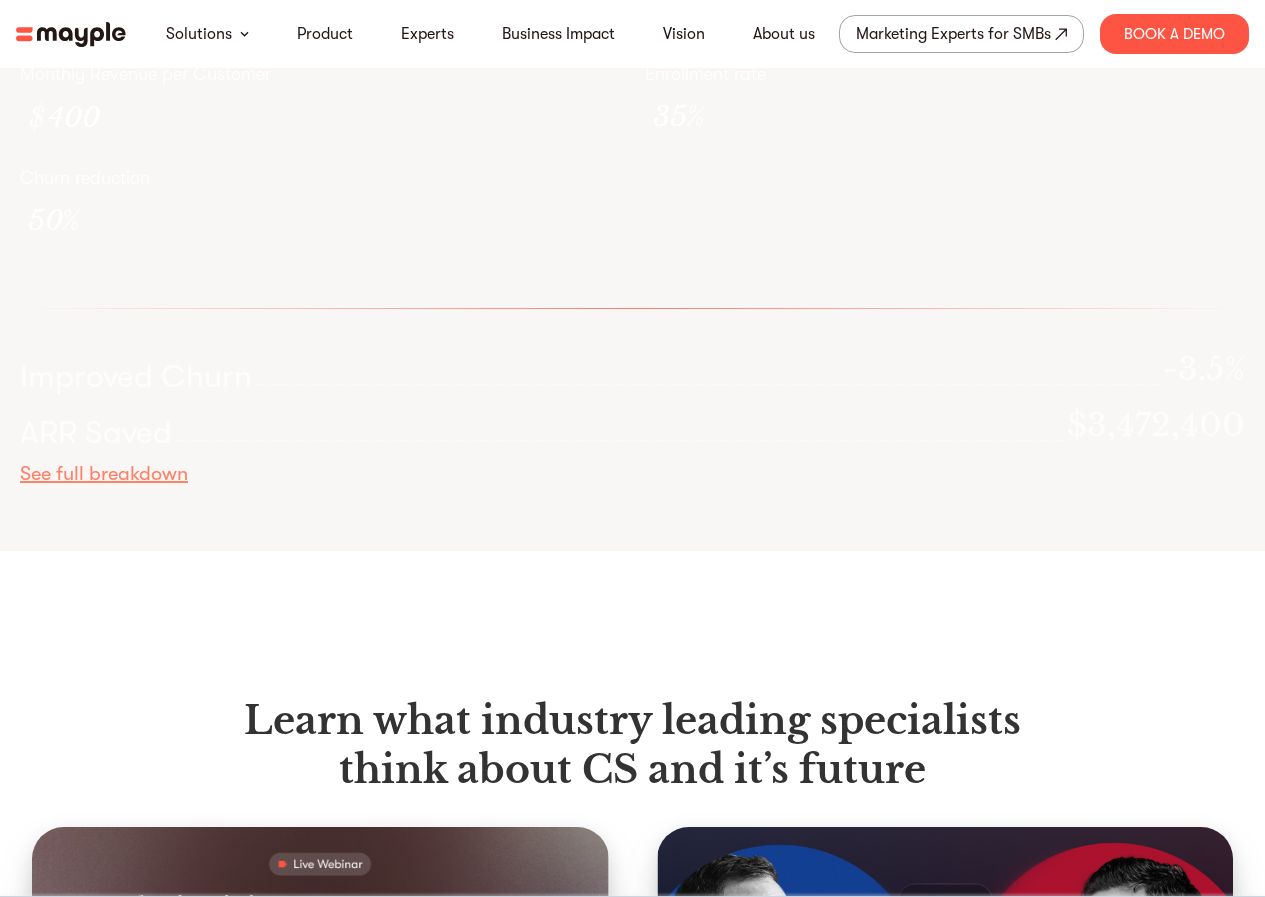 click on "By continuing to use this site you agree to our  Cookie Policy
Got it
Solutions
Product
Experts
Business Impact
Vision
About us
Marketing Experts for SMBs
Retention
Prevent churn by providing bespoke Expert support for your users with the
Managed Expert Platform
Onboarding
Provide bespoke, Expert-guided onboarding at scale with the Managed
Expert Platform.
Managed Services
Deliver high-quality customer experiences and boost your LTV by adding
turnkey services to your platform.
Book A Demo" at bounding box center [632, -5656] 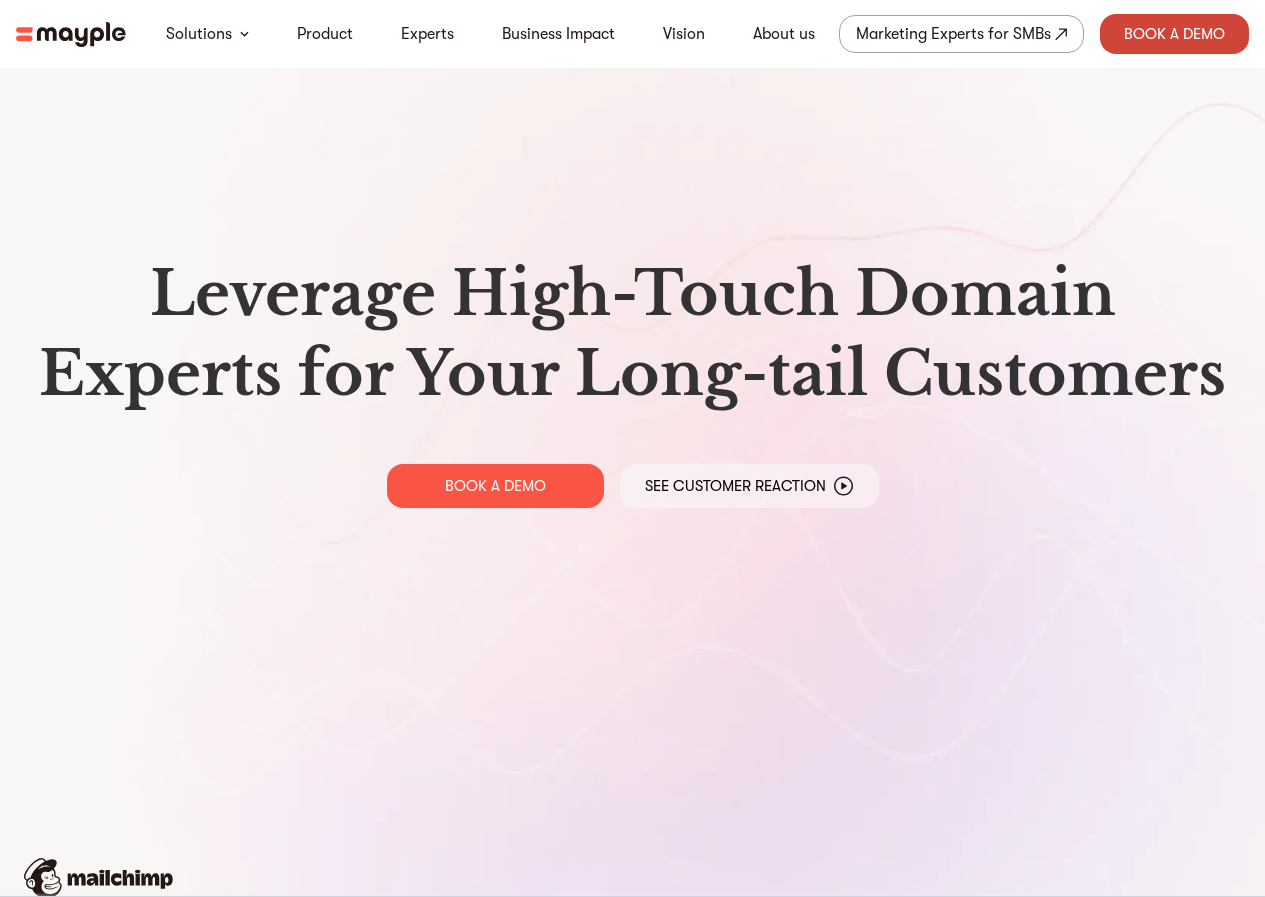 click on "Book A Demo" at bounding box center [1174, 34] 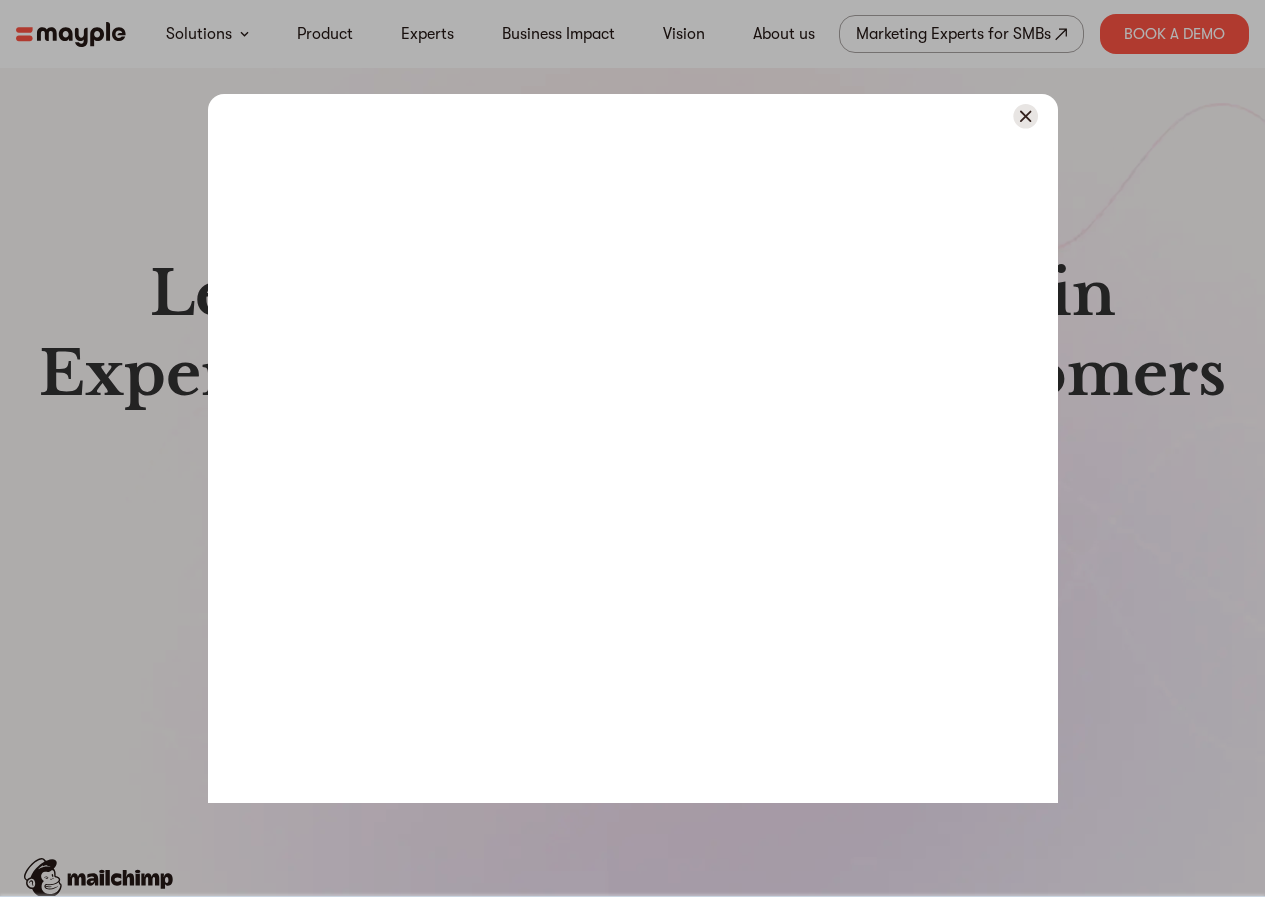 click at bounding box center (1025, 116) 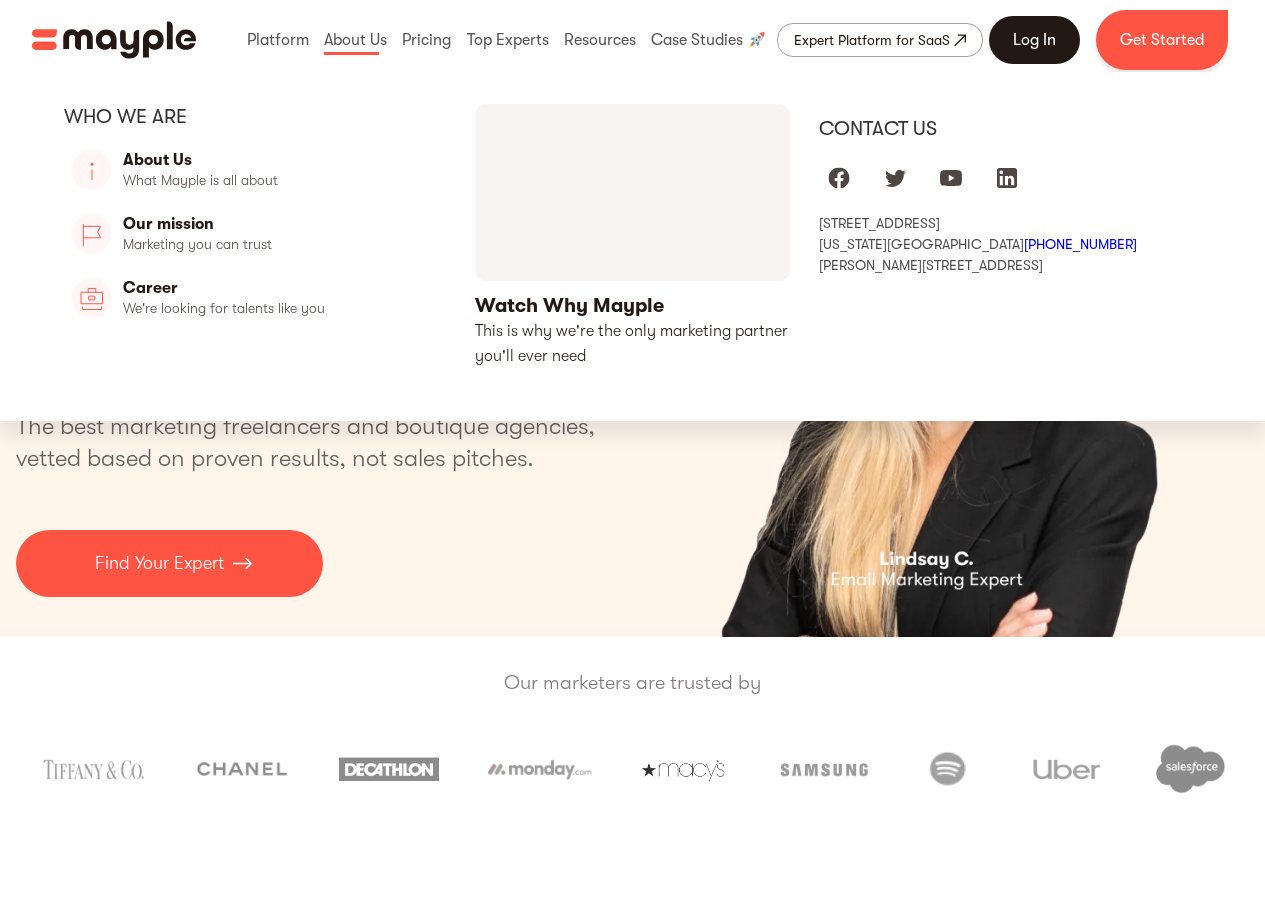 scroll, scrollTop: 0, scrollLeft: 0, axis: both 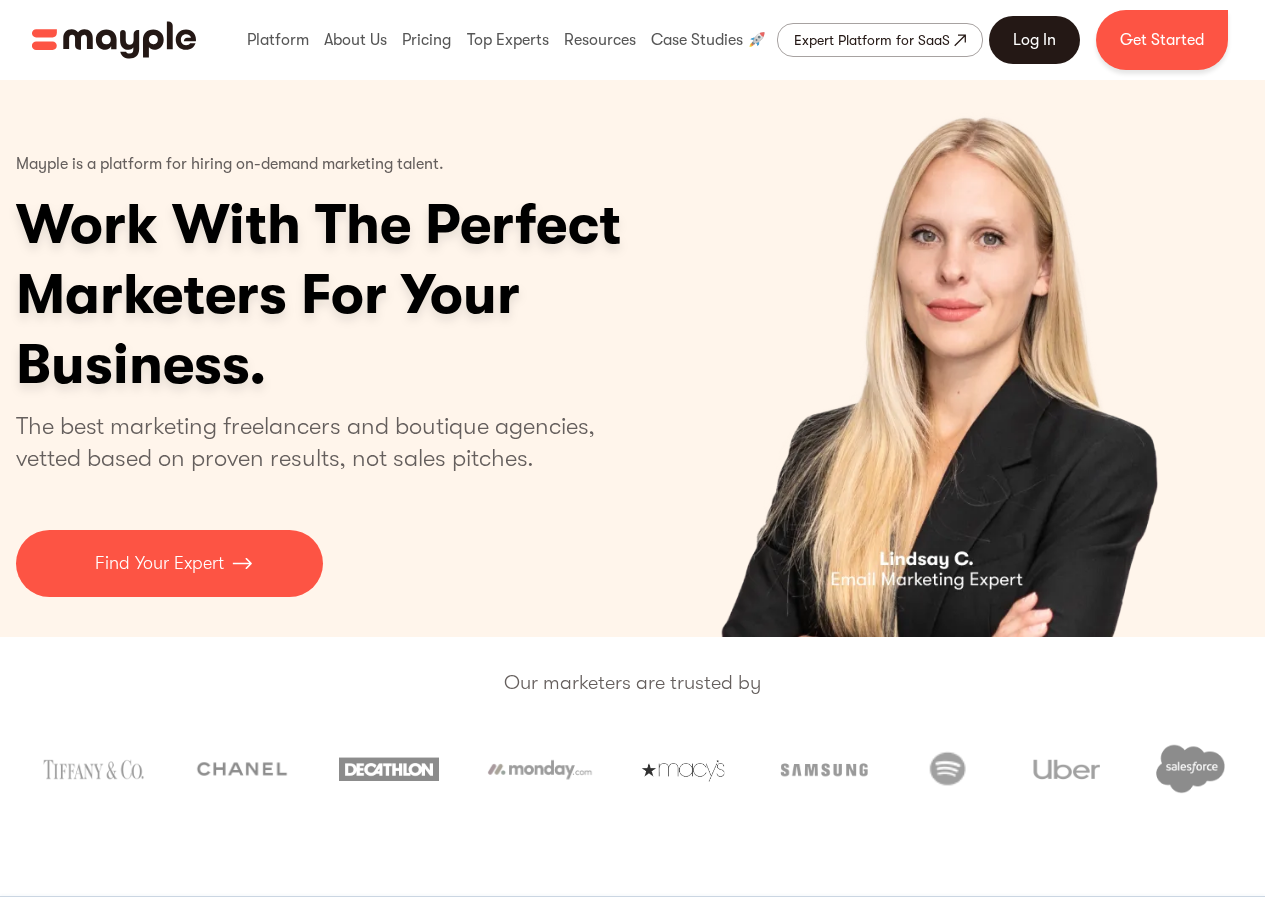 click on "Log In" at bounding box center [1034, 40] 